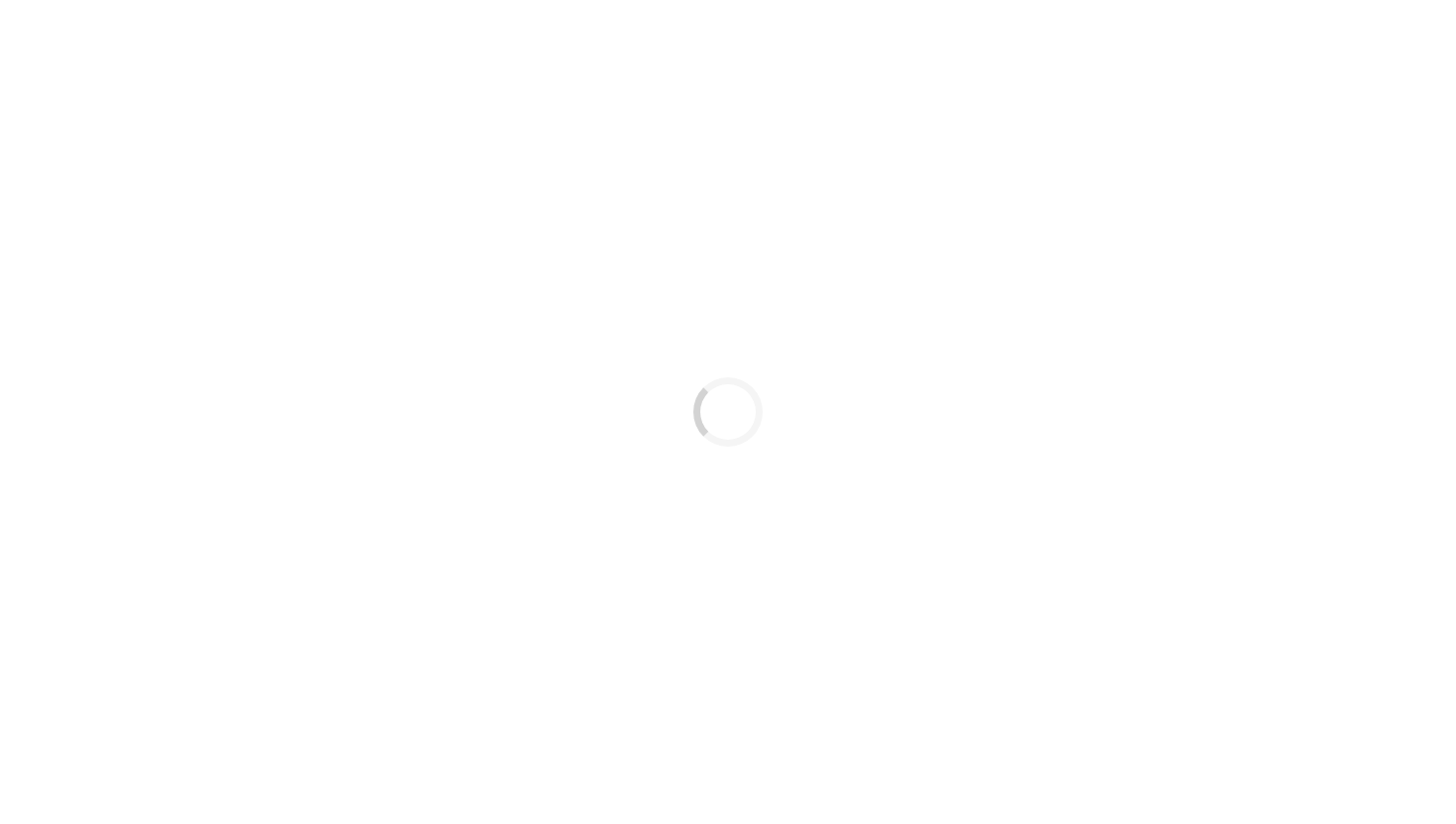 scroll, scrollTop: 0, scrollLeft: 0, axis: both 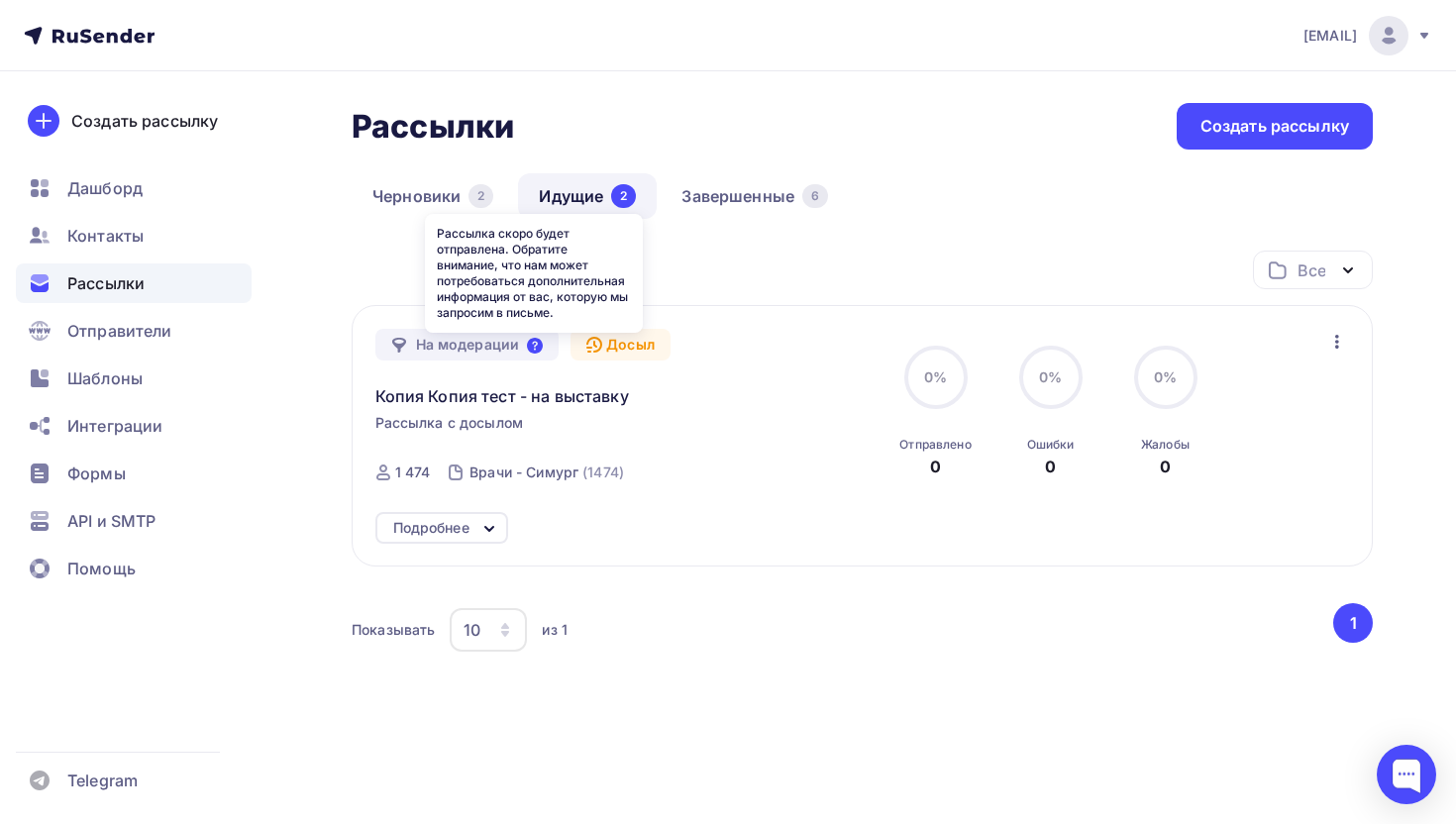 click 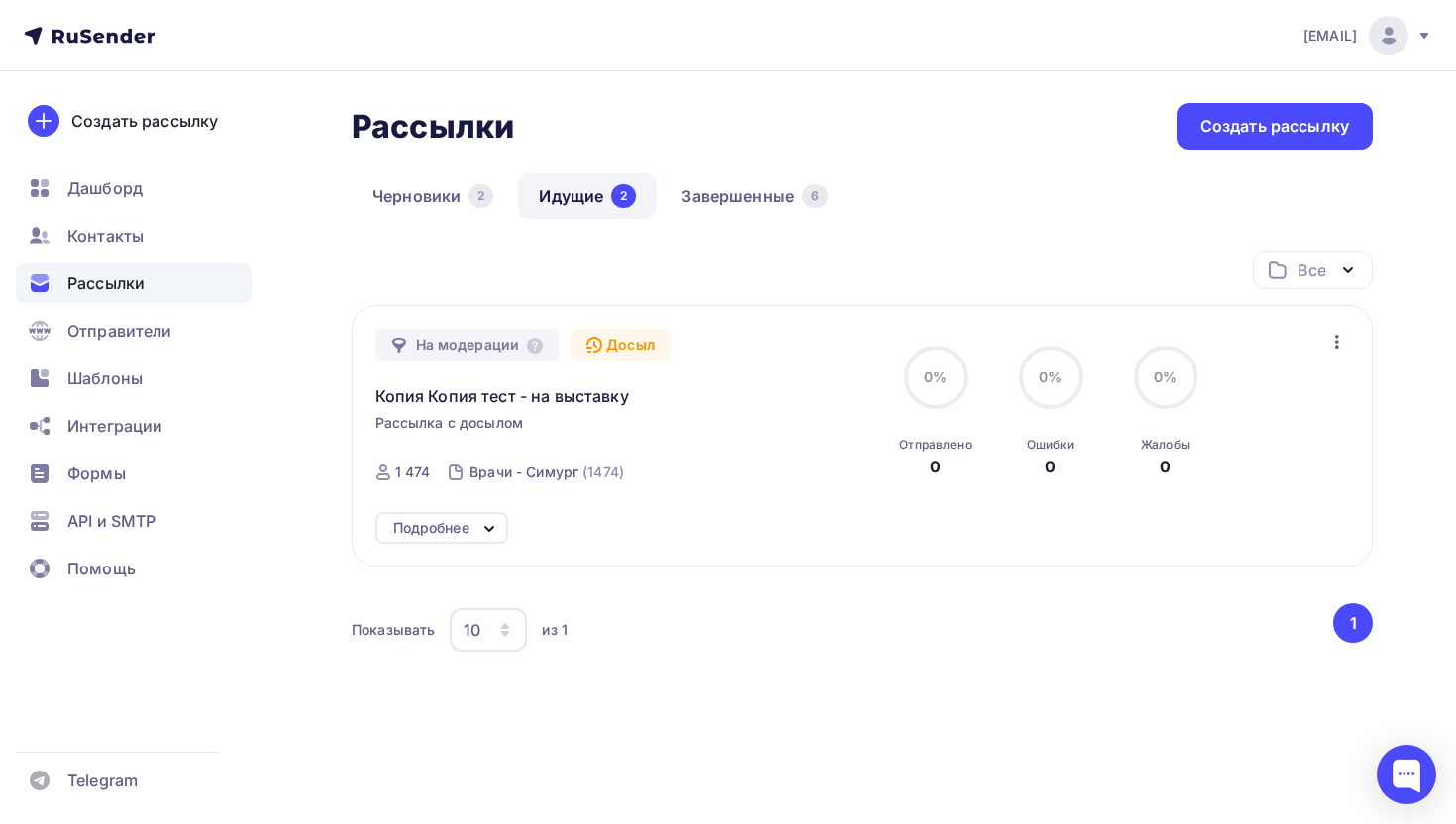 click on "Все
Все папки           Создать новую папку" at bounding box center [862, 277] 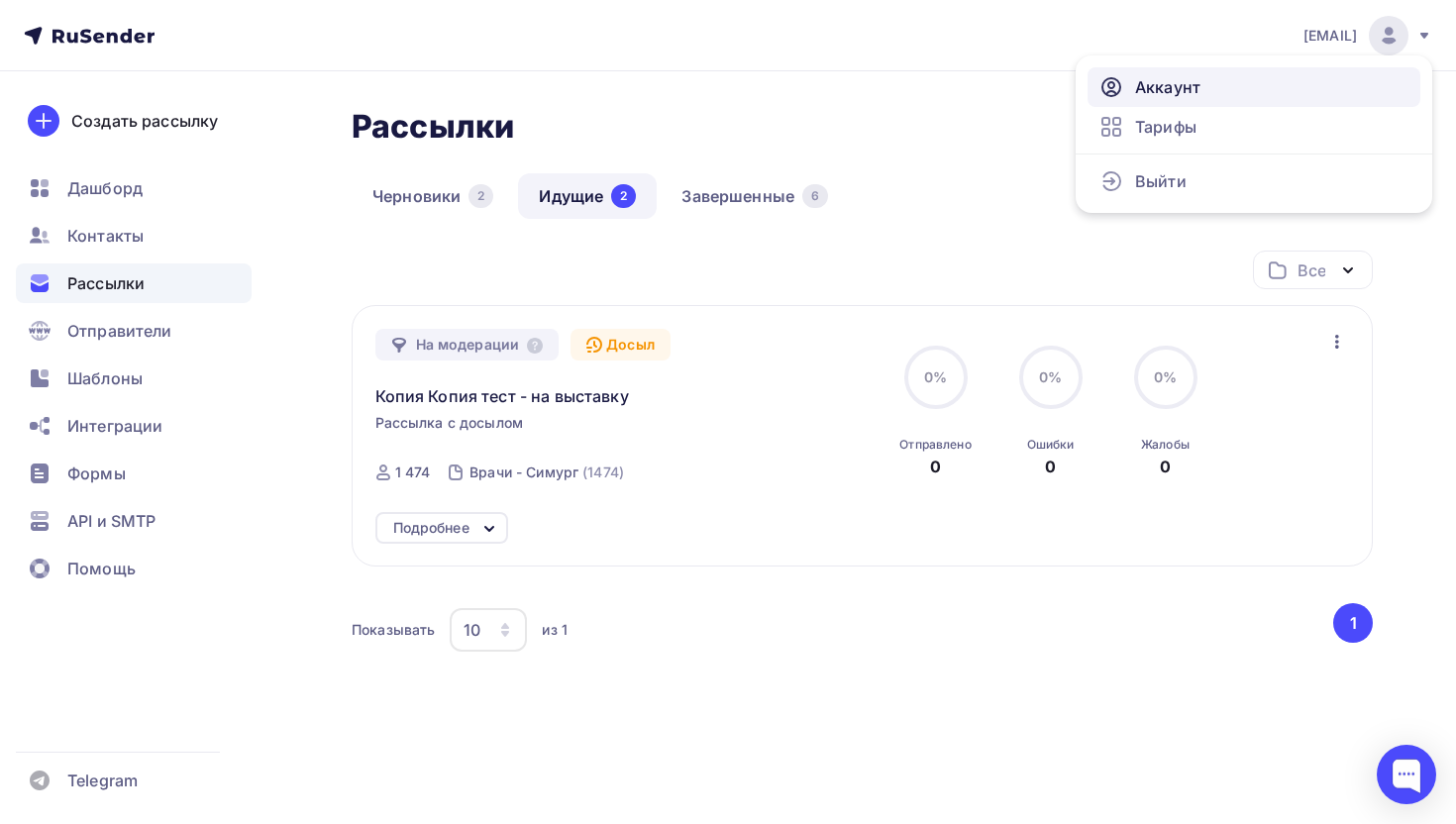 click on "Аккаунт" at bounding box center [1168, 87] 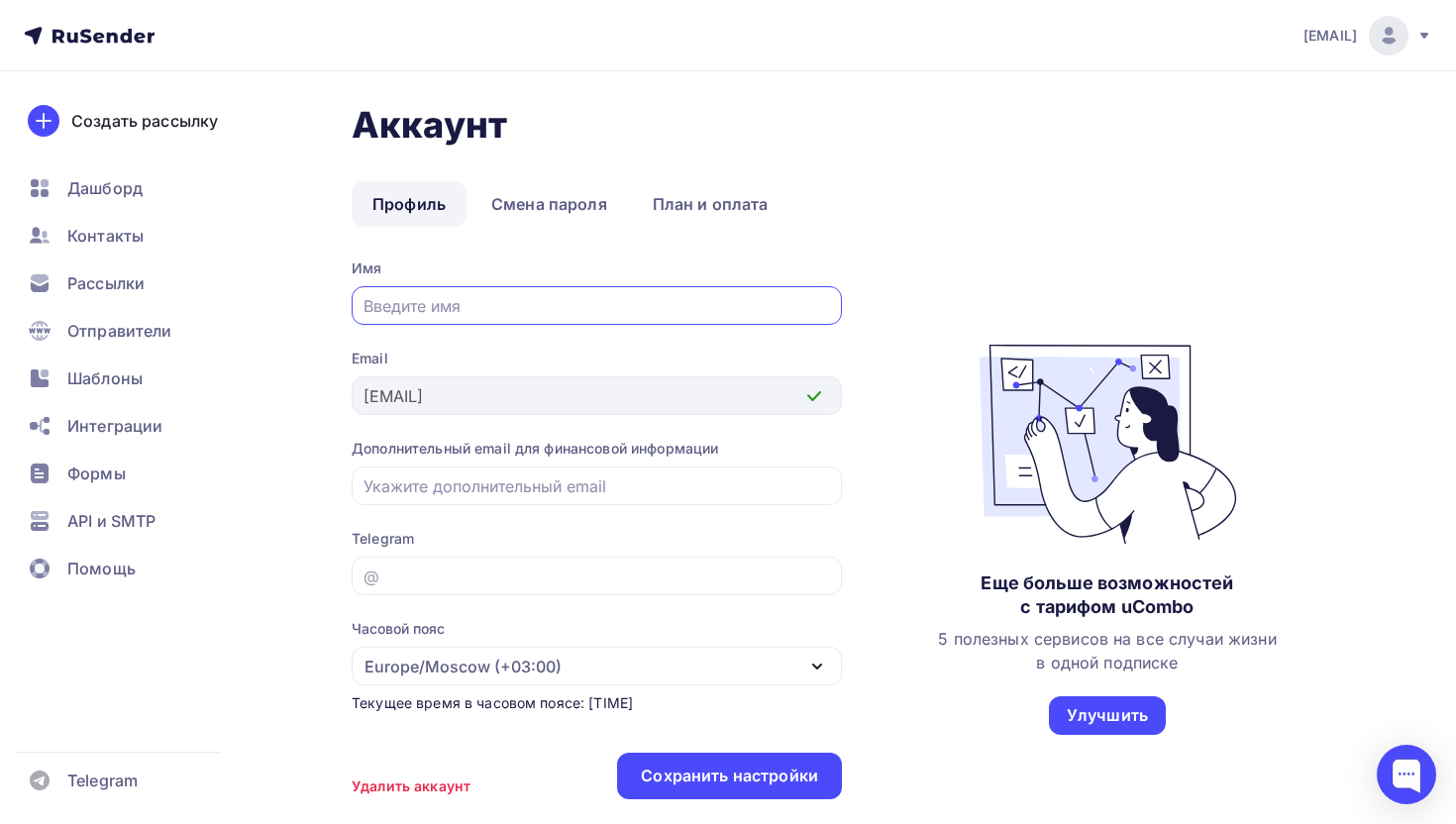 type on ">" 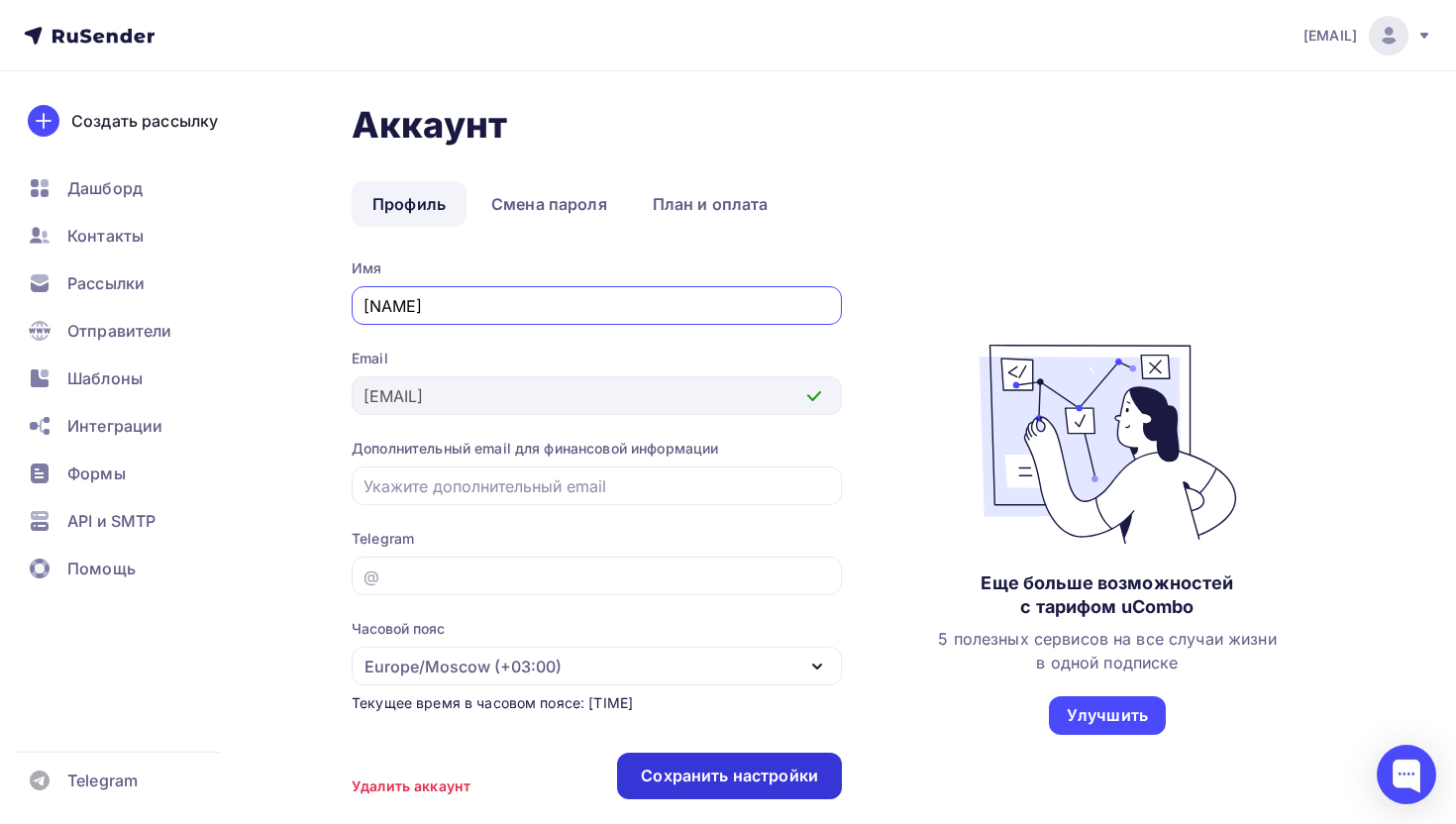 type on "Юрий" 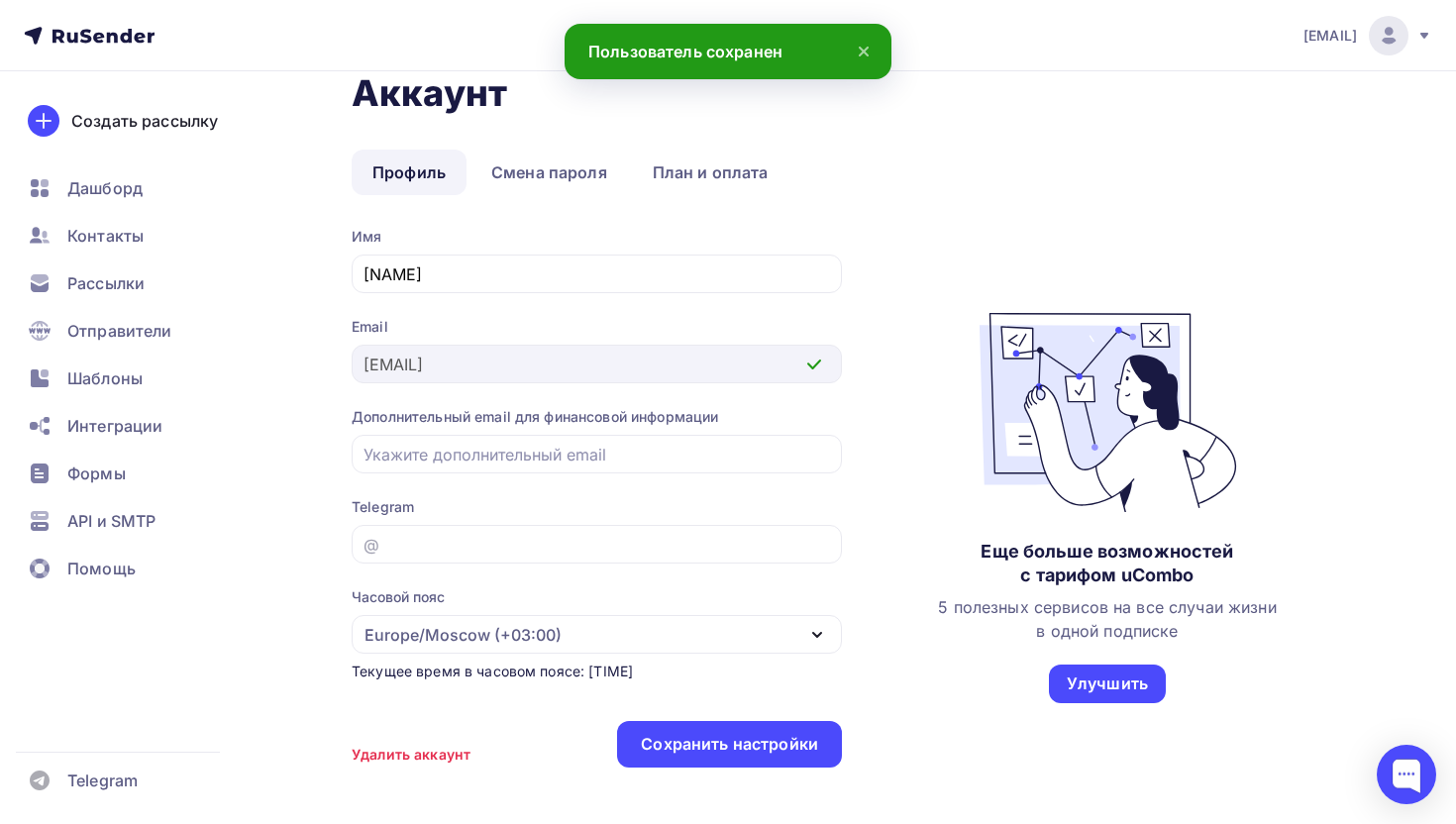 scroll, scrollTop: 87, scrollLeft: 0, axis: vertical 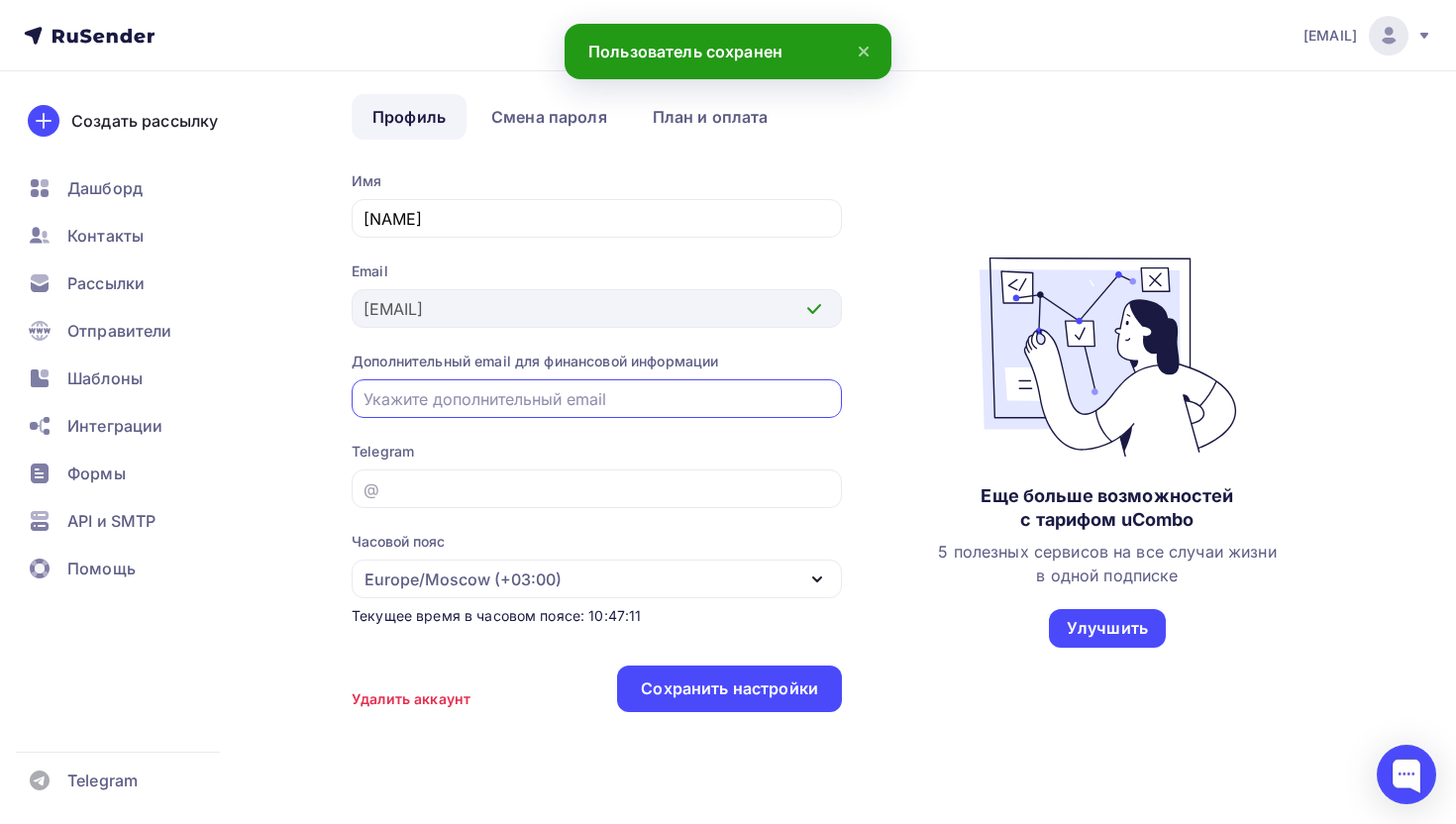 click at bounding box center [597, 399] 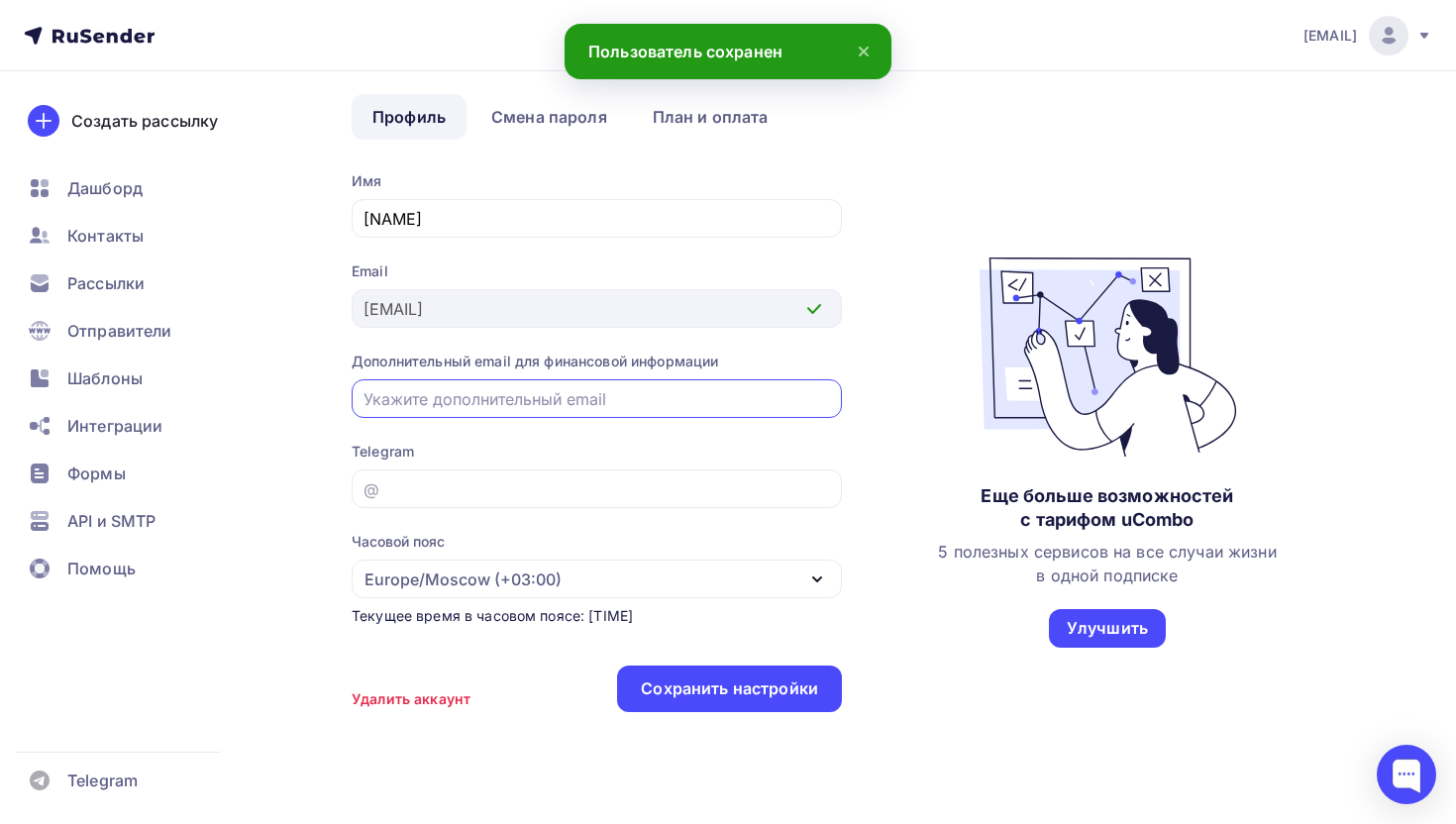 click at bounding box center (597, 399) 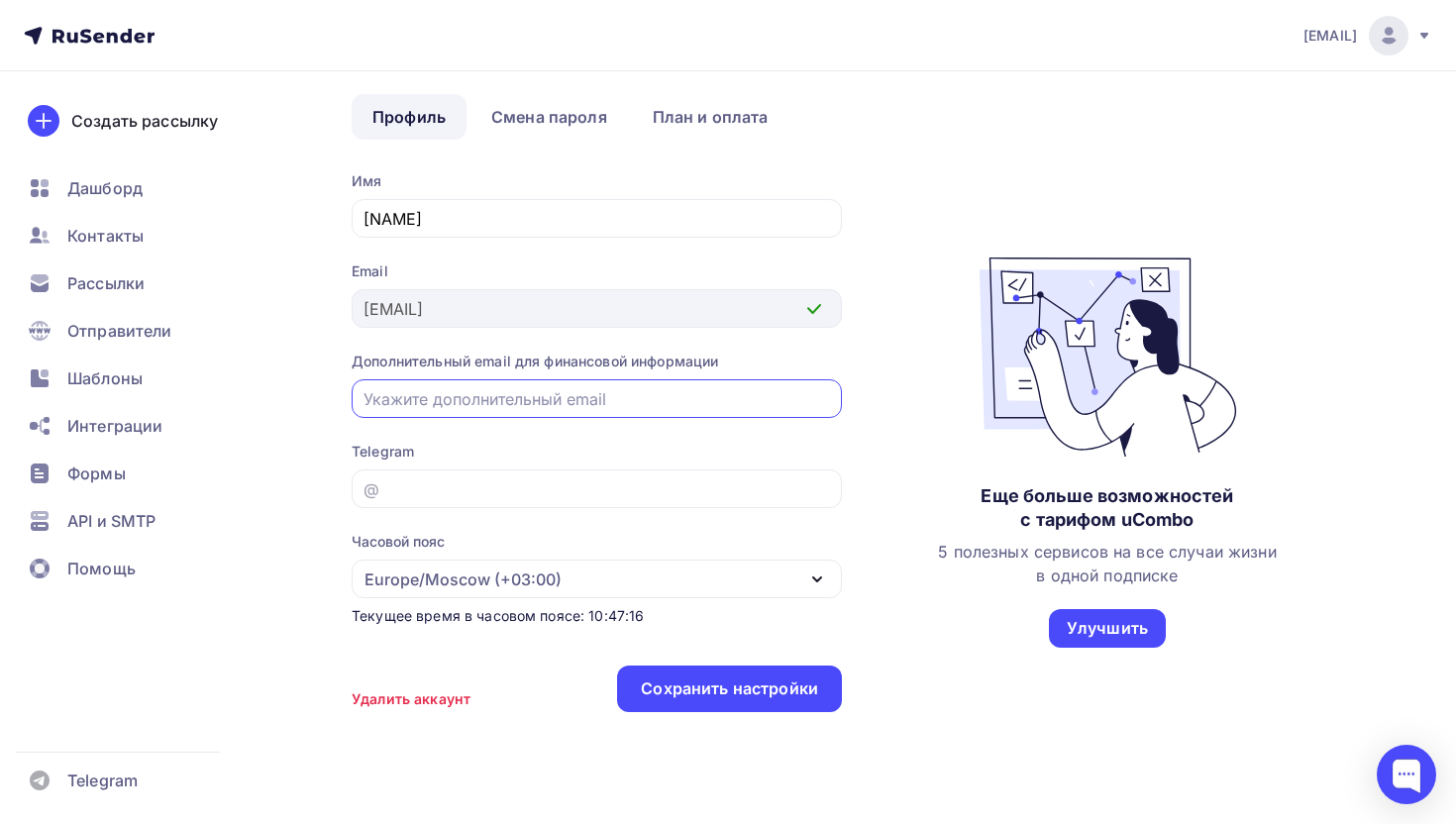 type on "info@a-position.ru" 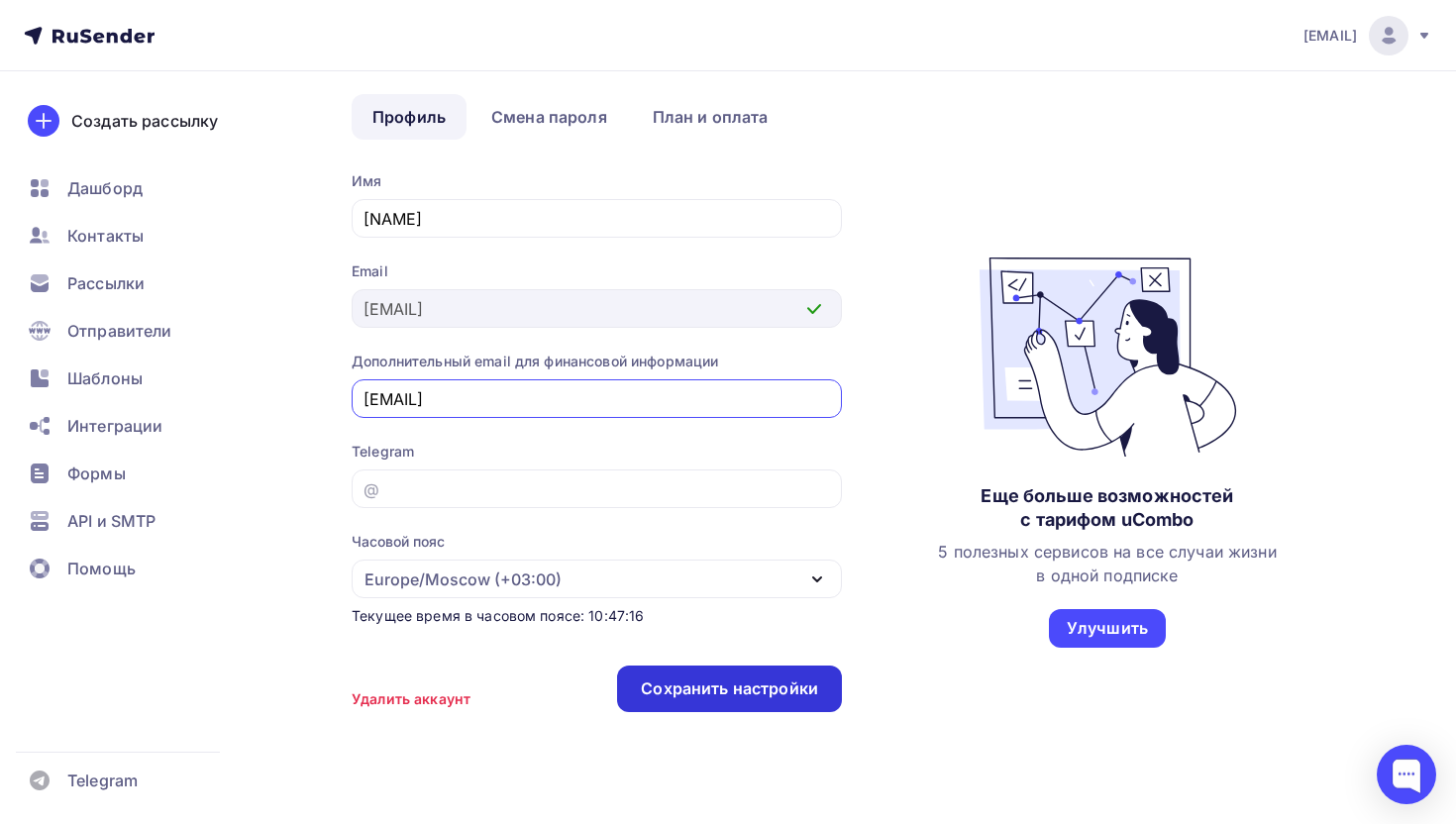 click on "Сохранить настройки" at bounding box center [729, 688] 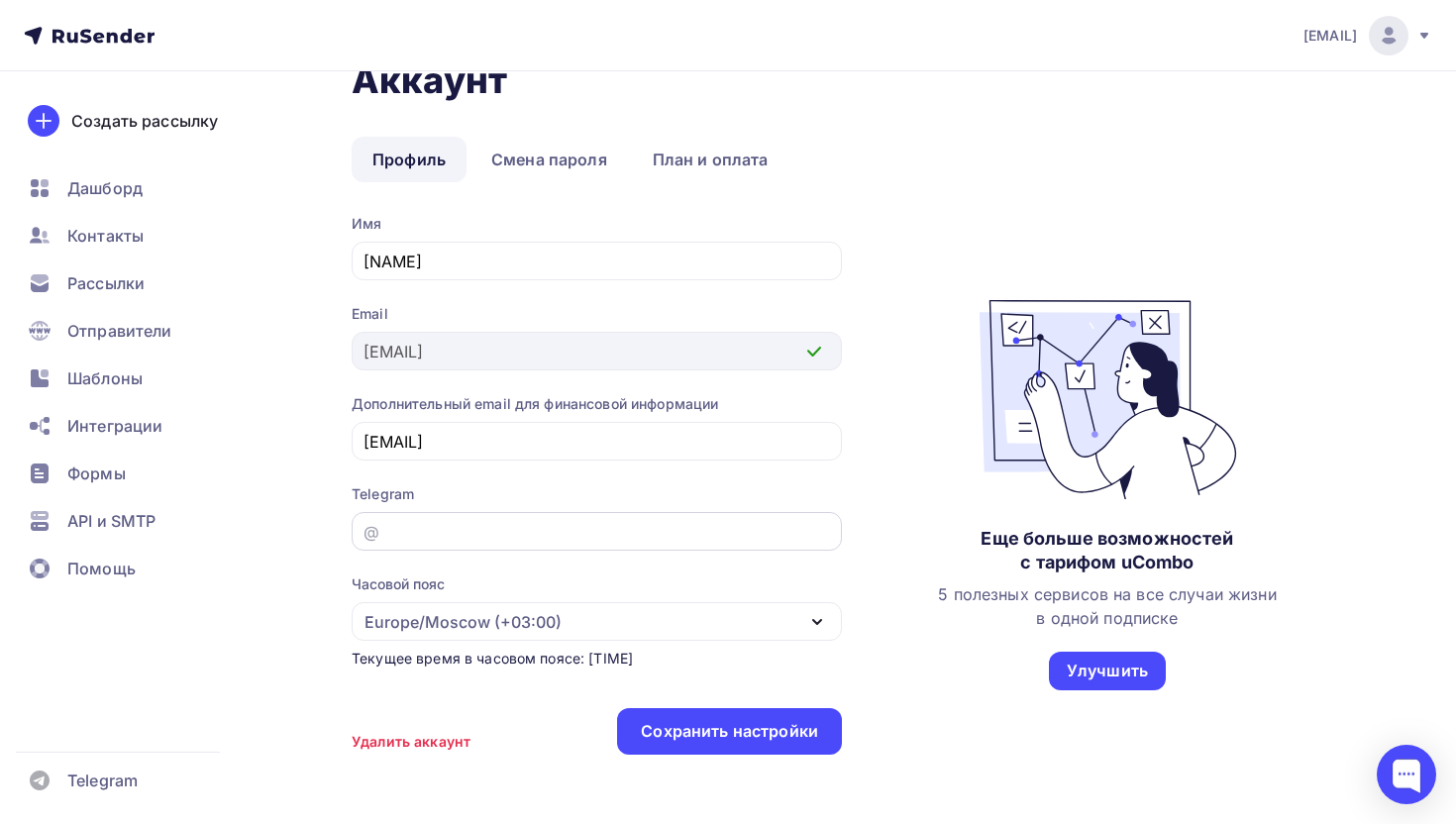 scroll, scrollTop: 42, scrollLeft: 0, axis: vertical 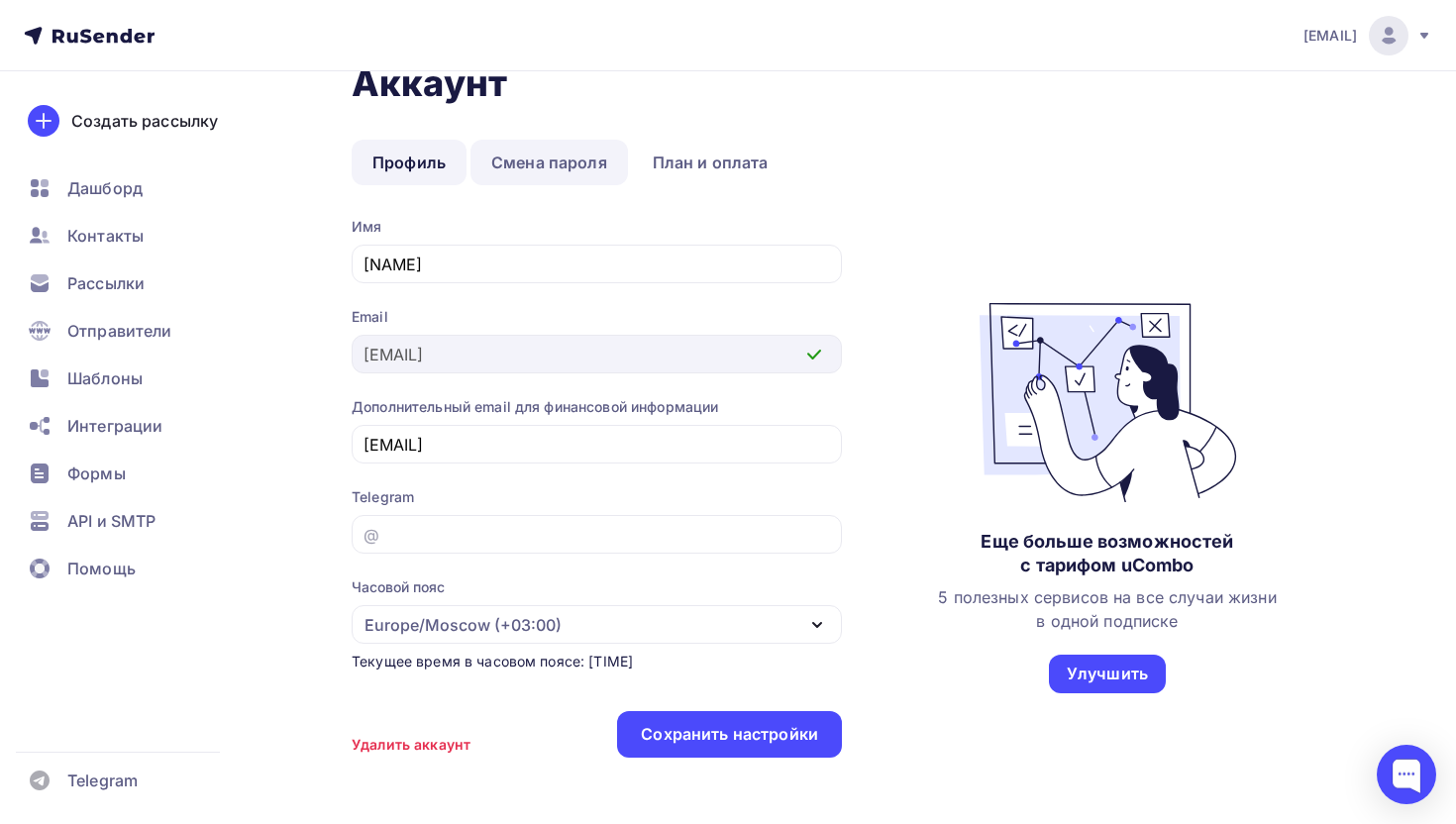 click on "Смена пароля" at bounding box center (549, 162) 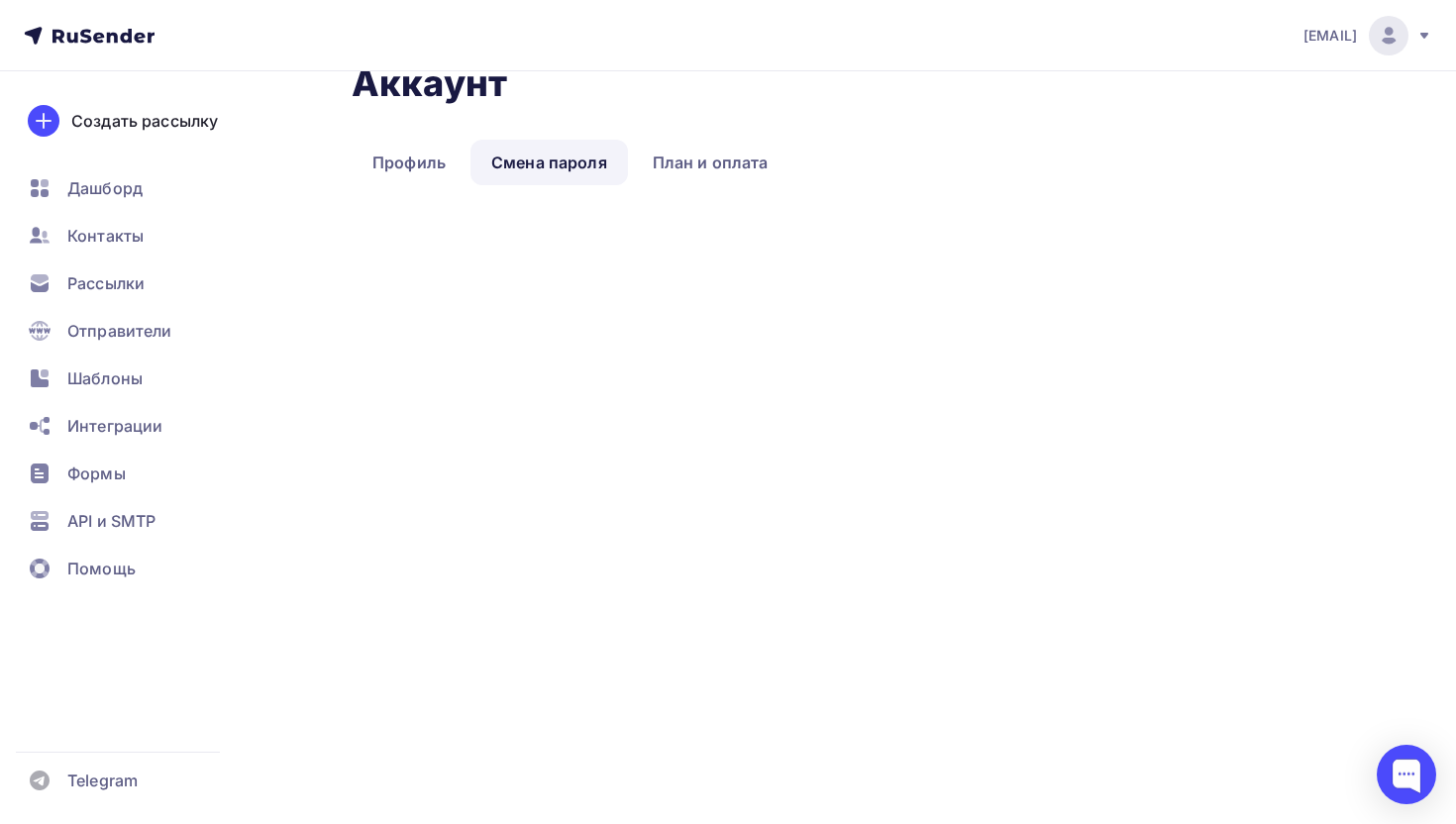 scroll, scrollTop: 0, scrollLeft: 0, axis: both 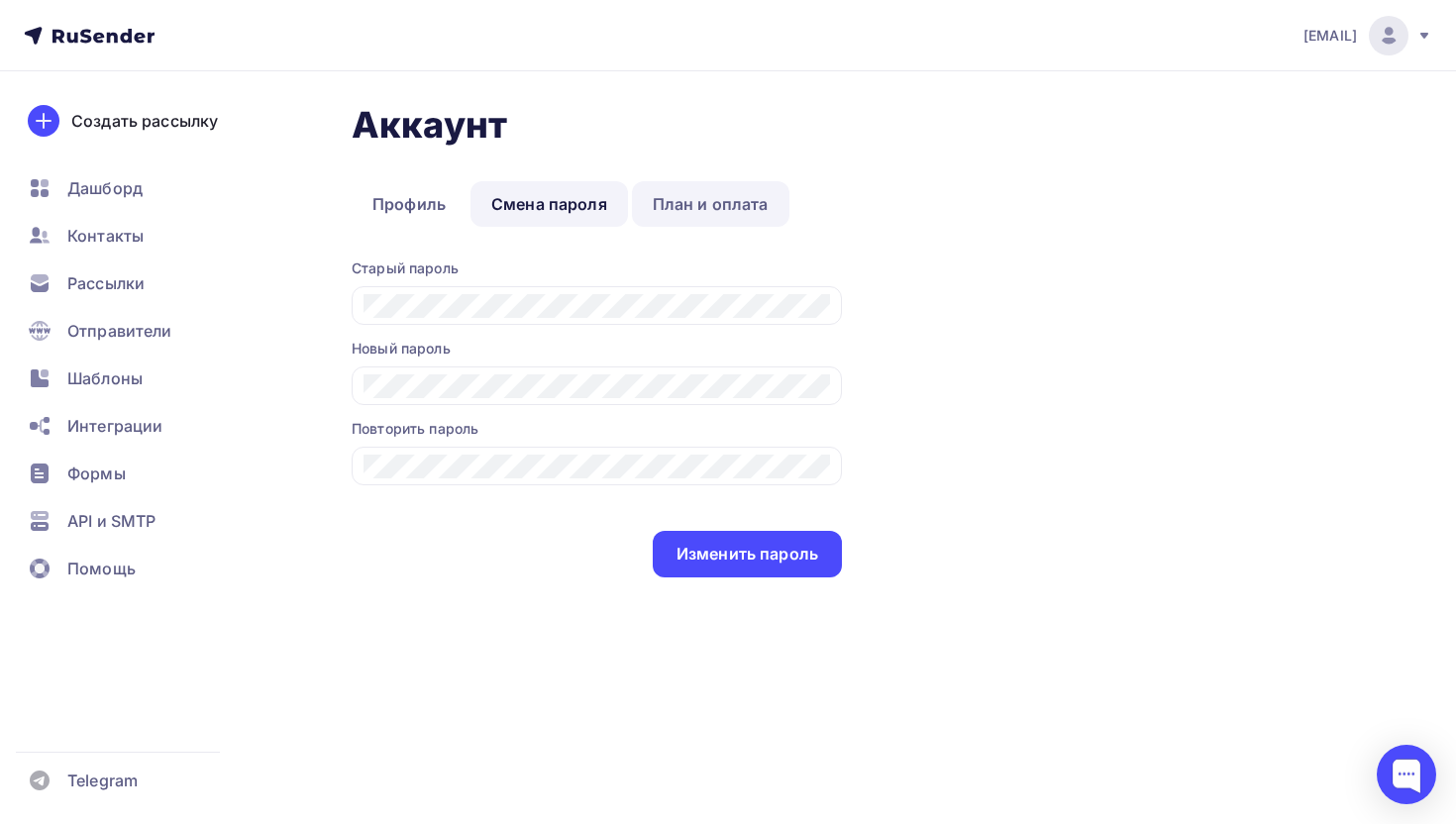 click on "План и оплата" at bounding box center (710, 204) 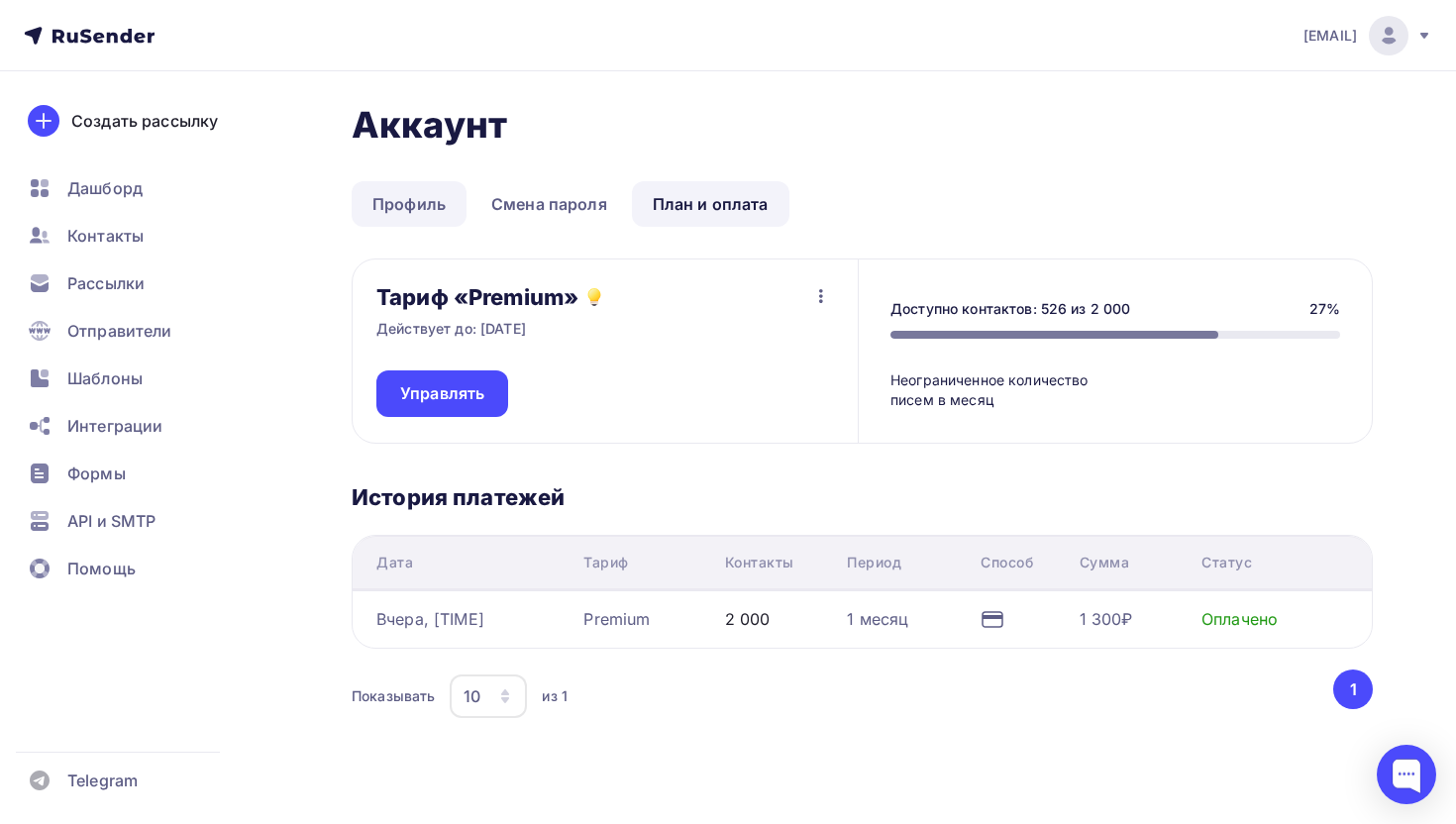click on "Профиль" at bounding box center (409, 204) 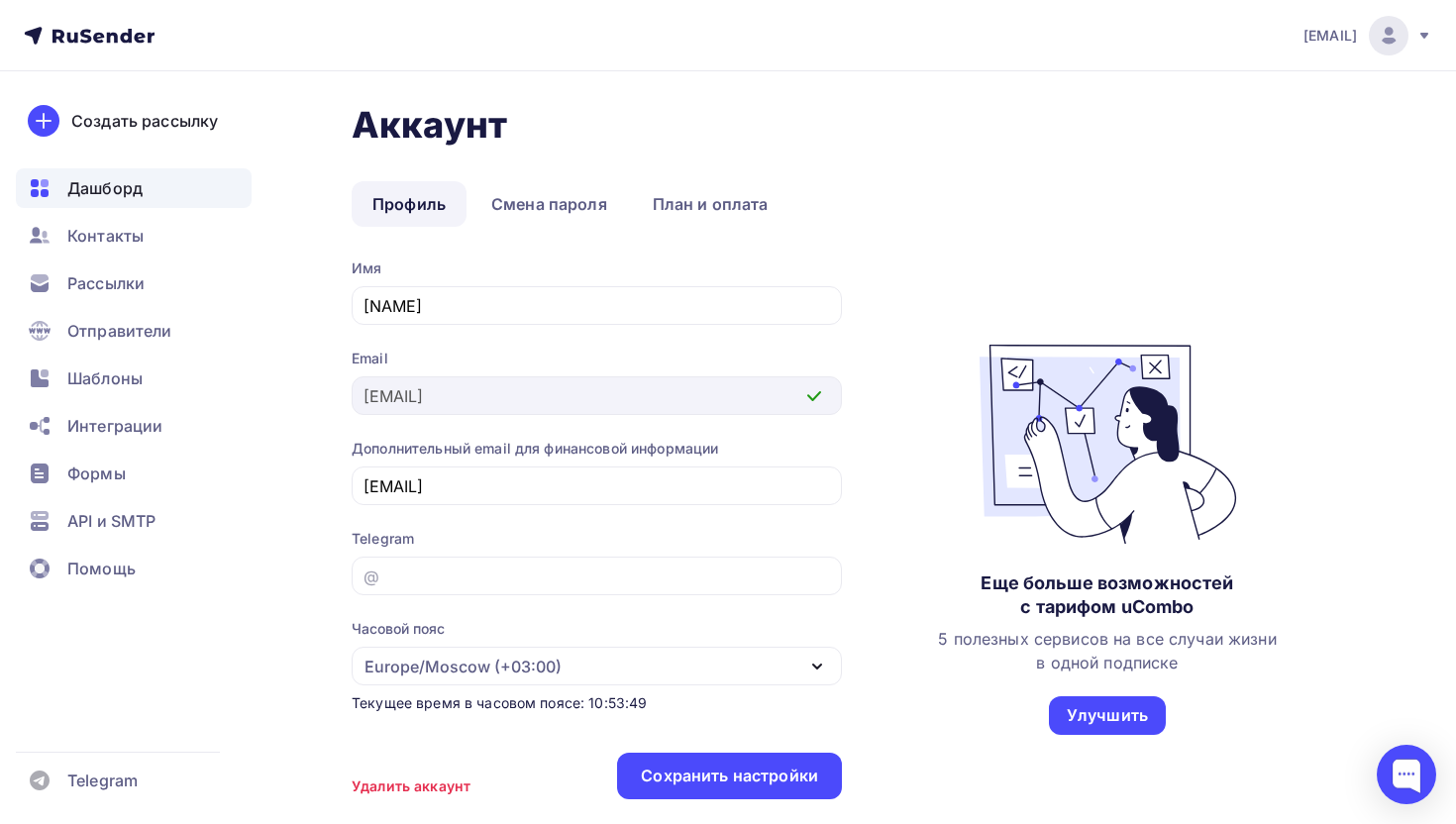 click on "Дашборд" at bounding box center (134, 188) 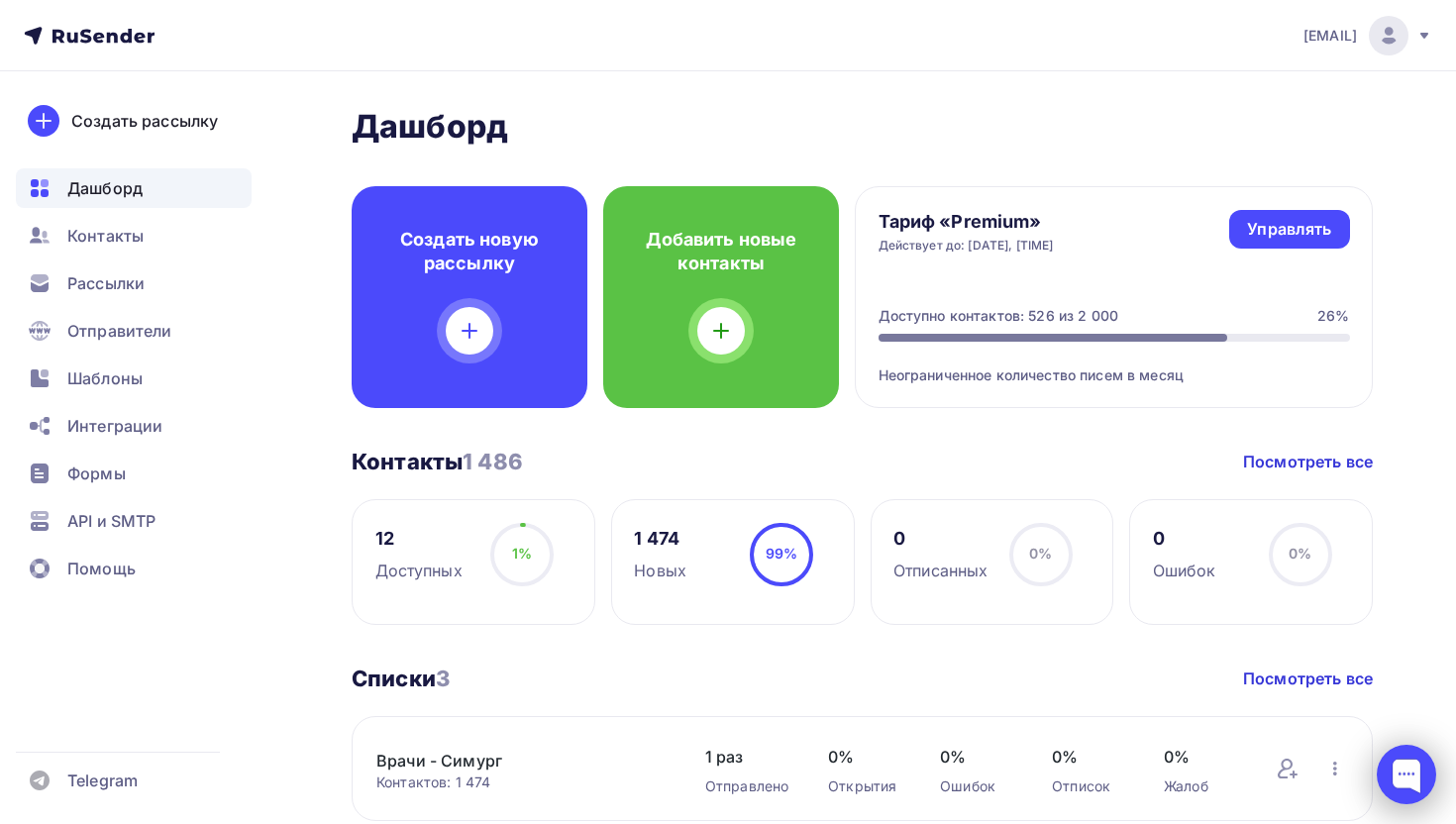 click at bounding box center (1406, 774) 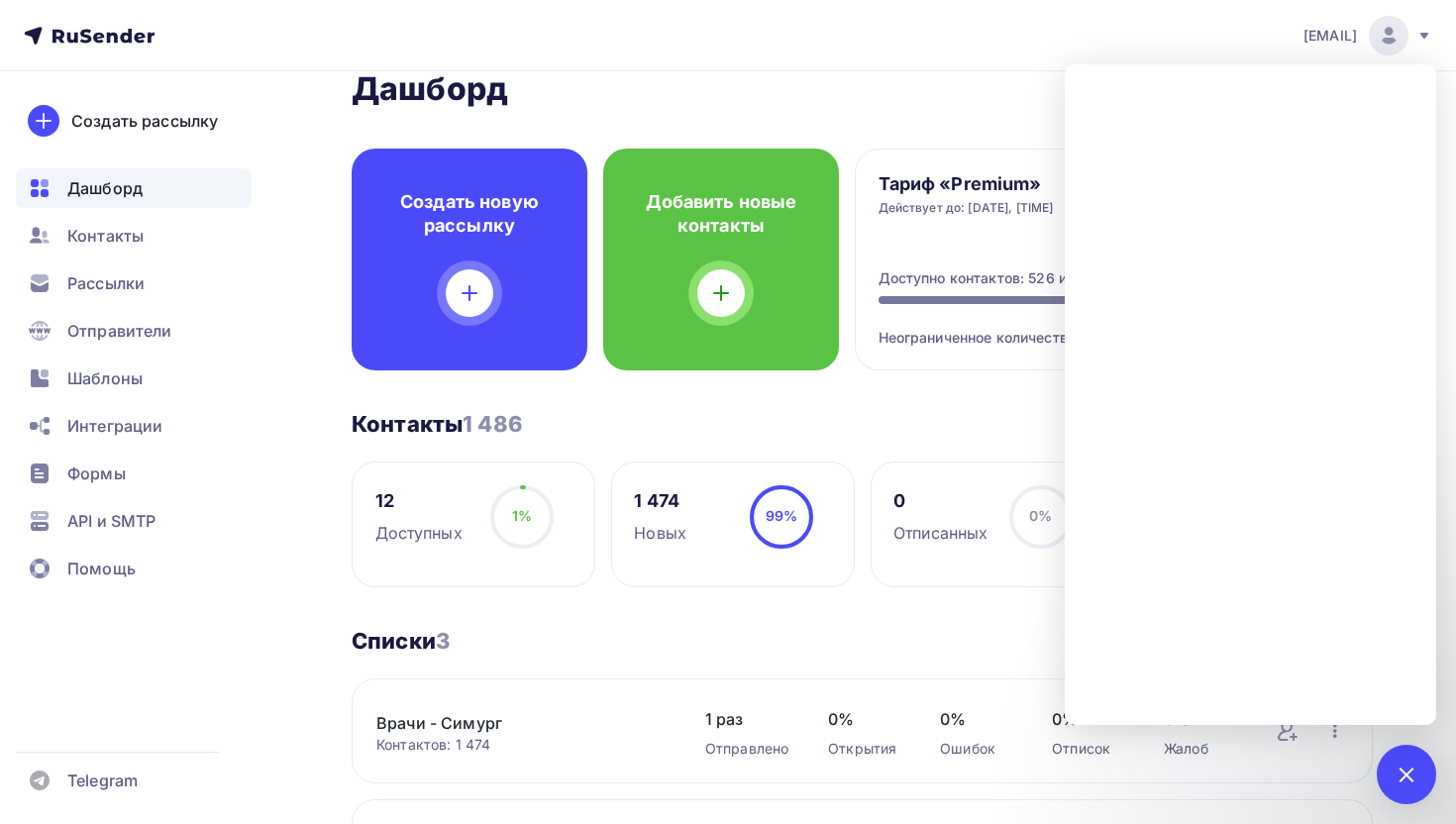 scroll, scrollTop: 45, scrollLeft: 0, axis: vertical 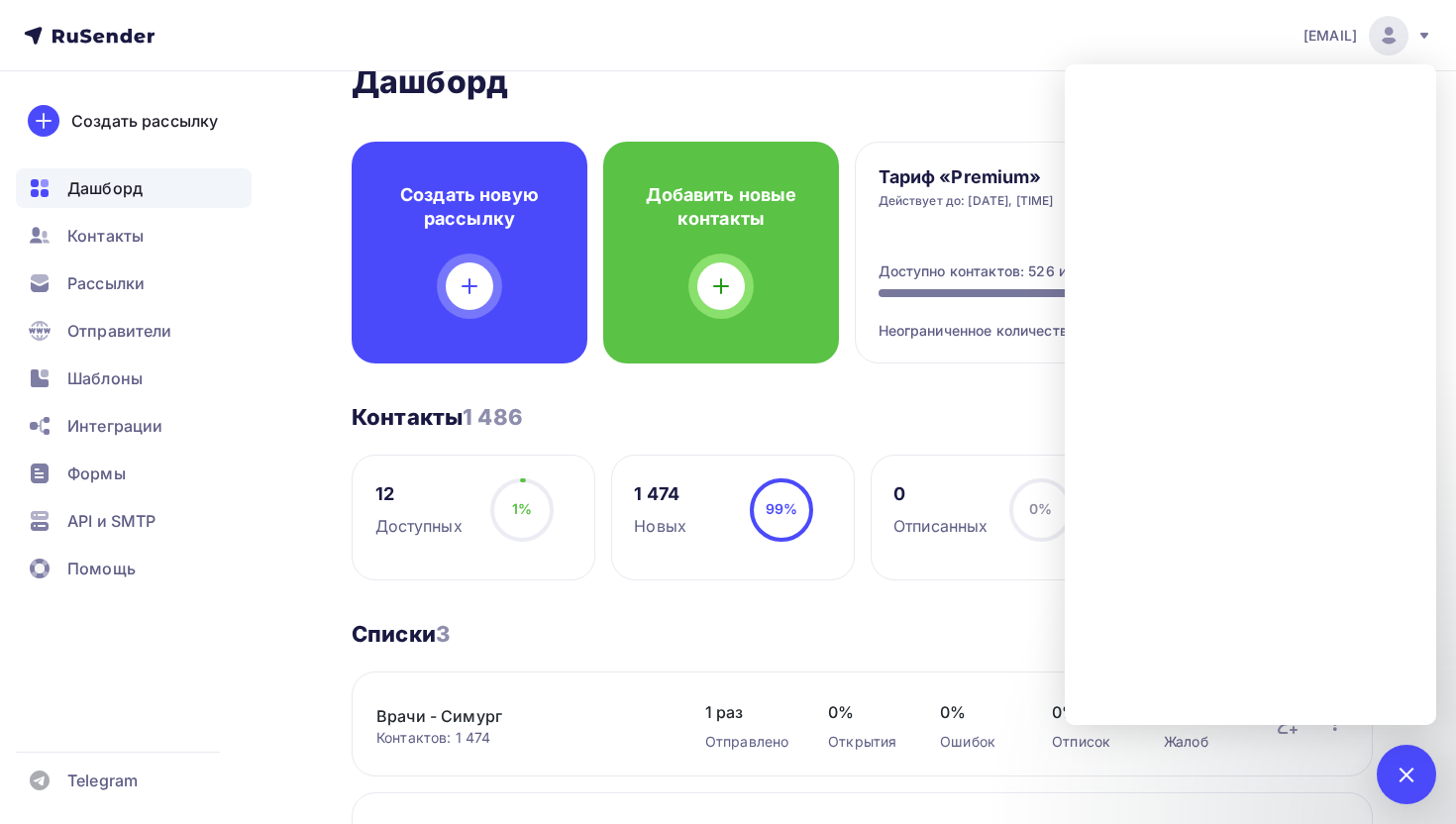 click on "Контакты
1 486
Контакты
1 486
Посмотреть все" at bounding box center (862, 417) 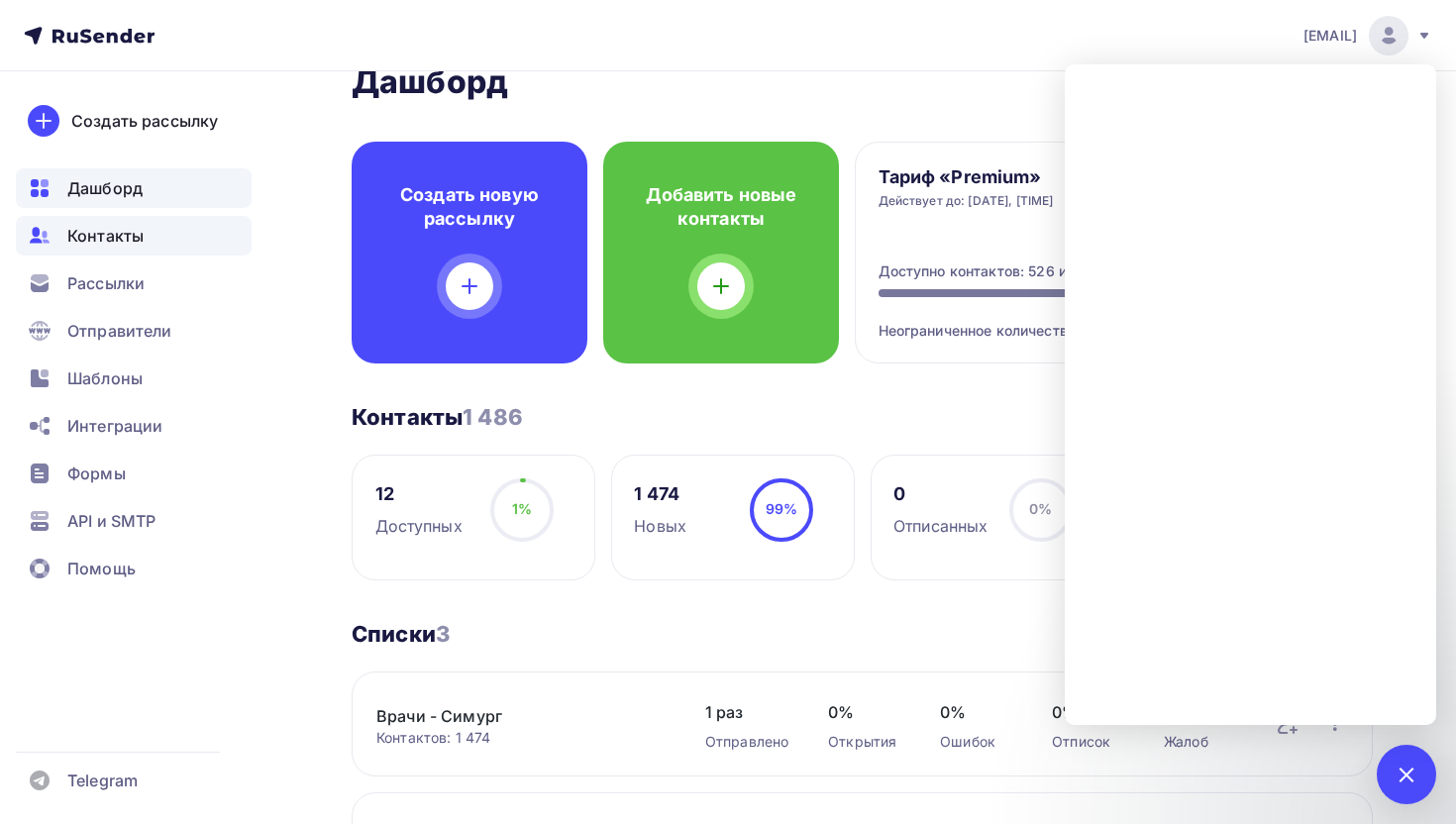click on "Контакты" at bounding box center (134, 236) 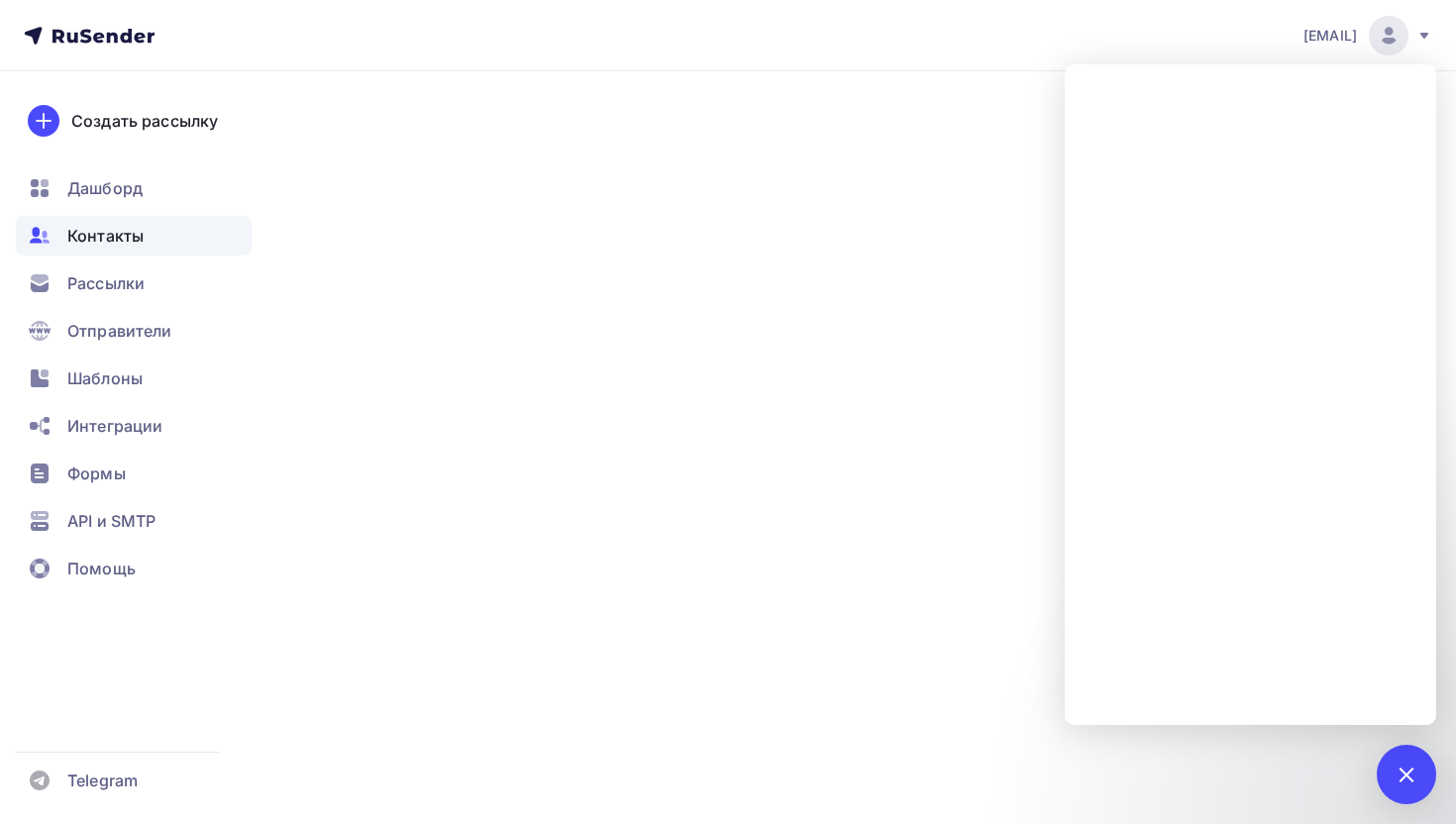 scroll, scrollTop: 0, scrollLeft: 0, axis: both 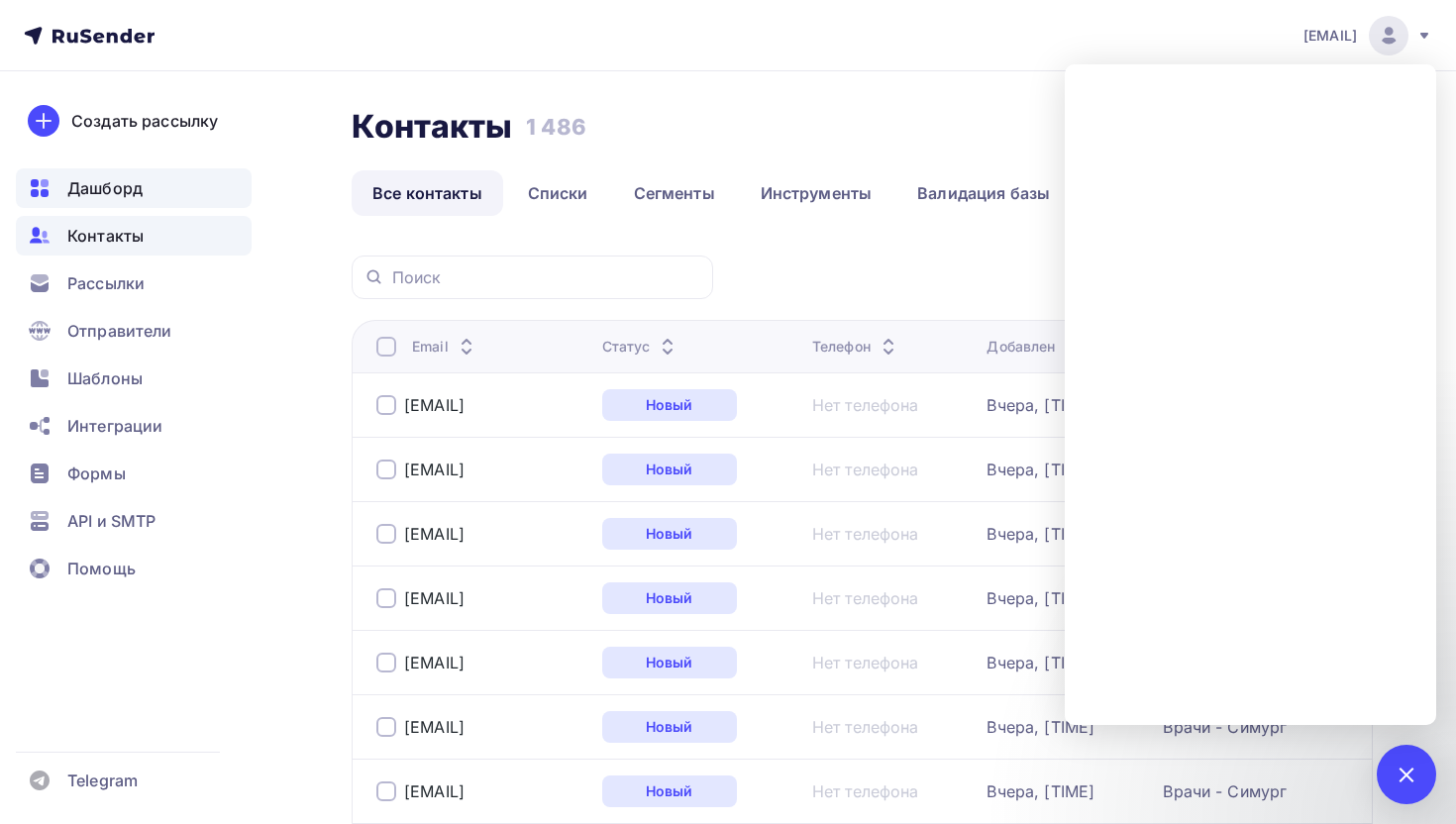 click on "Дашборд" at bounding box center (105, 188) 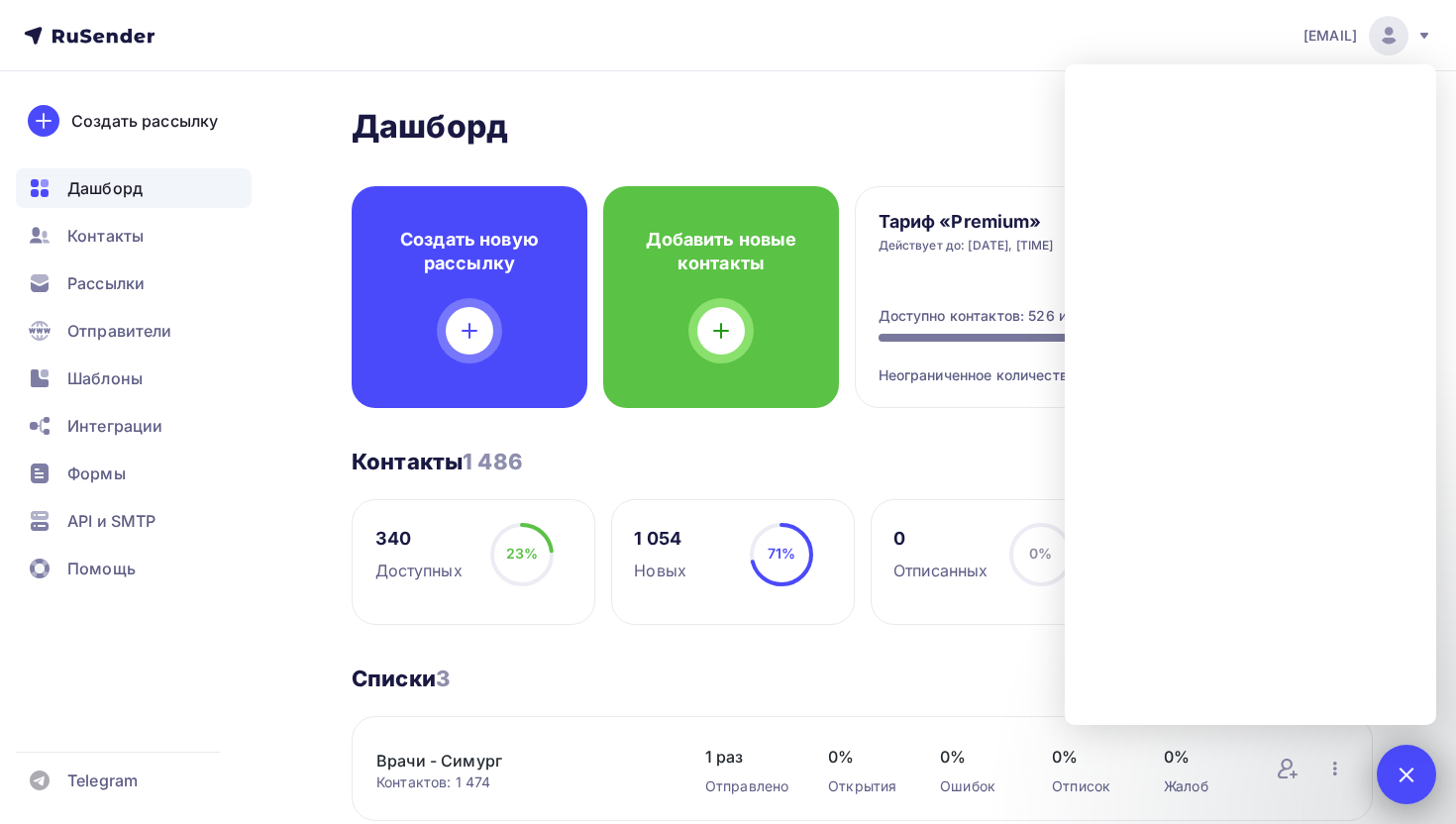 click at bounding box center (1406, 774) 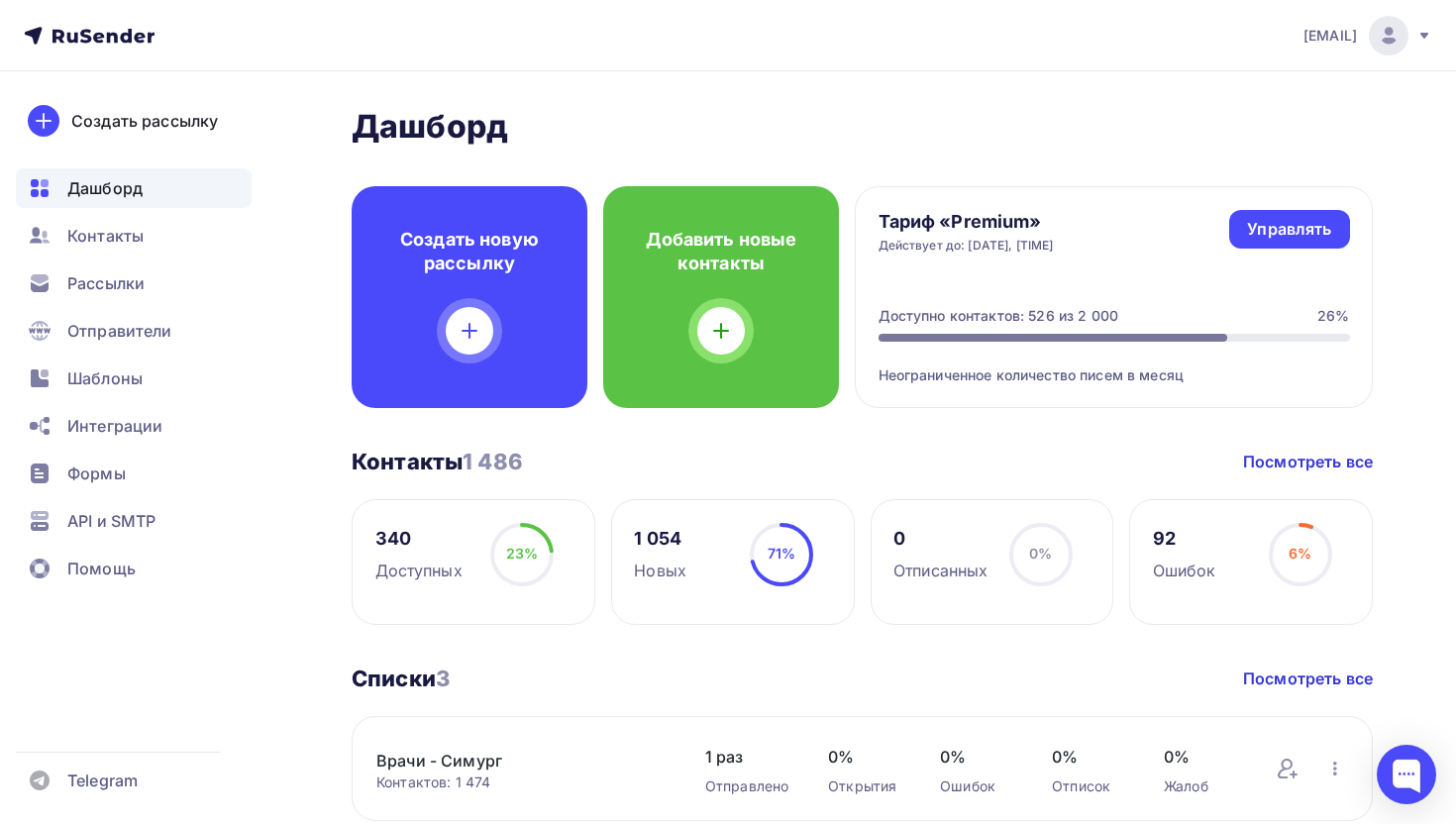 click on "Дашборд" at bounding box center [862, 127] 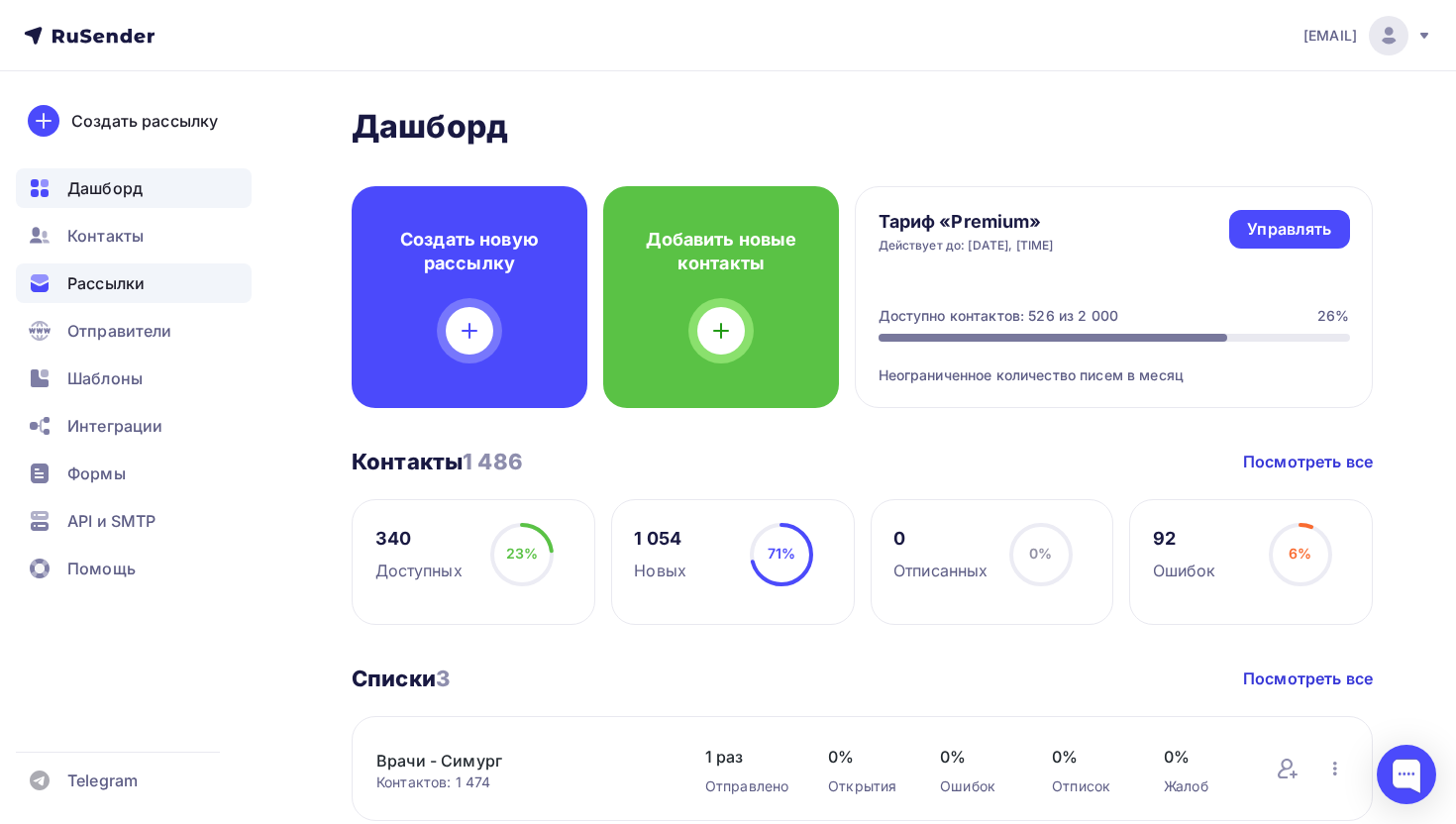 click on "Рассылки" at bounding box center [134, 283] 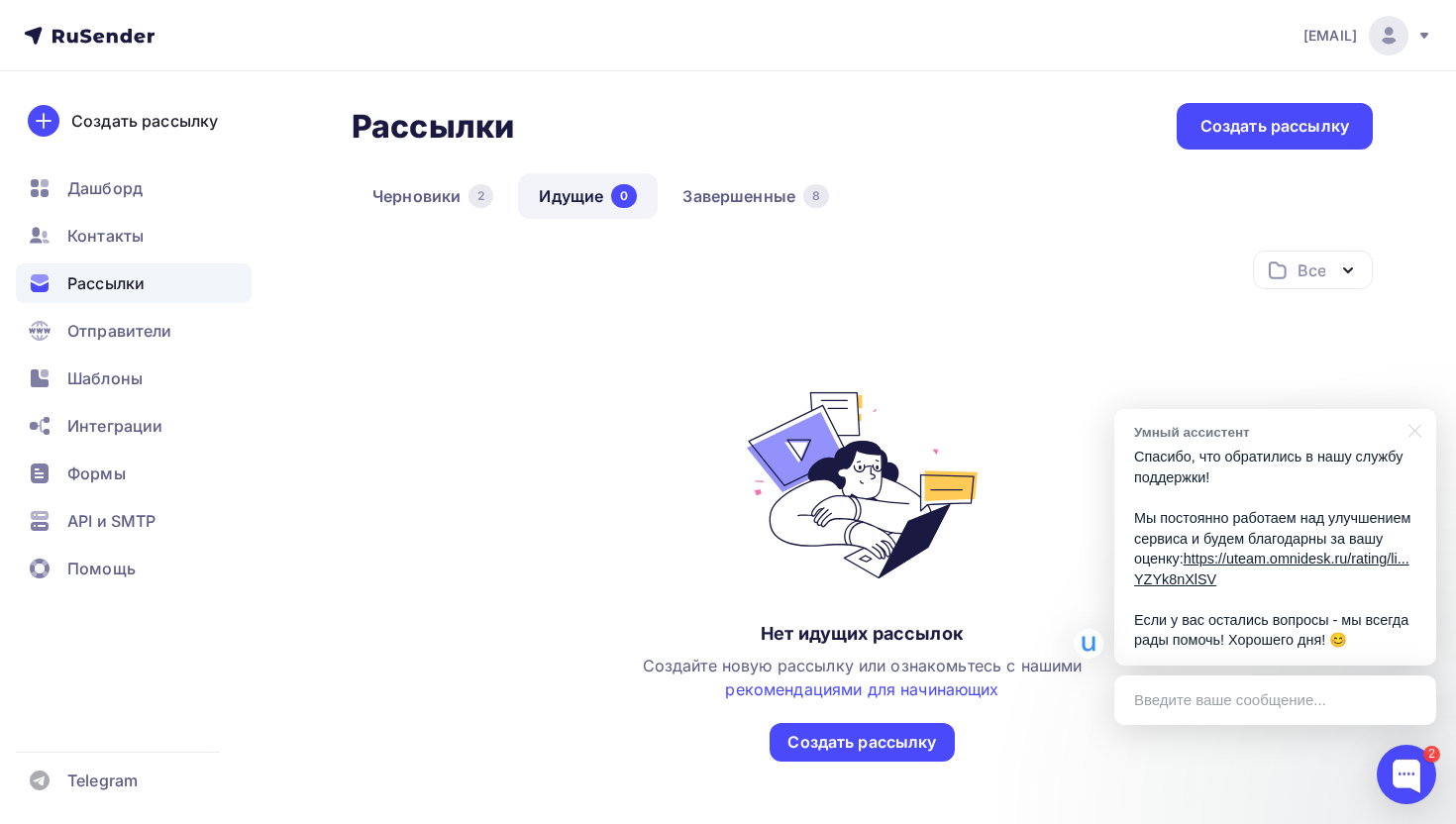 click on "Черновики
2
Идущие
0
Завершенные
8" at bounding box center (862, 212) 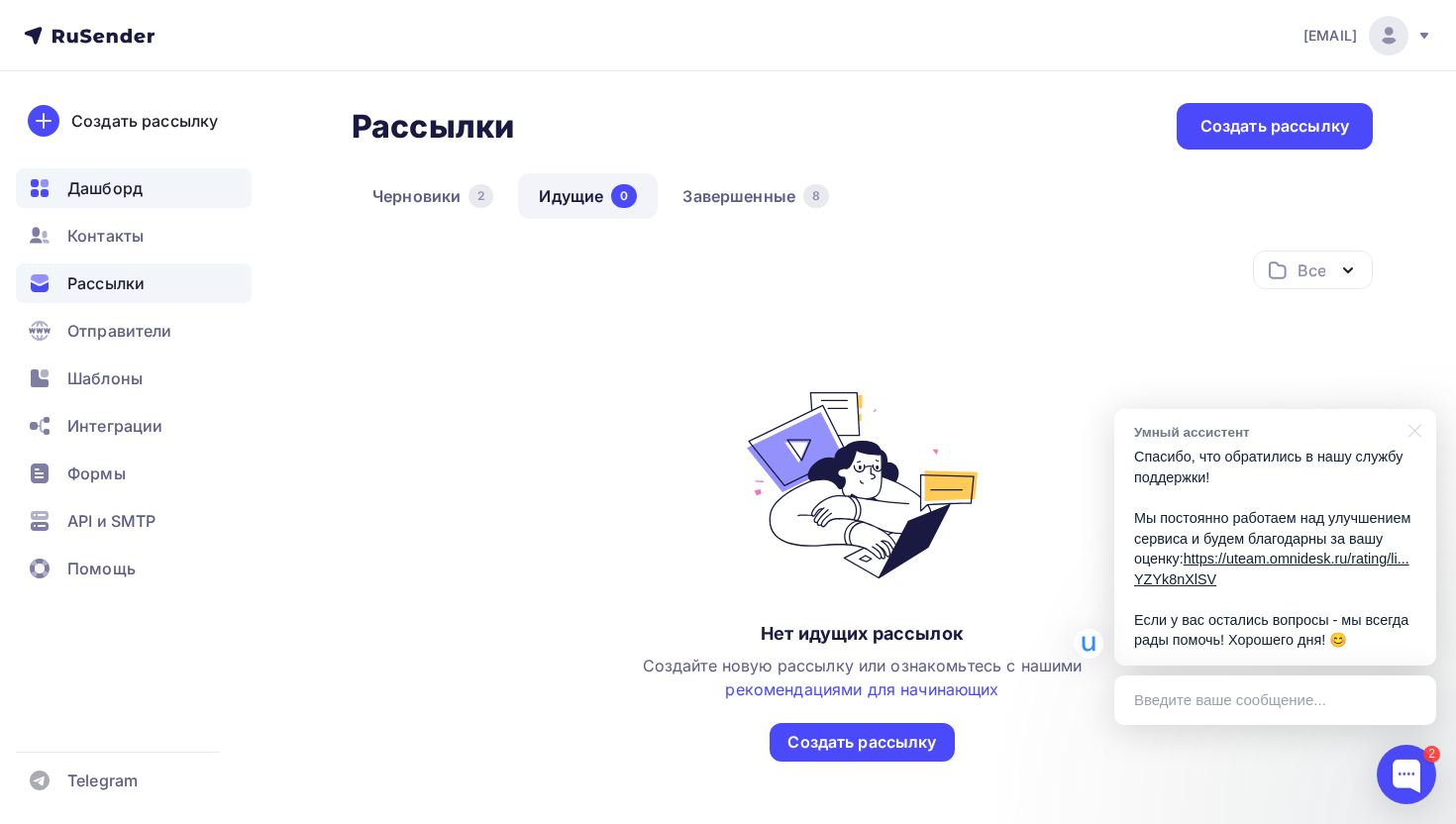 click on "Дашборд" at bounding box center (134, 188) 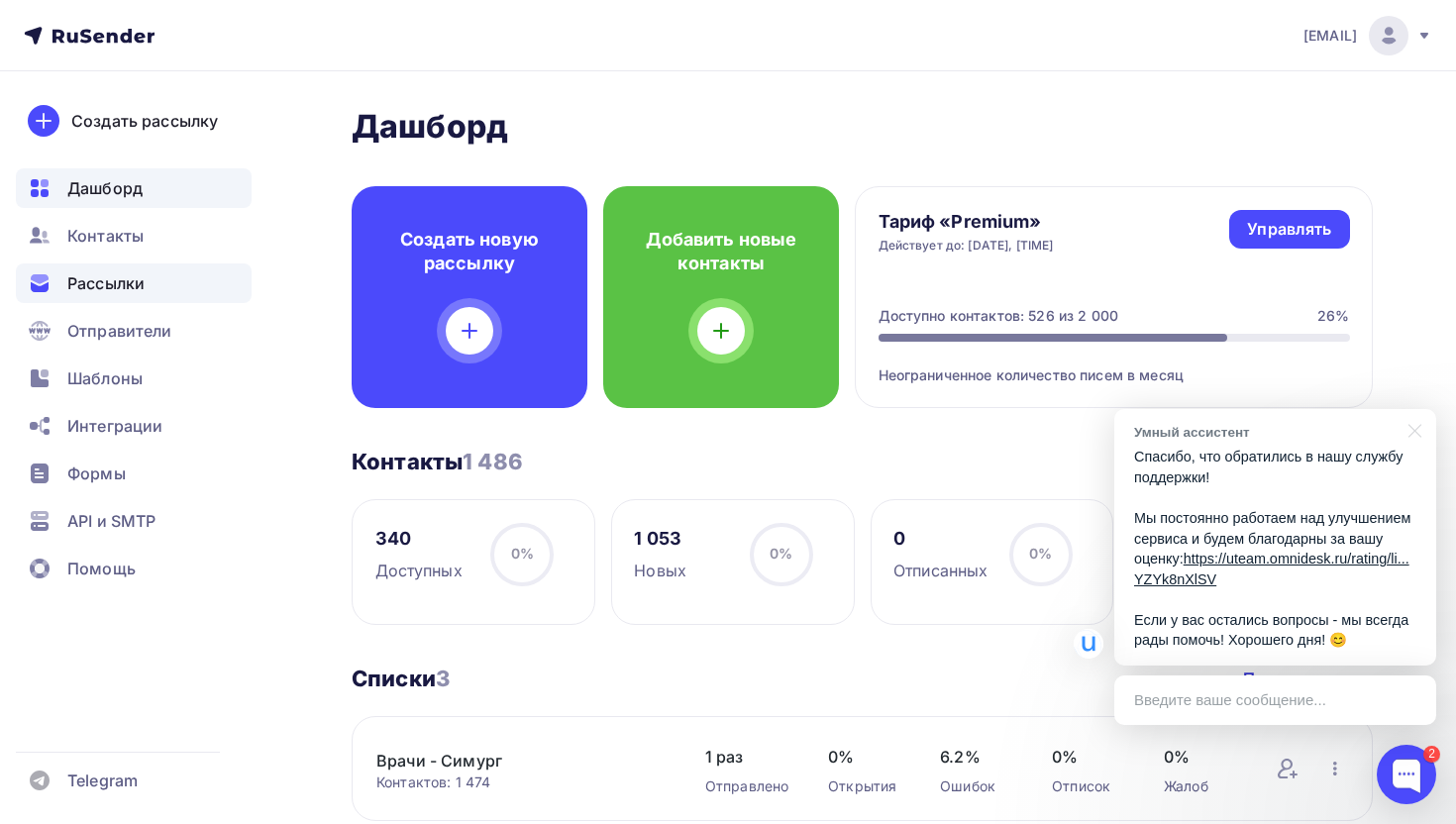 click on "Рассылки" at bounding box center (134, 283) 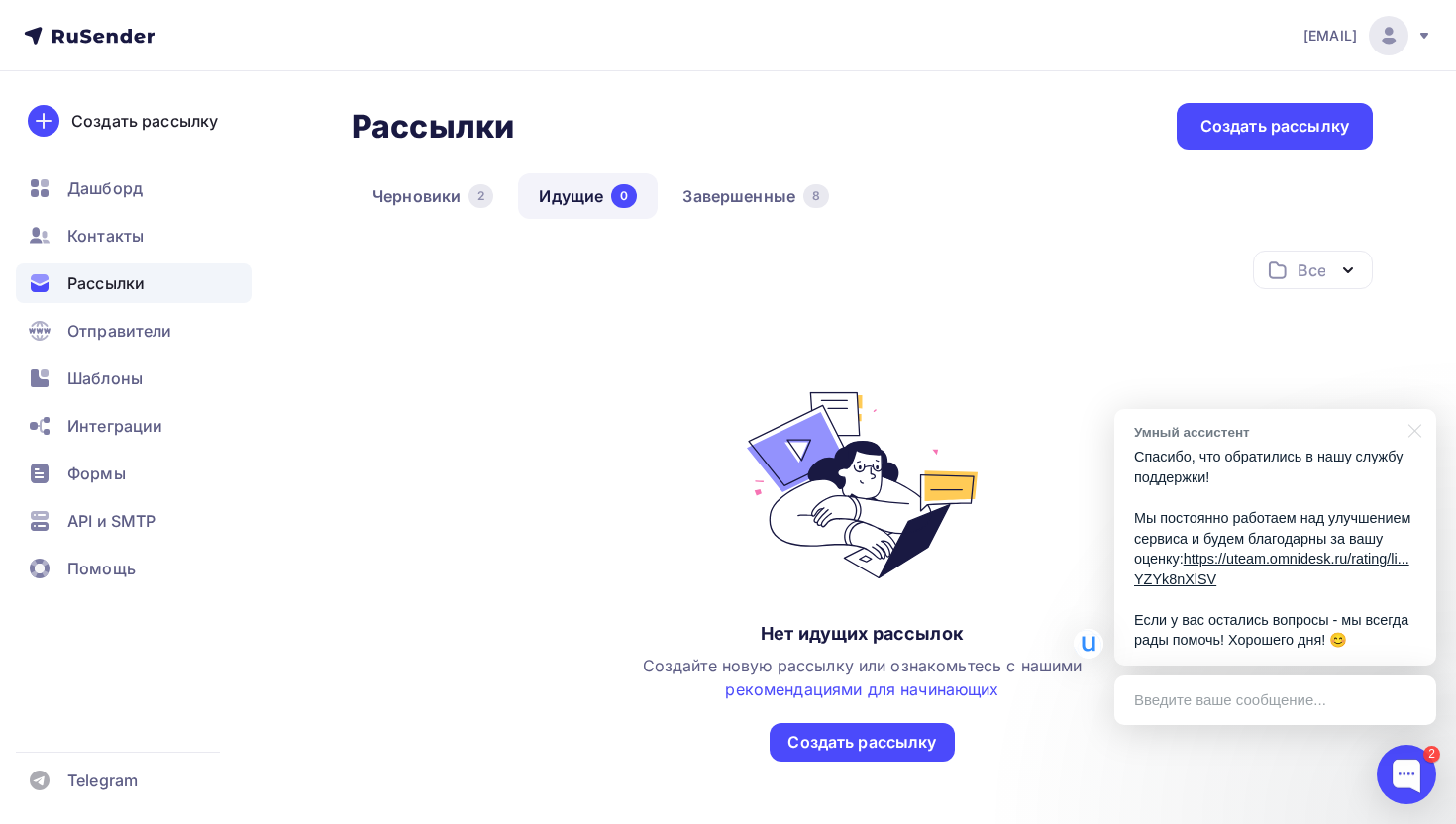 click on "Идущие
0" at bounding box center (587, 196) 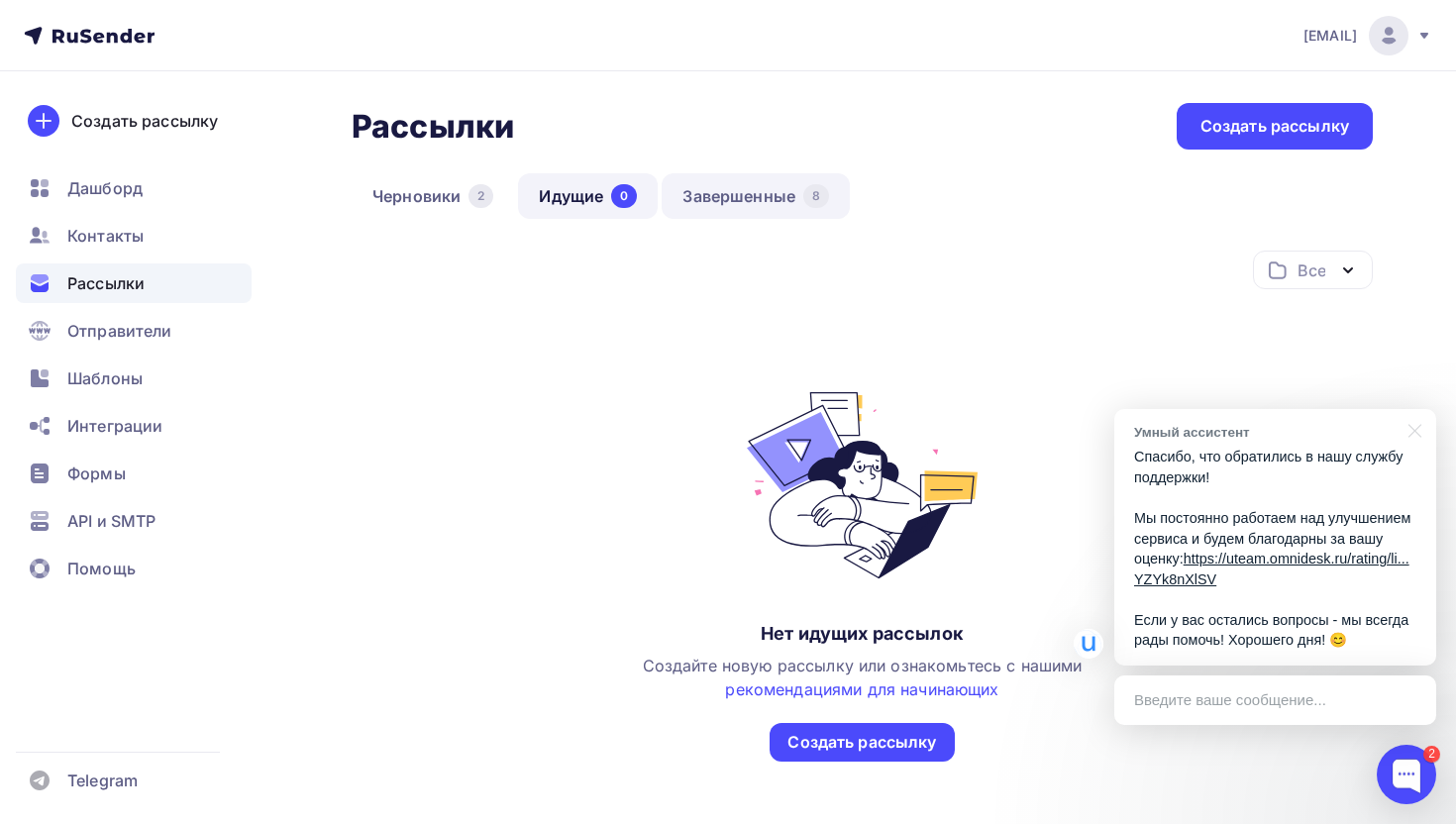 click on "Завершенные
8" at bounding box center (756, 196) 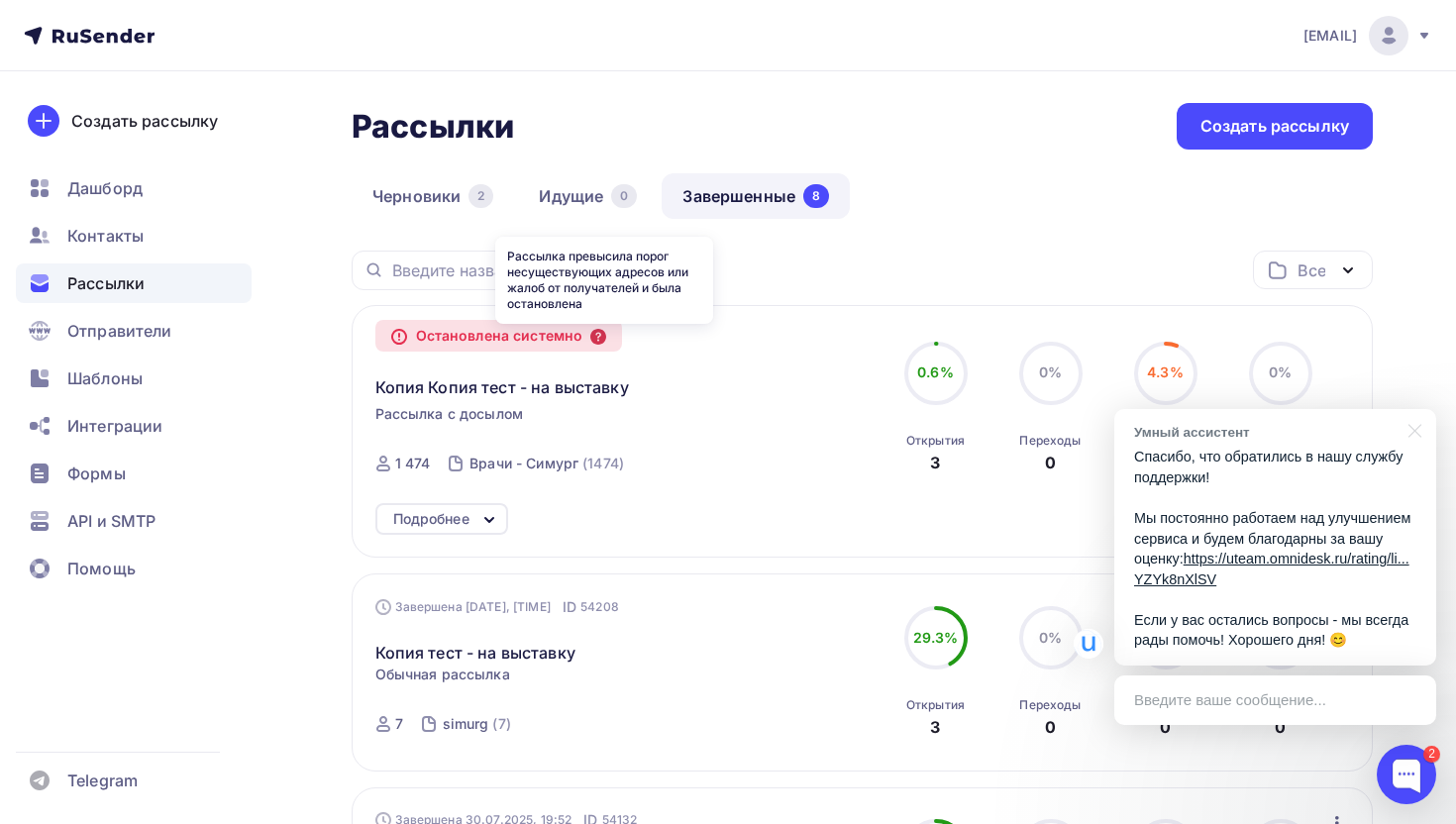click 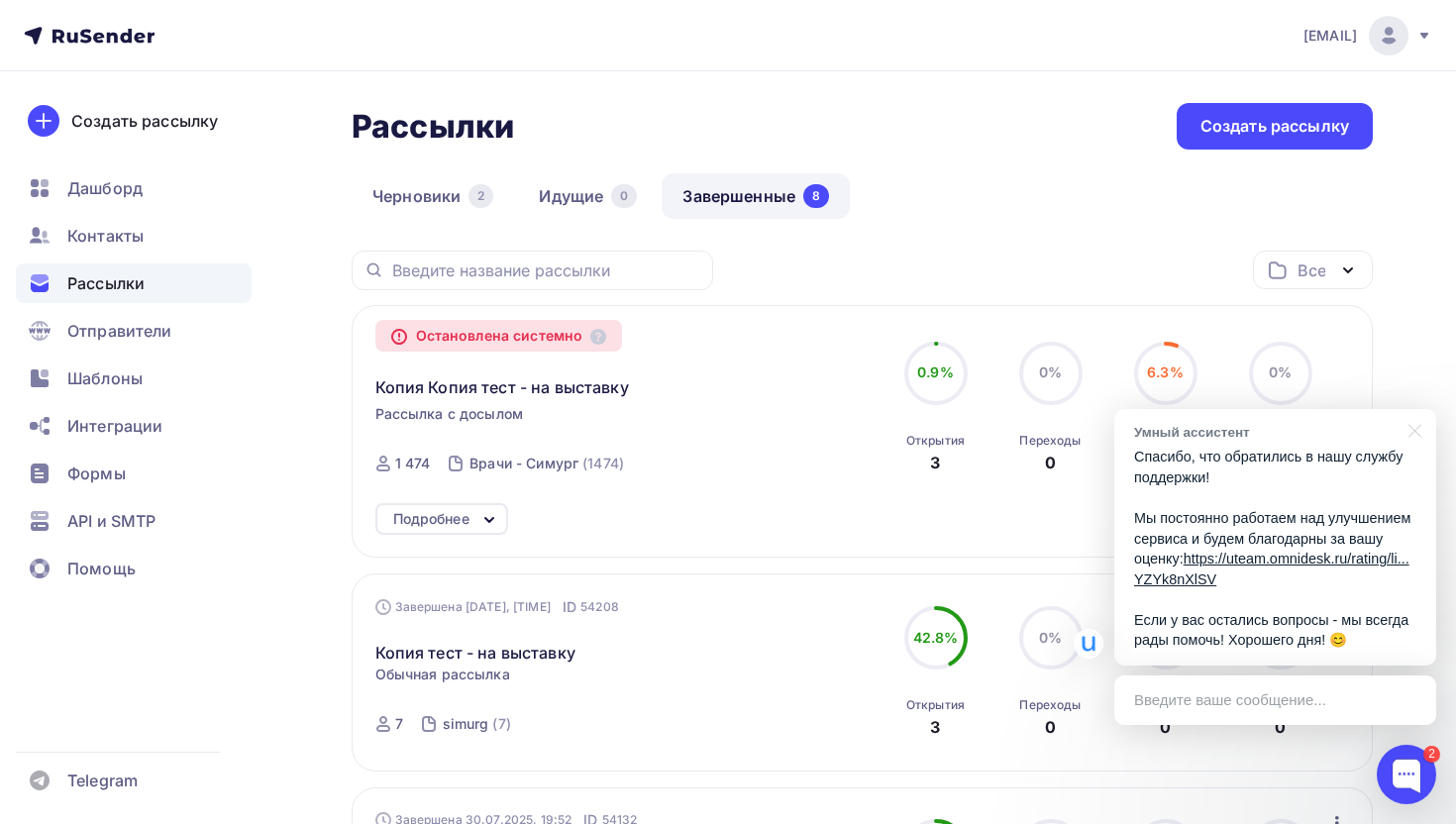 click on "Все
Все папки           Создать новую папку" at bounding box center [862, 277] 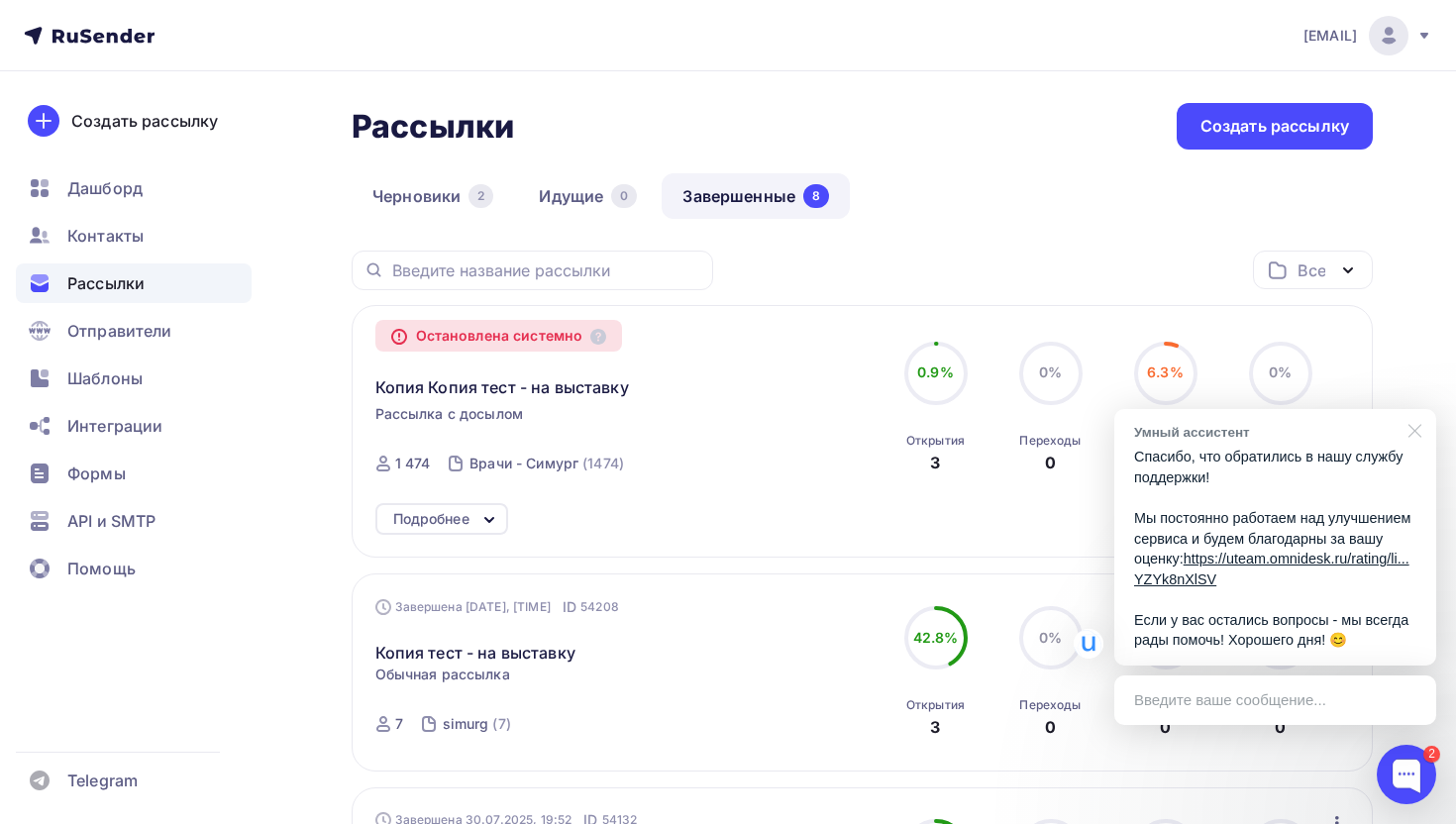 click at bounding box center (1411, 429) 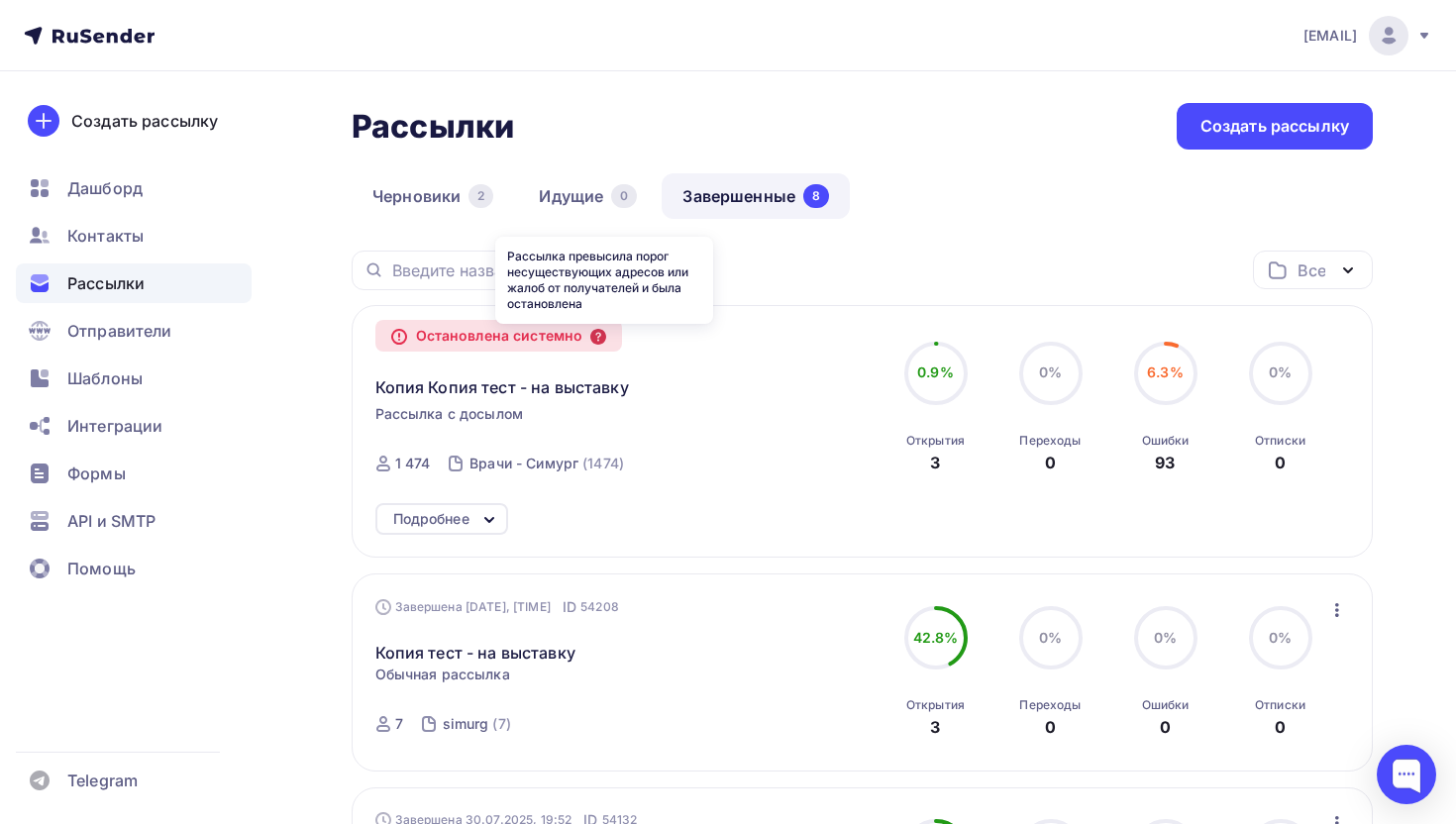 click 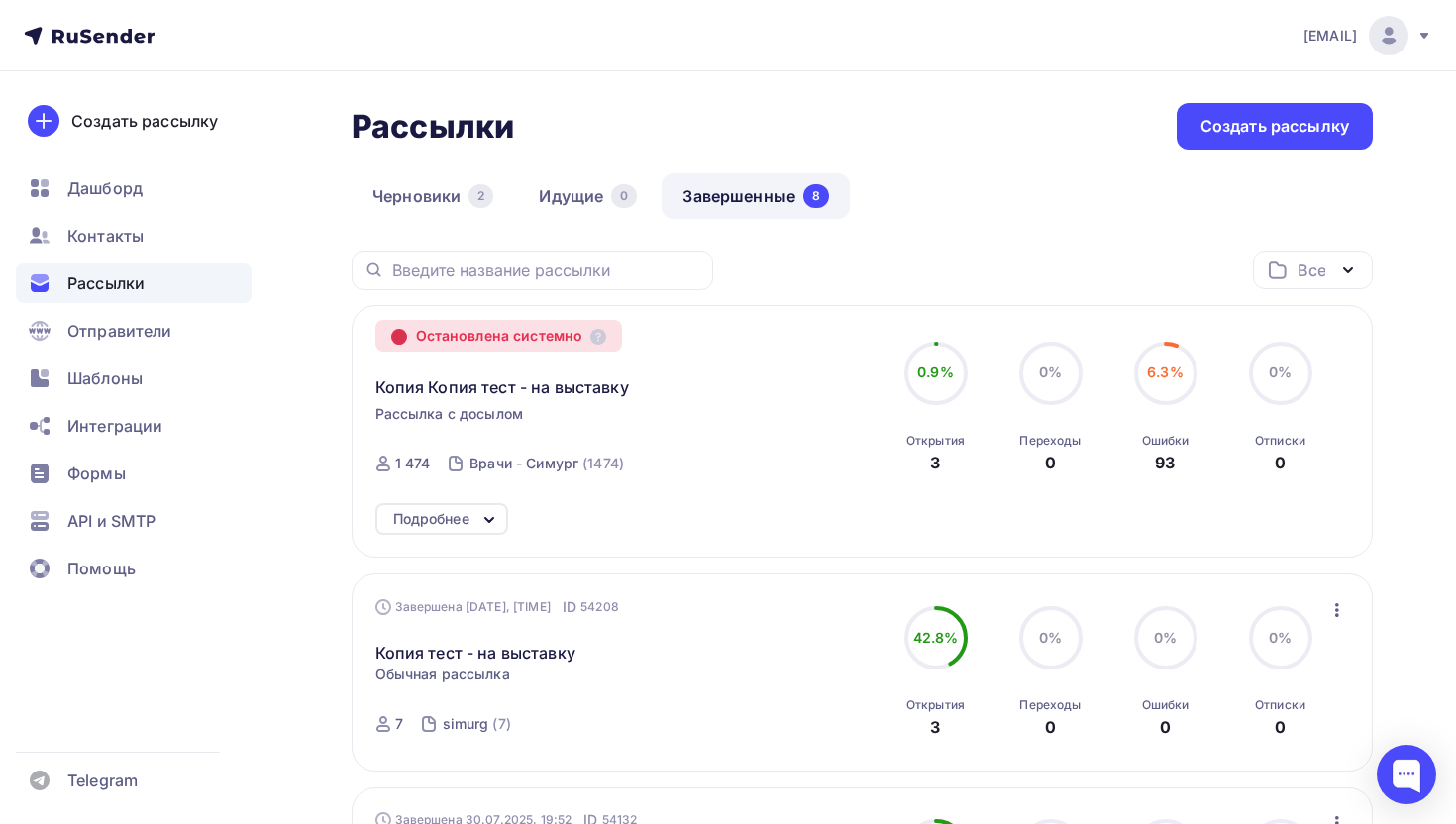 click 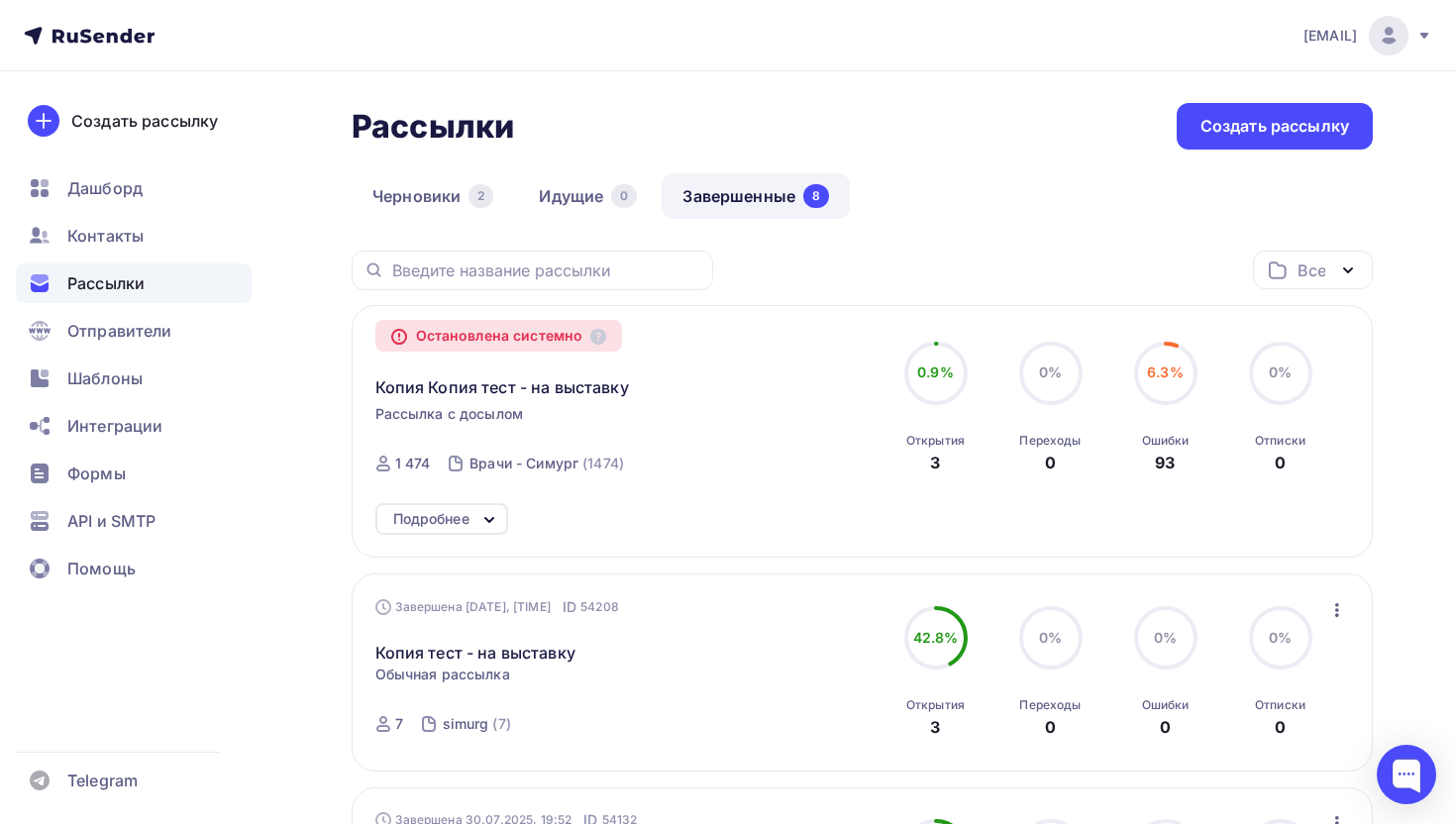 click on "3" at bounding box center [935, 463] 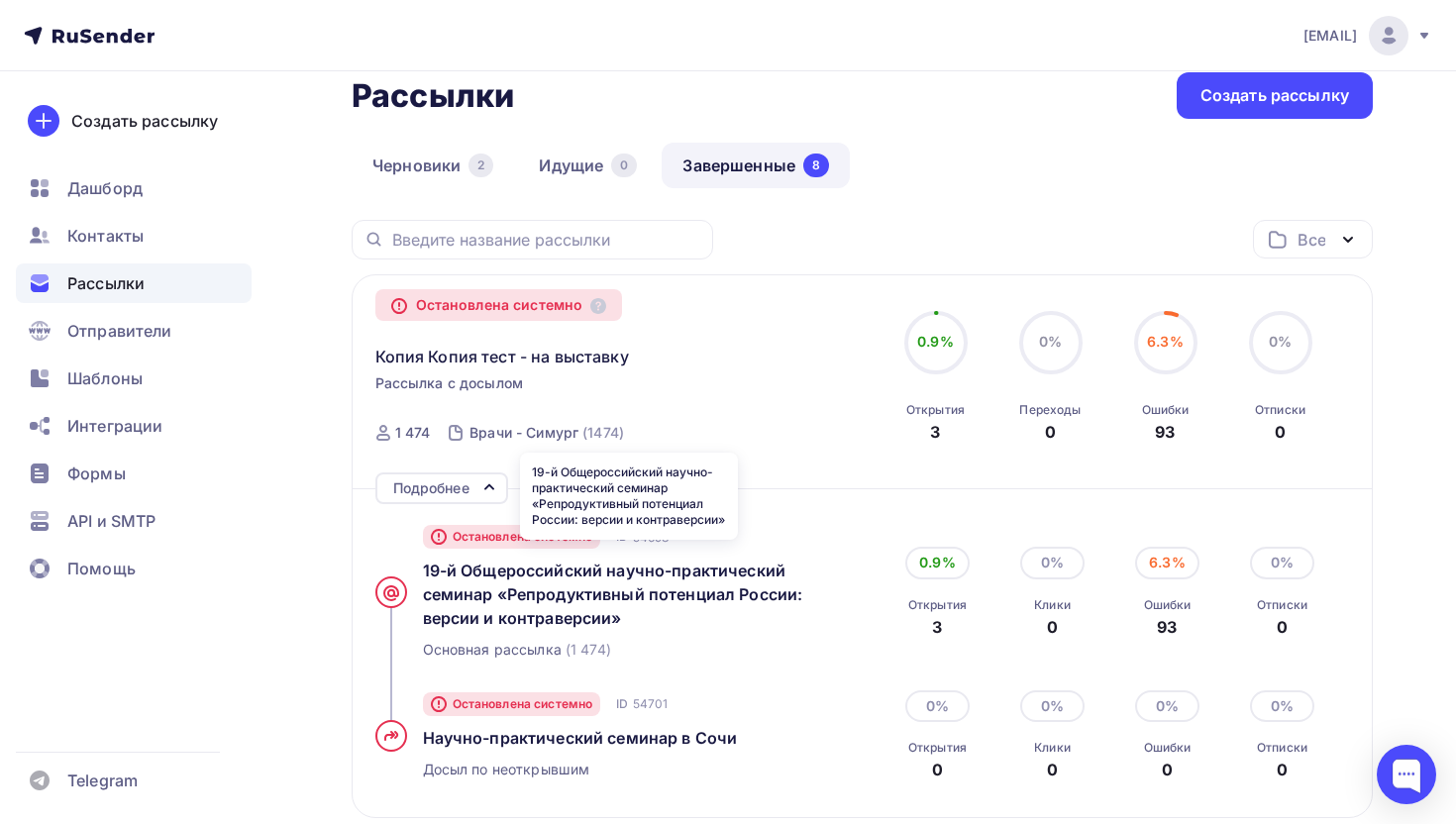 scroll, scrollTop: 22, scrollLeft: 0, axis: vertical 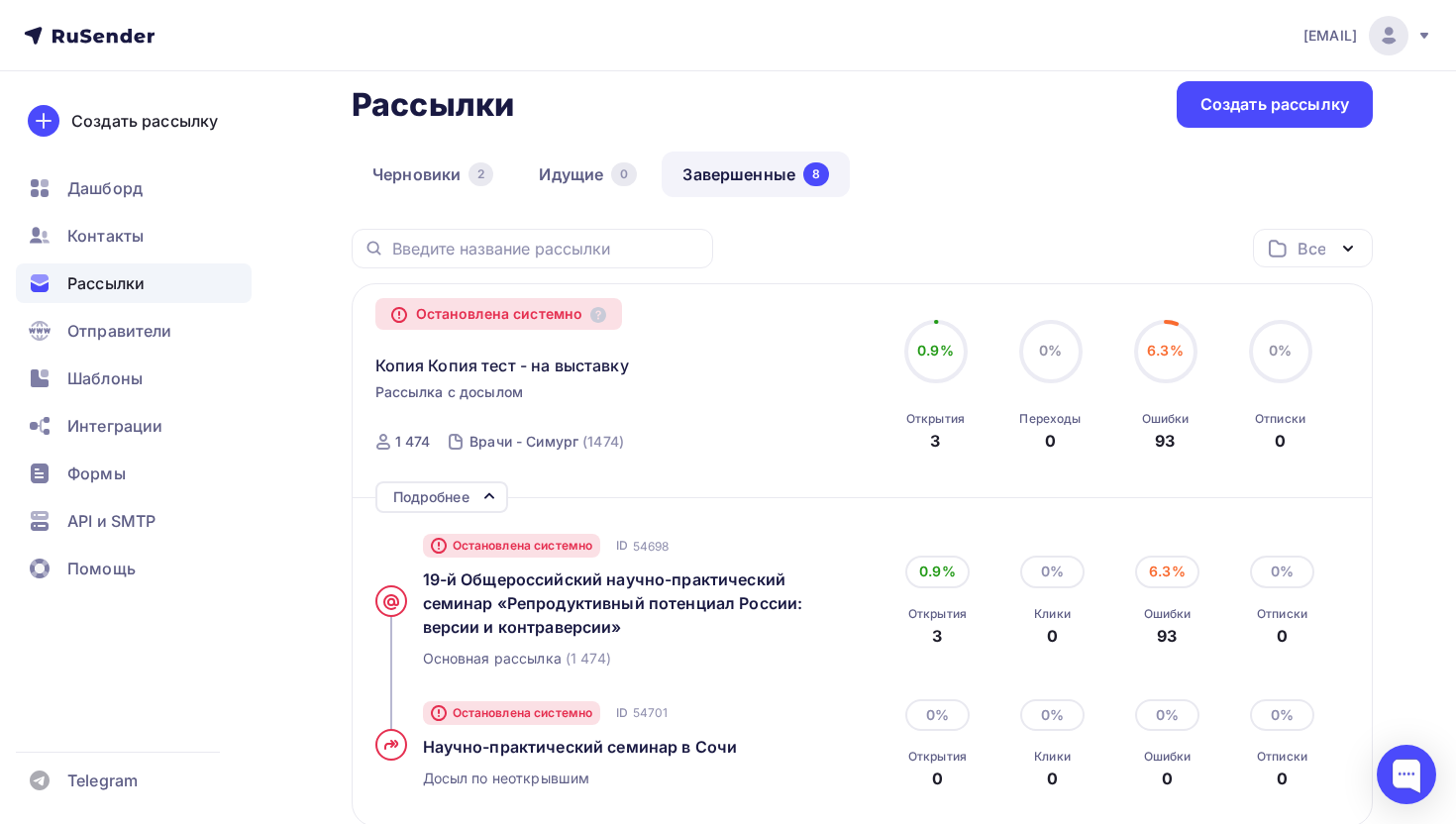 click on "6.3%" at bounding box center (1165, 350) 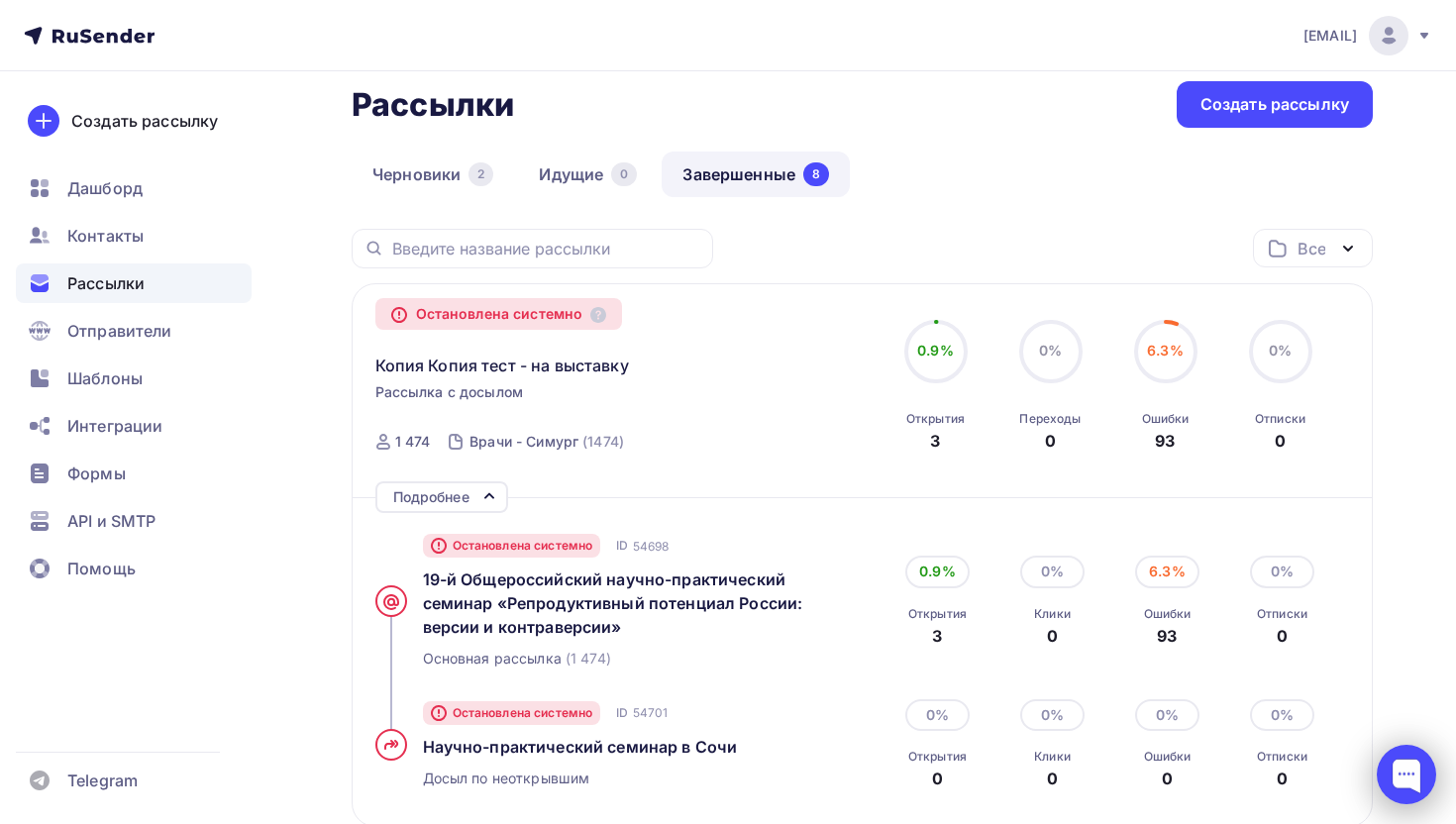 click at bounding box center [1406, 774] 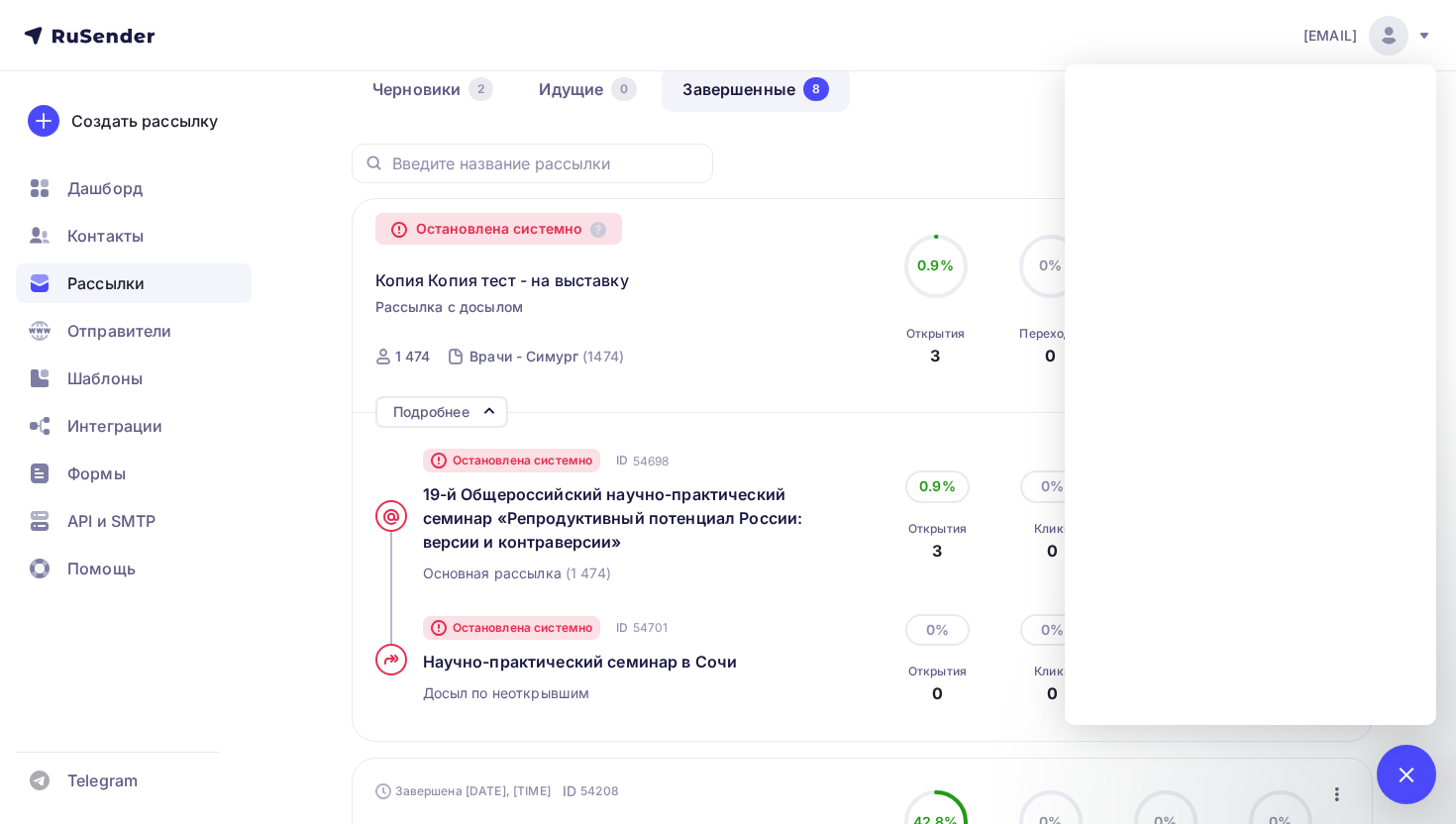 scroll, scrollTop: 0, scrollLeft: 0, axis: both 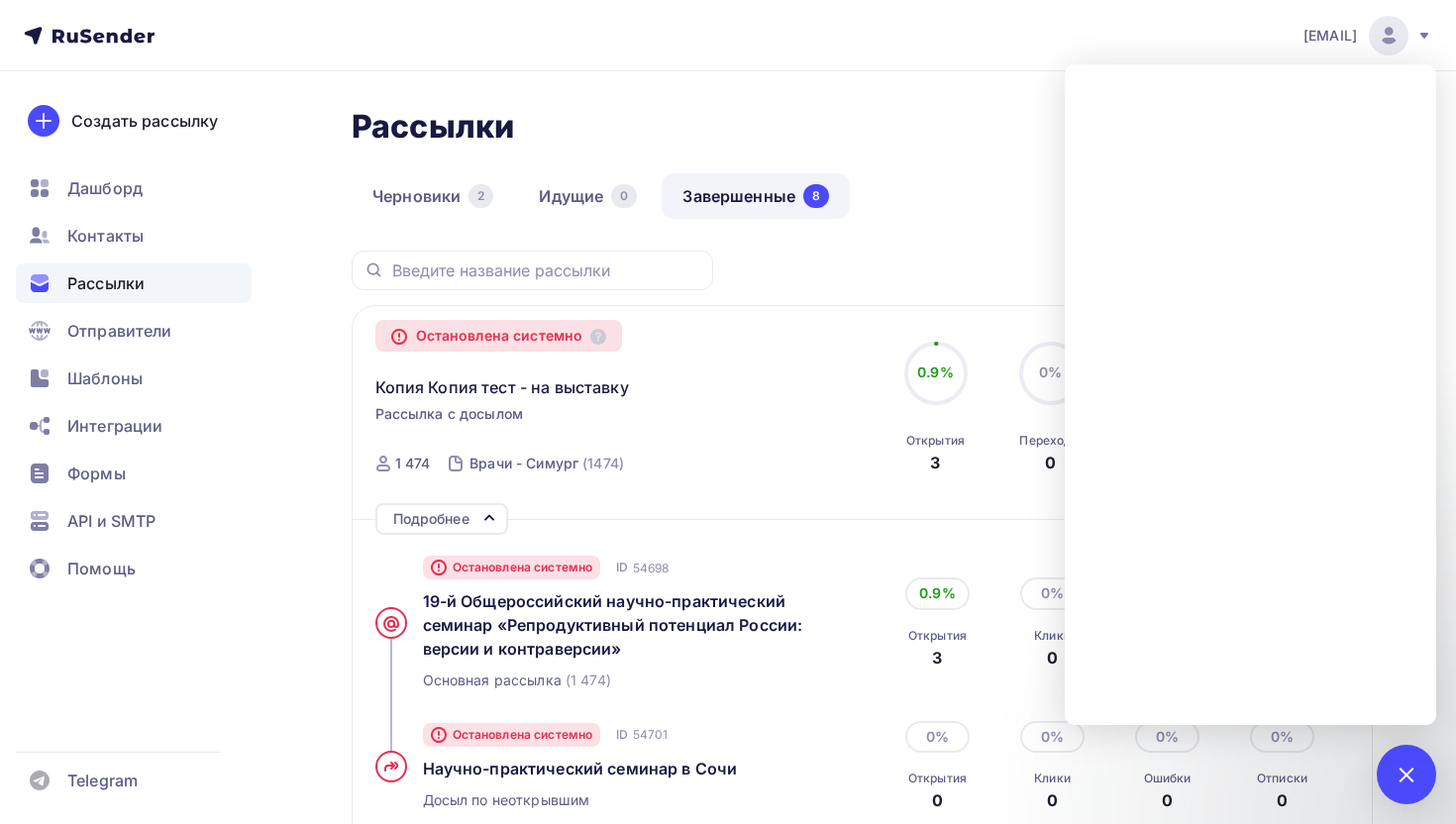 click on "Остановлена системно
Копия Копия тест - на выставку
Рассылка с досылом
Завершена
Сегодня, 10:58
ID   54698
Остановлена системно
1 474
Врачи - Симург   (1474)" at bounding box center [601, 408] 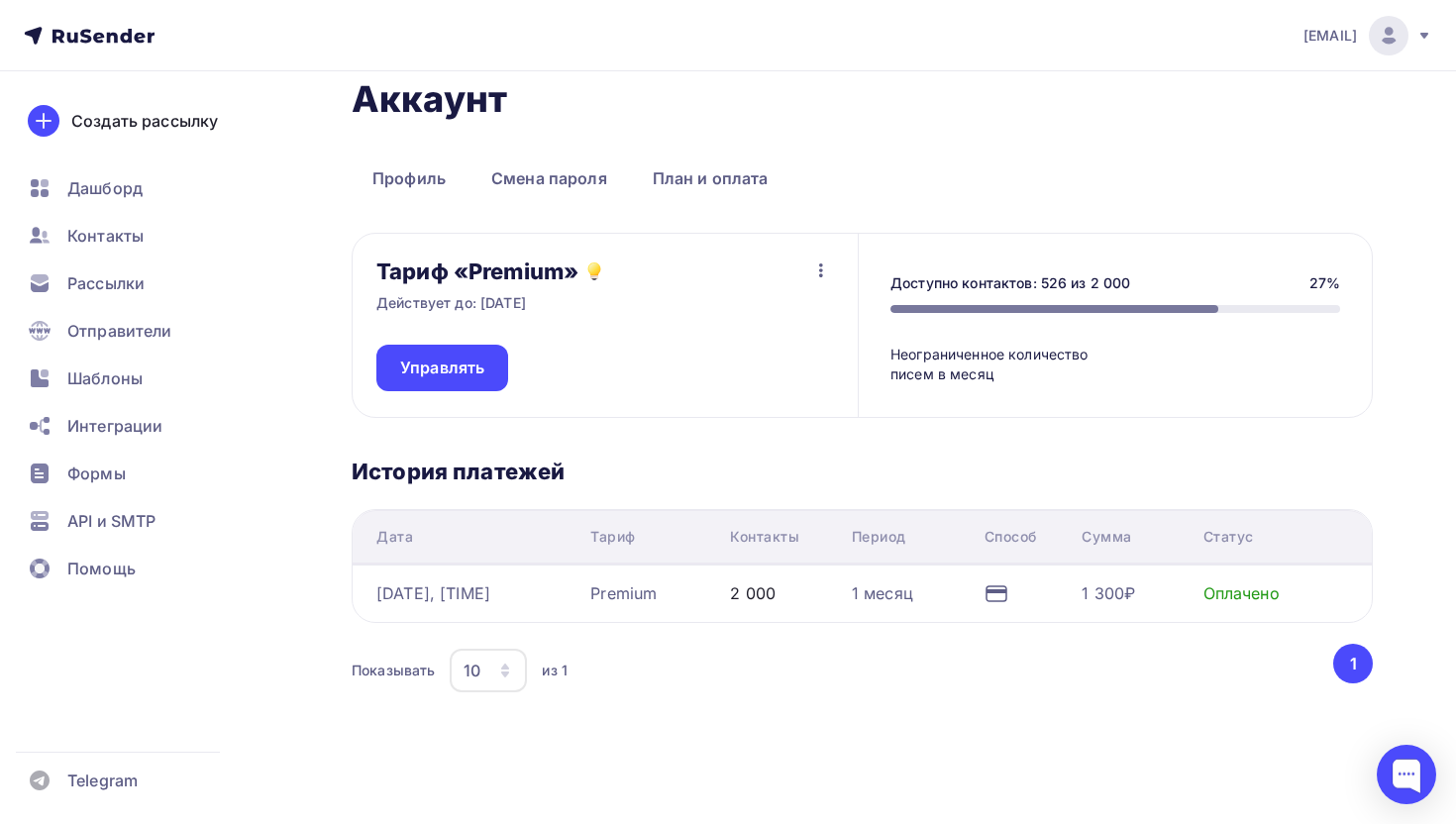 scroll, scrollTop: 35, scrollLeft: 0, axis: vertical 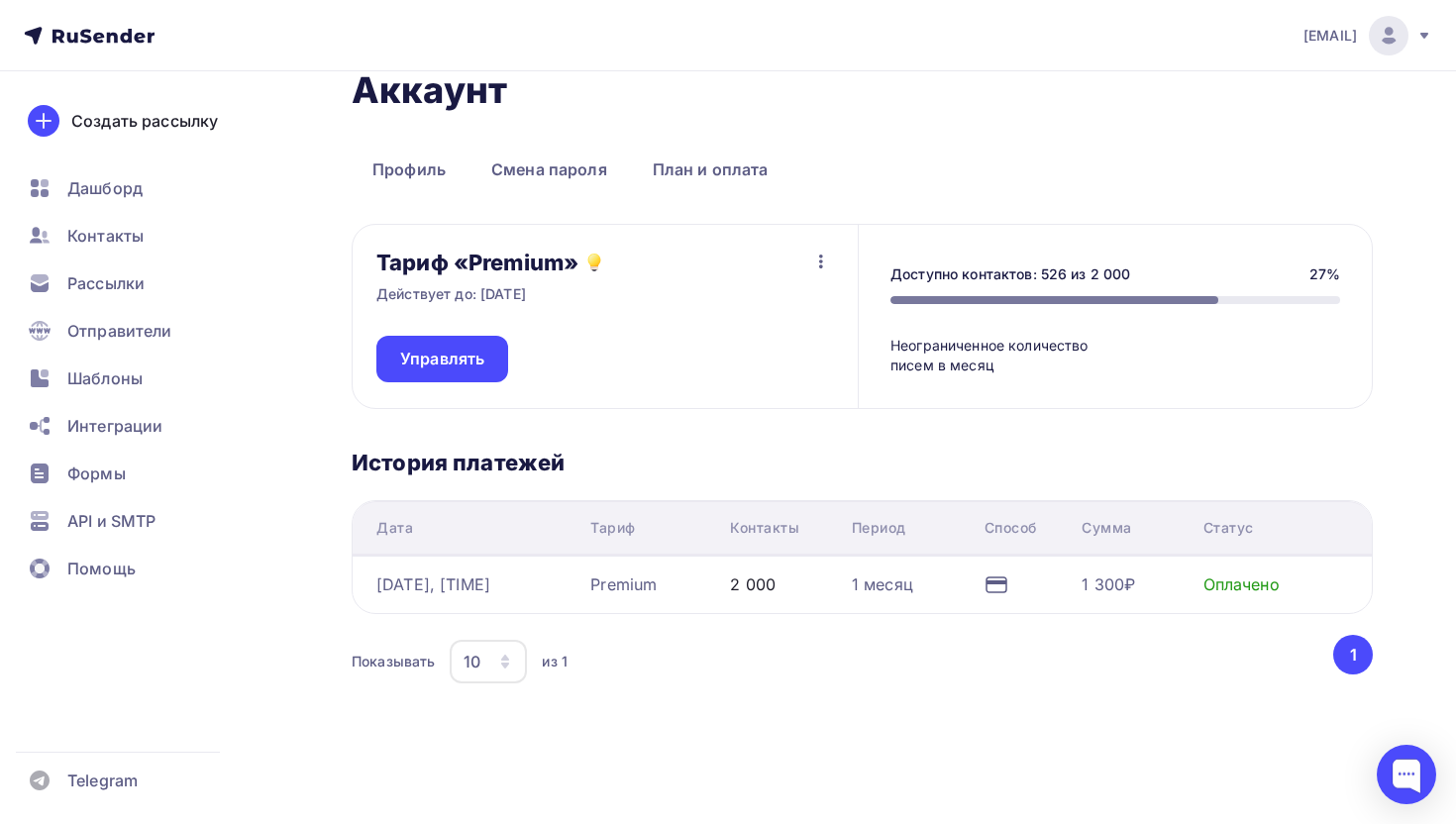 click on "Доступно контактов: 526 из
2 000" at bounding box center [1010, 274] 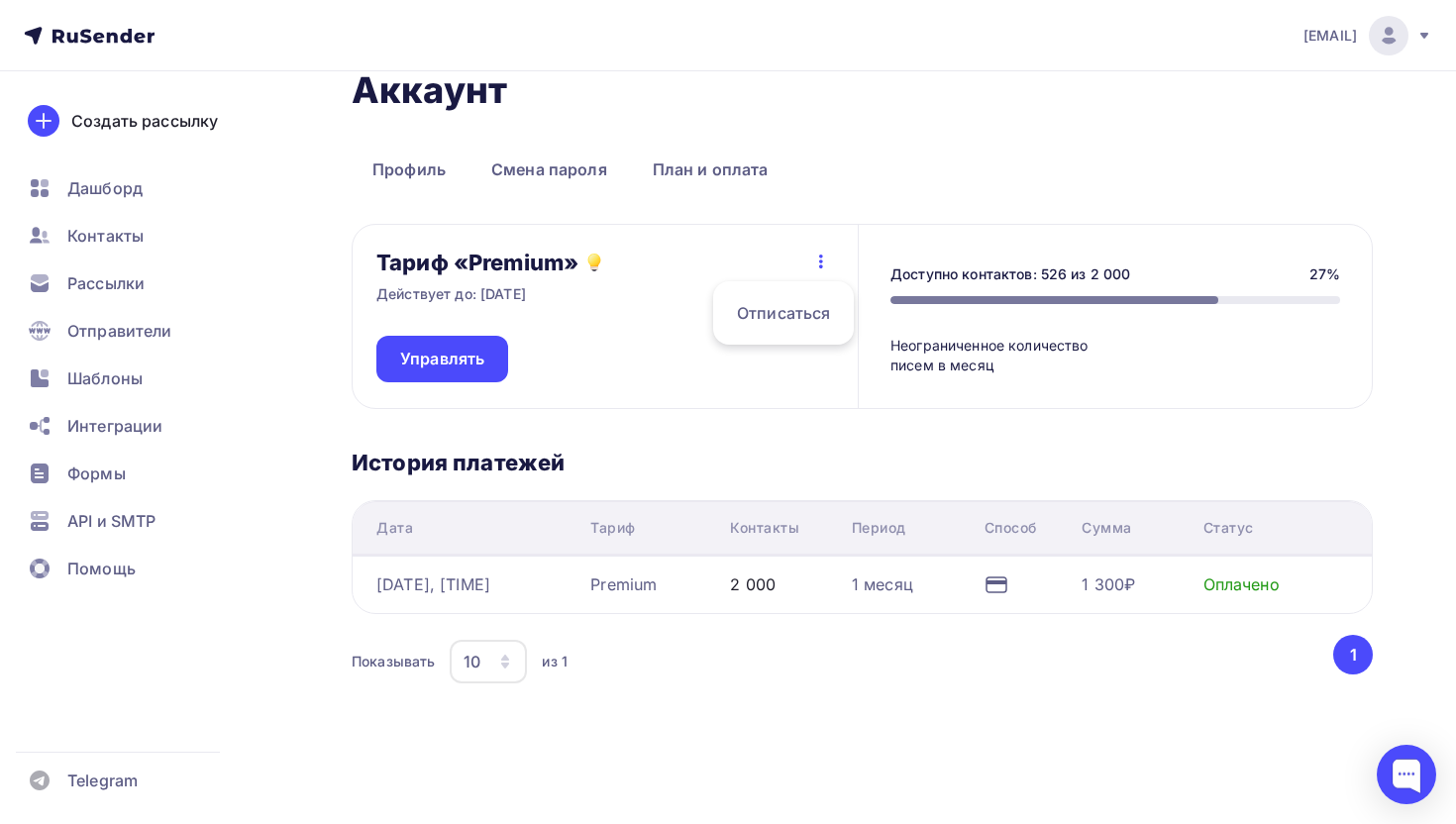 click on "Тариф «Premium»" at bounding box center [477, 262] 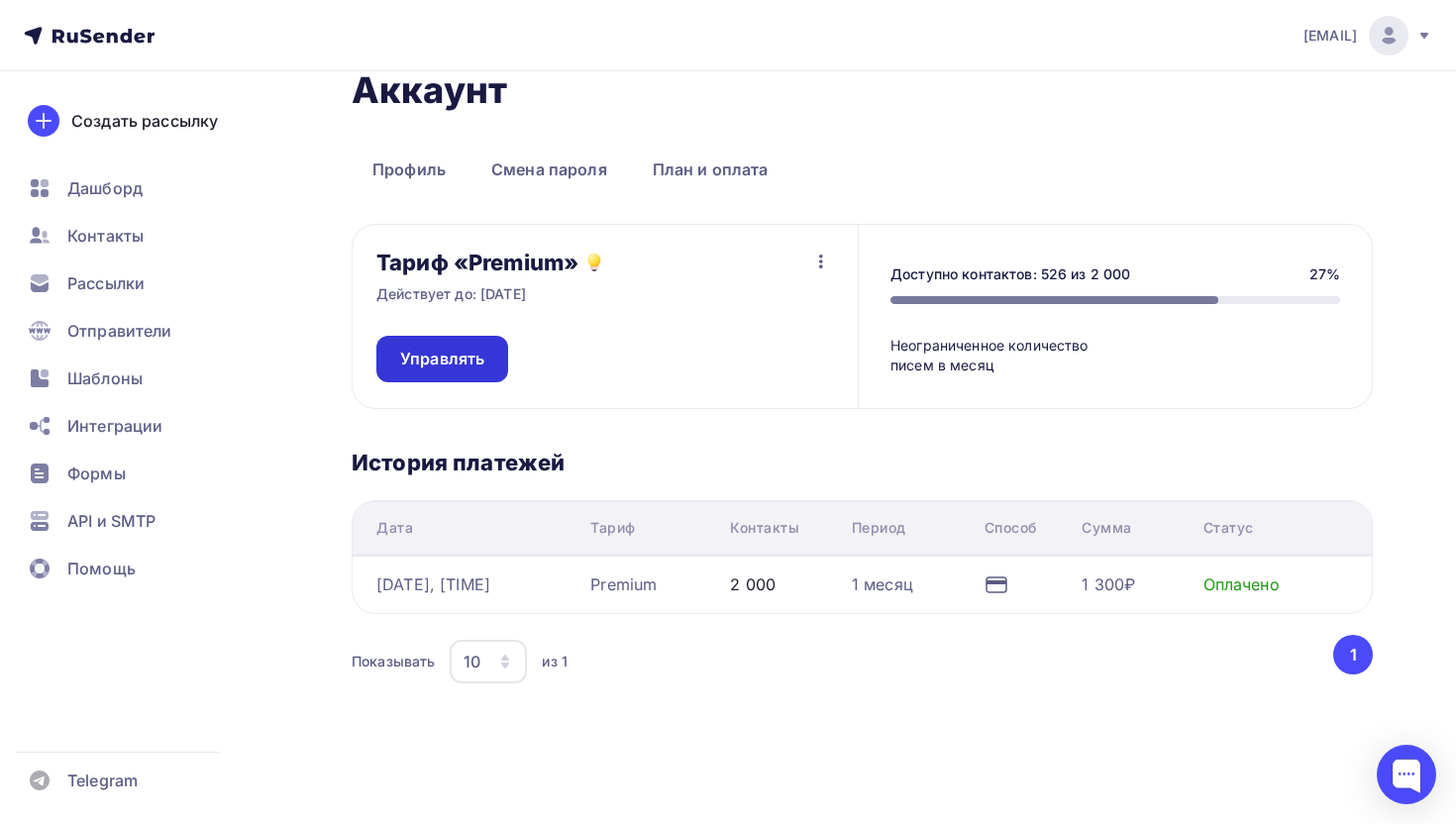 click on "Управлять" at bounding box center [442, 359] 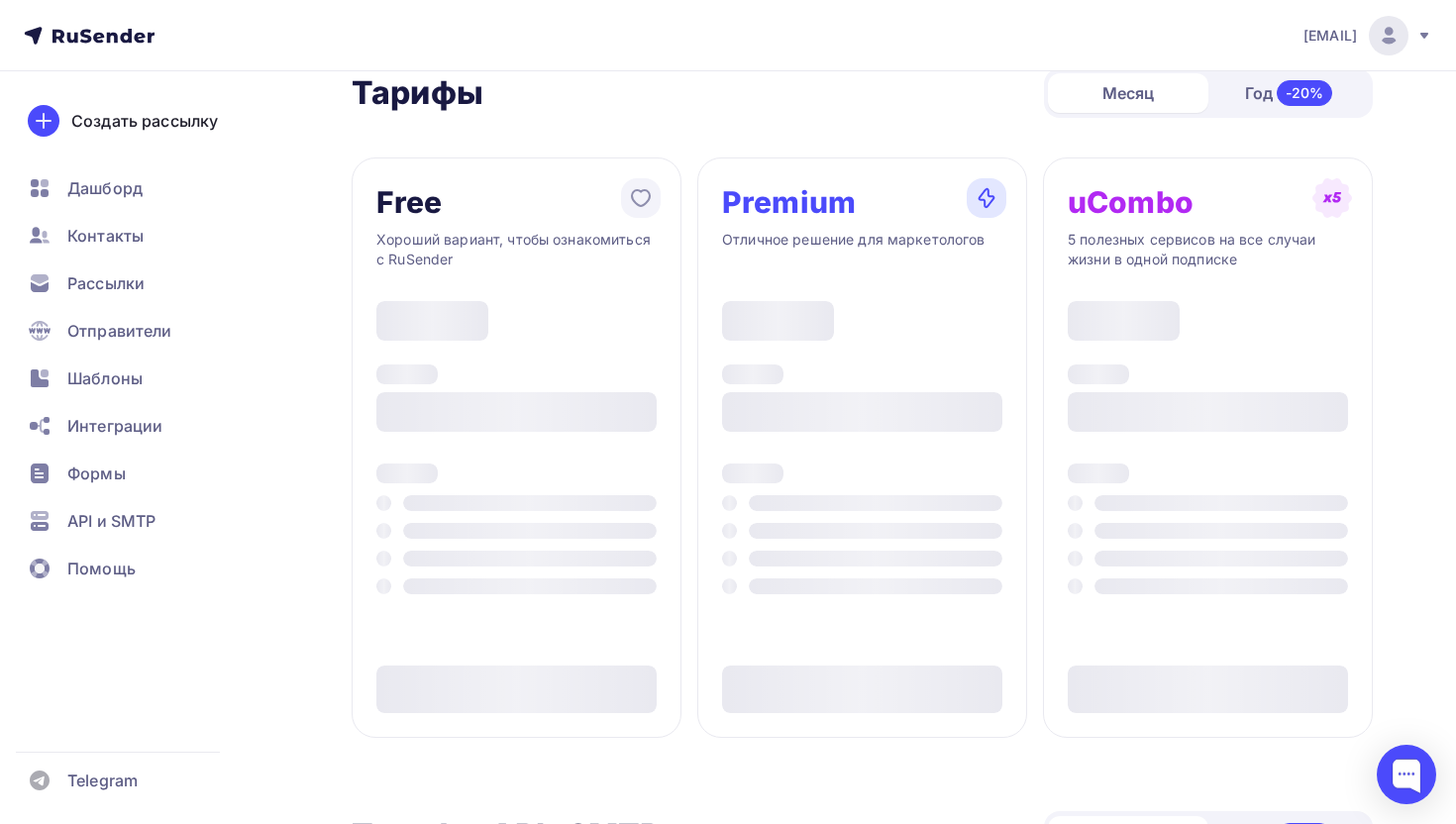 scroll, scrollTop: 0, scrollLeft: 0, axis: both 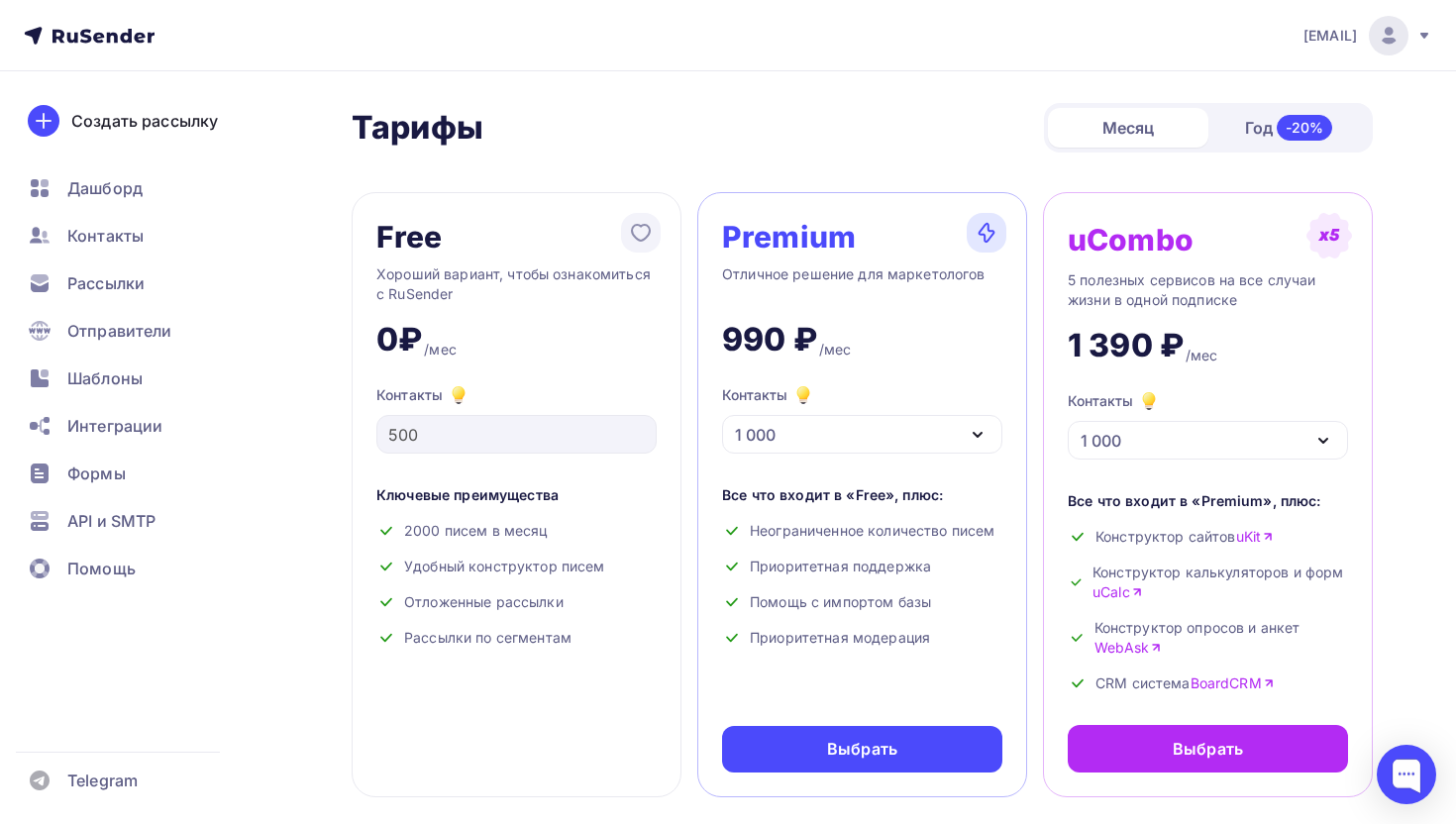 click on "1 000" at bounding box center (862, 434) 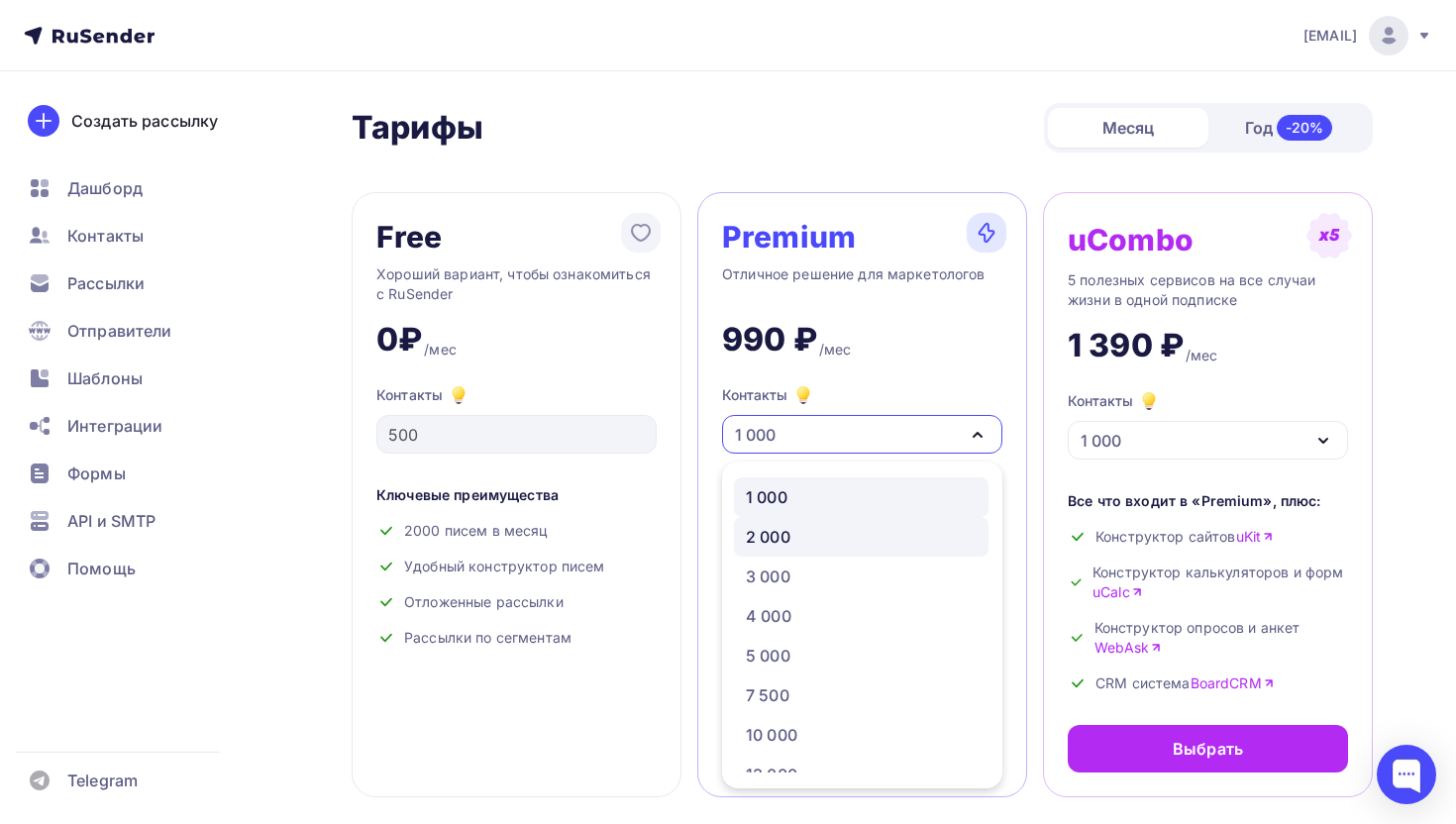 click on "2 000" at bounding box center [861, 537] 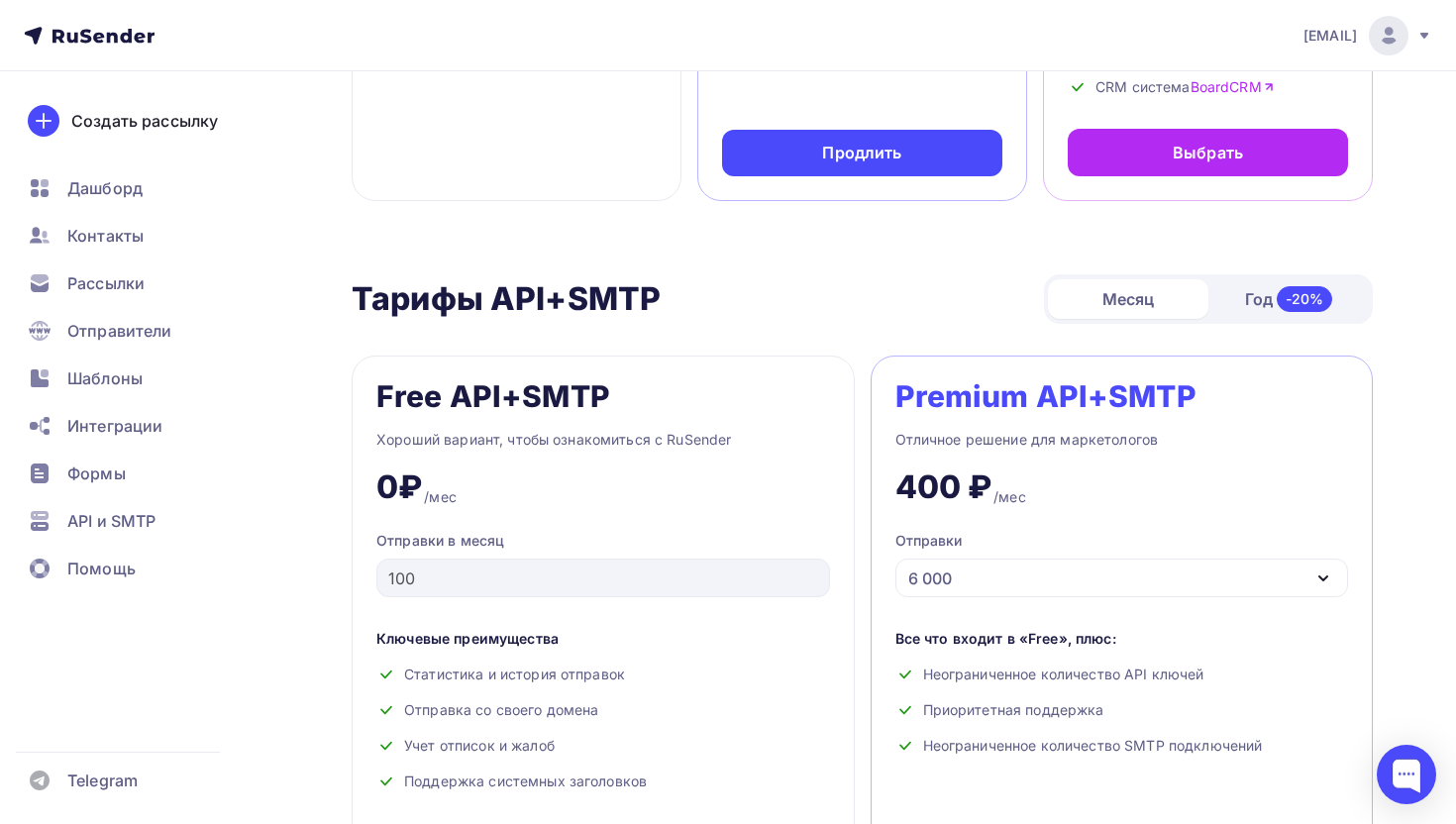 scroll, scrollTop: 650, scrollLeft: 0, axis: vertical 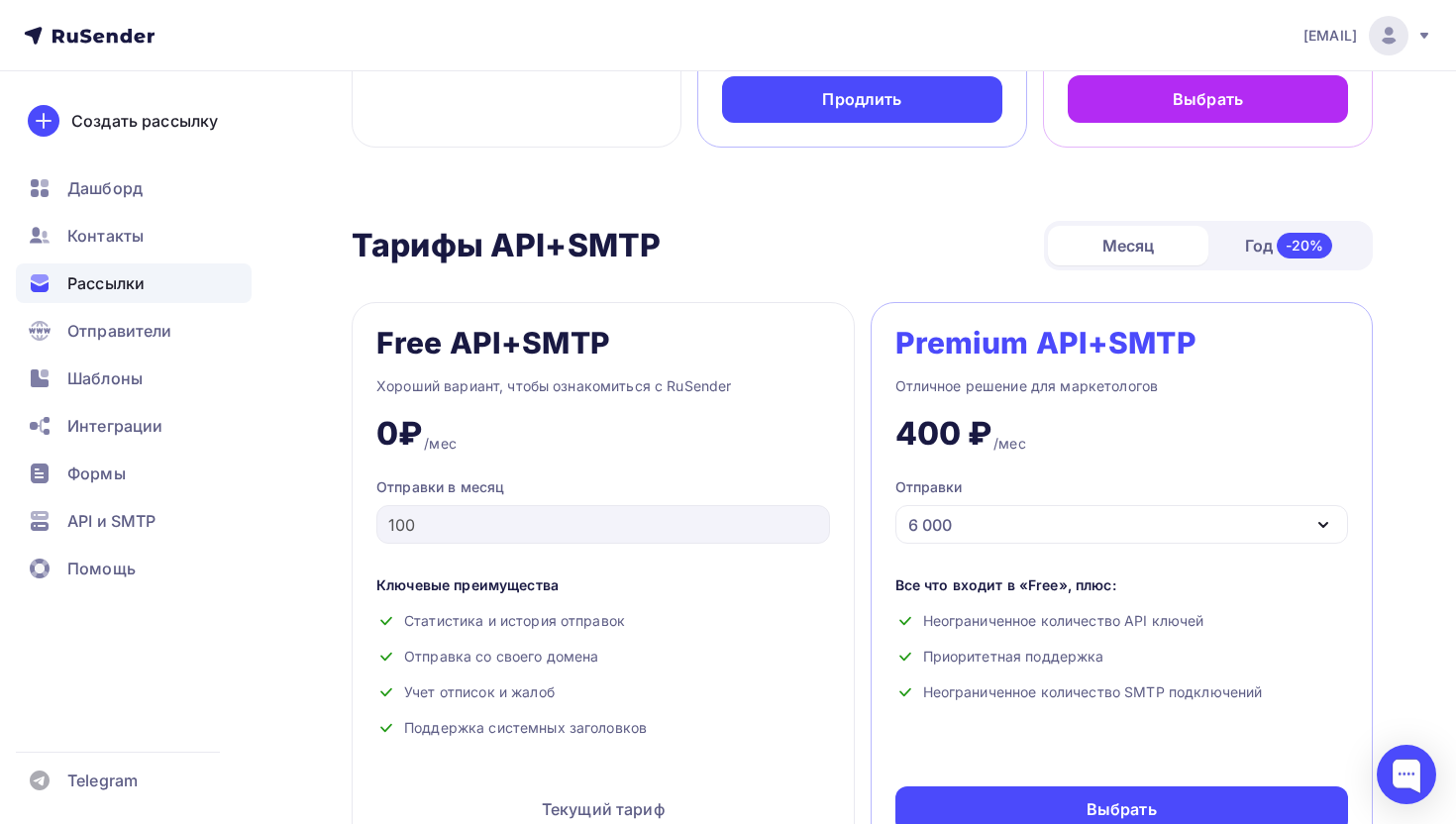 click on "Рассылки" at bounding box center [106, 283] 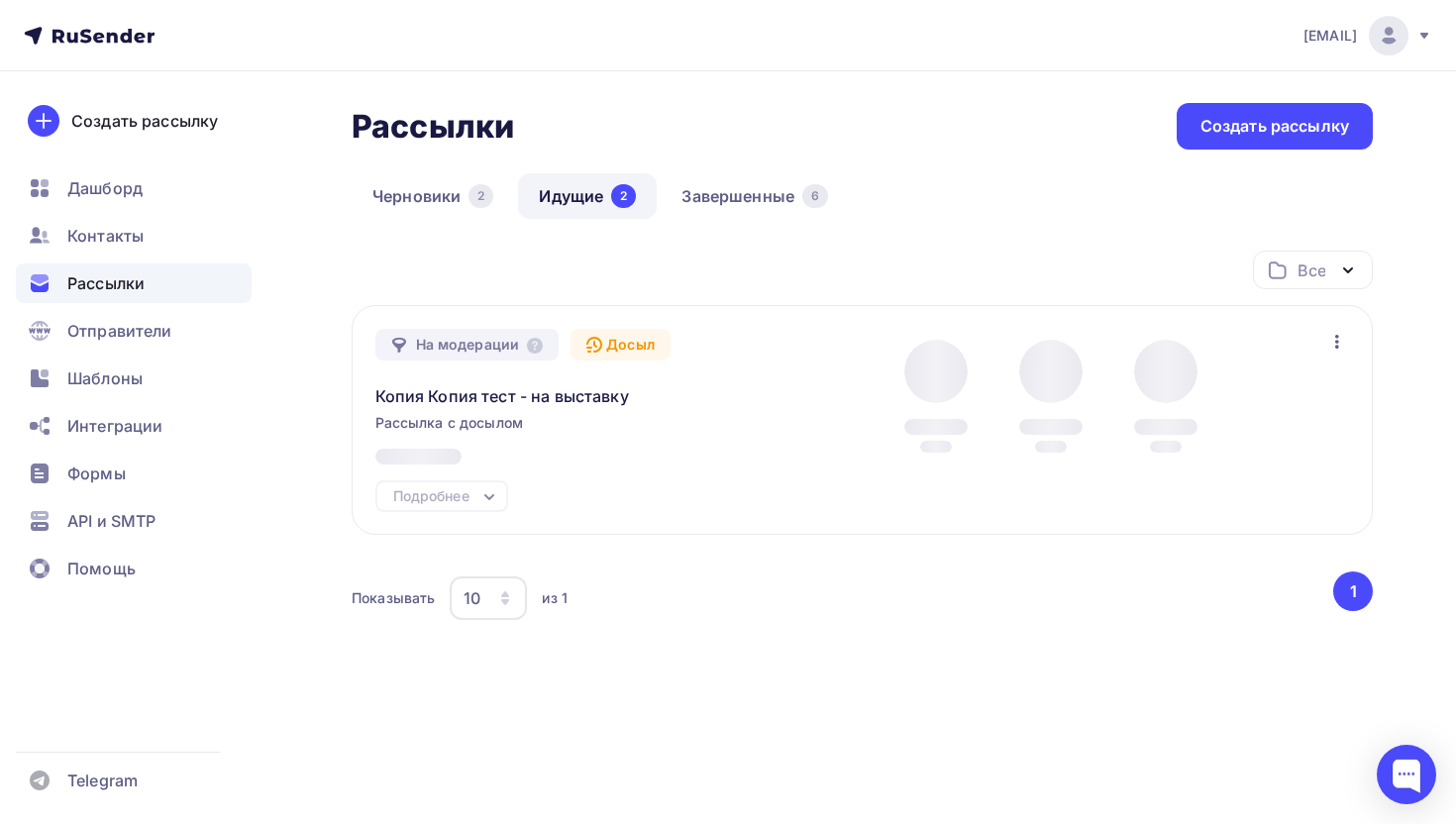 scroll, scrollTop: 0, scrollLeft: 0, axis: both 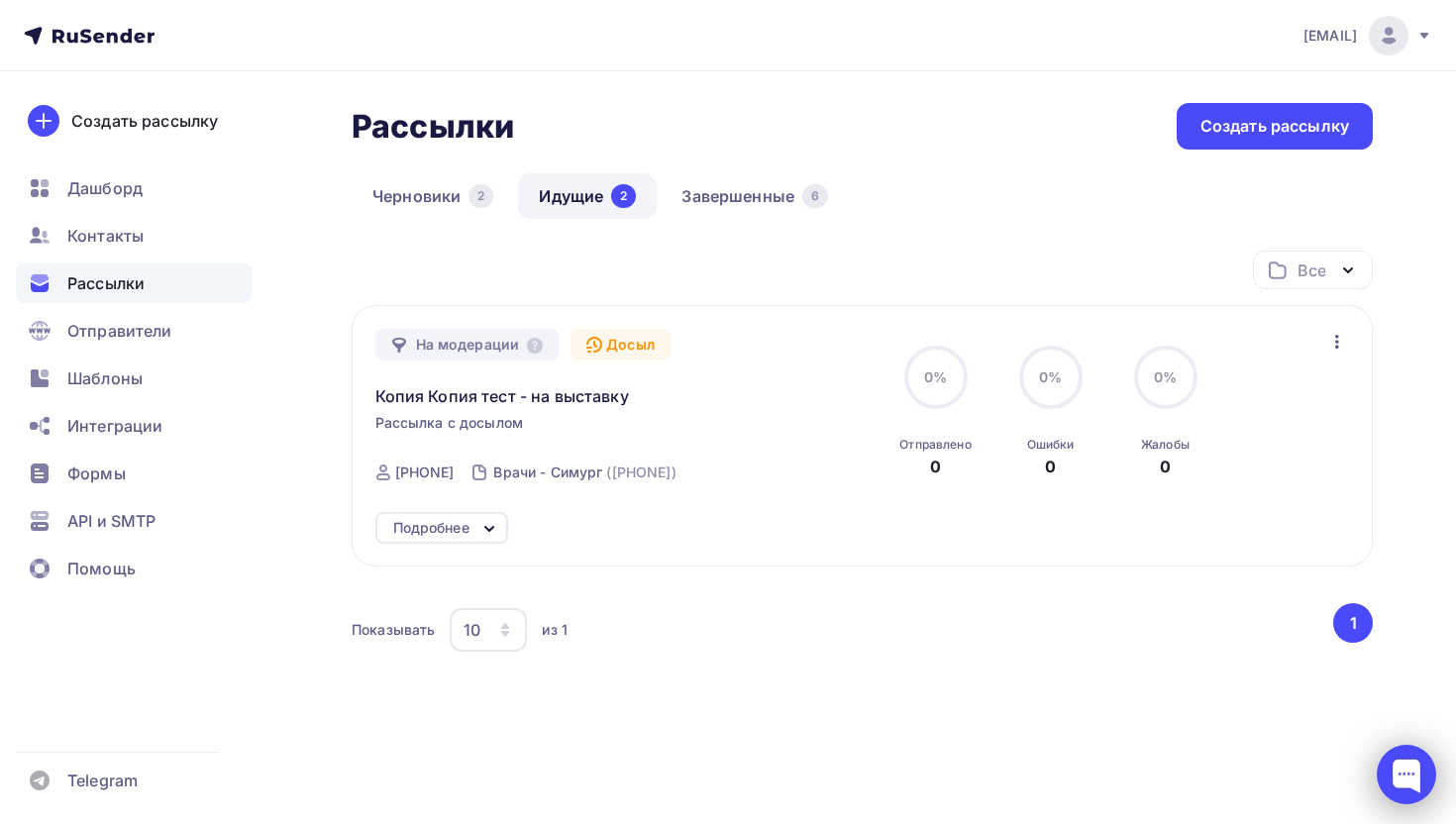 click at bounding box center (1406, 774) 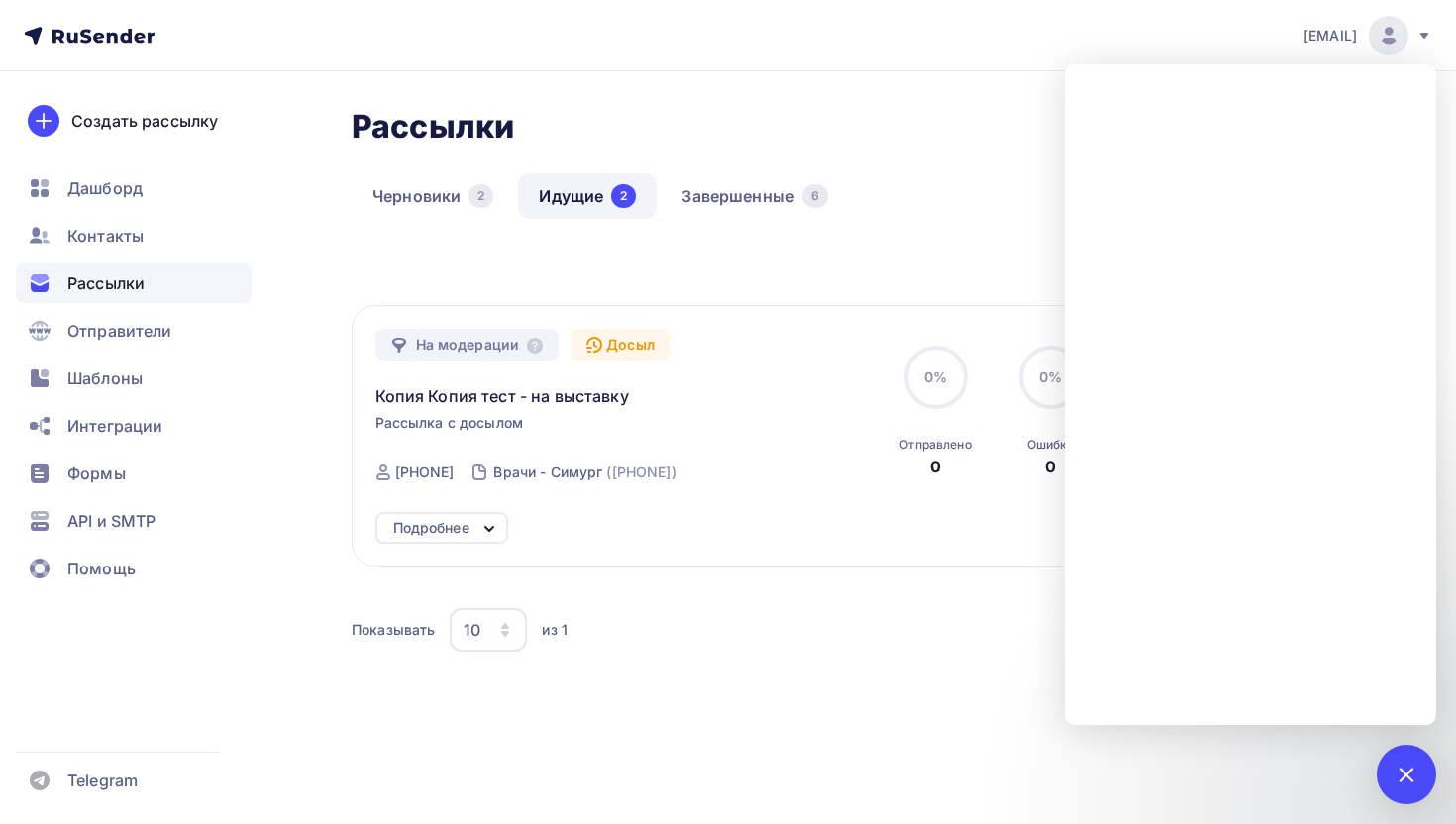 scroll, scrollTop: 32, scrollLeft: 0, axis: vertical 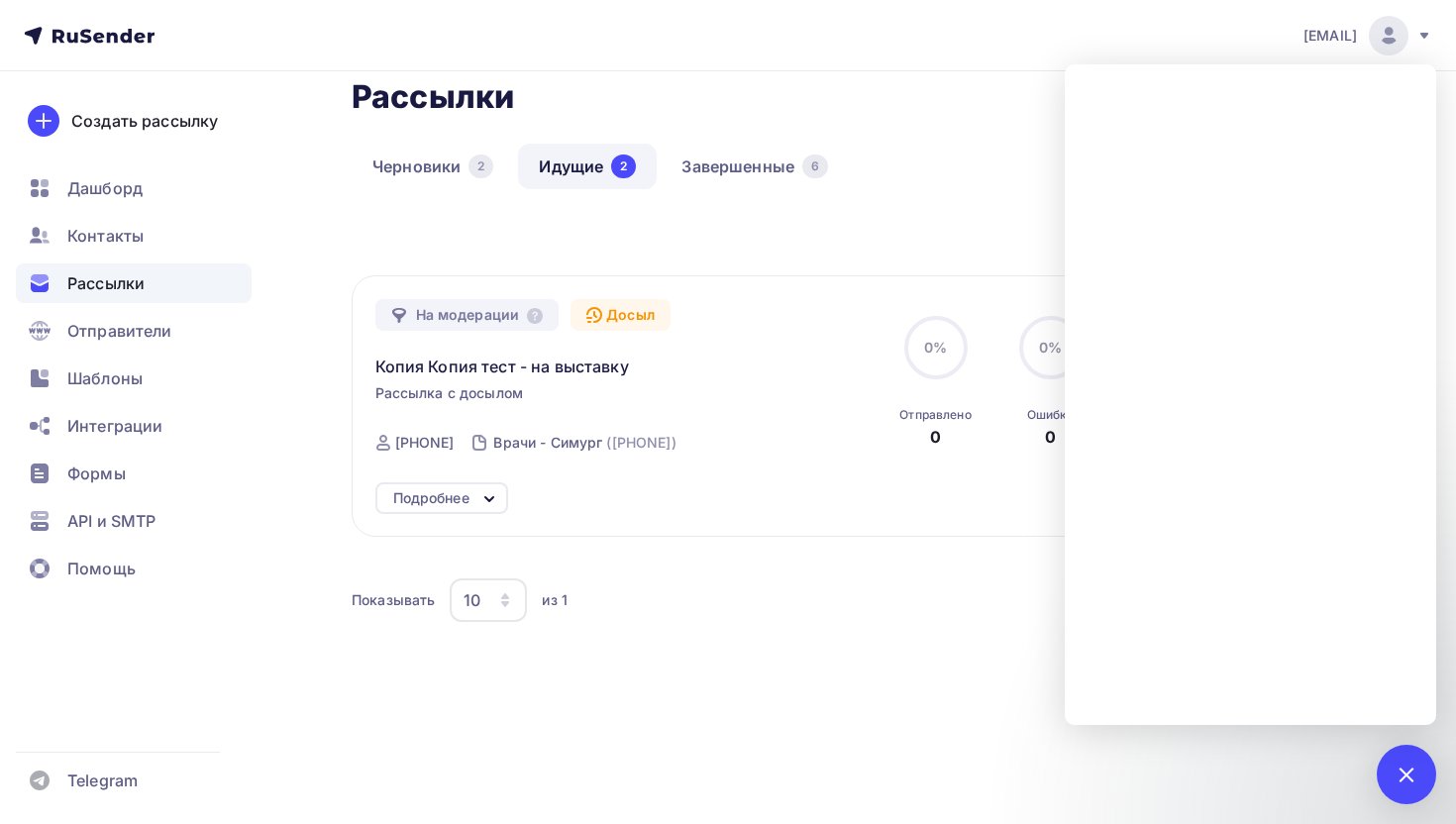 click on "Подробнее" at bounding box center (431, 498) 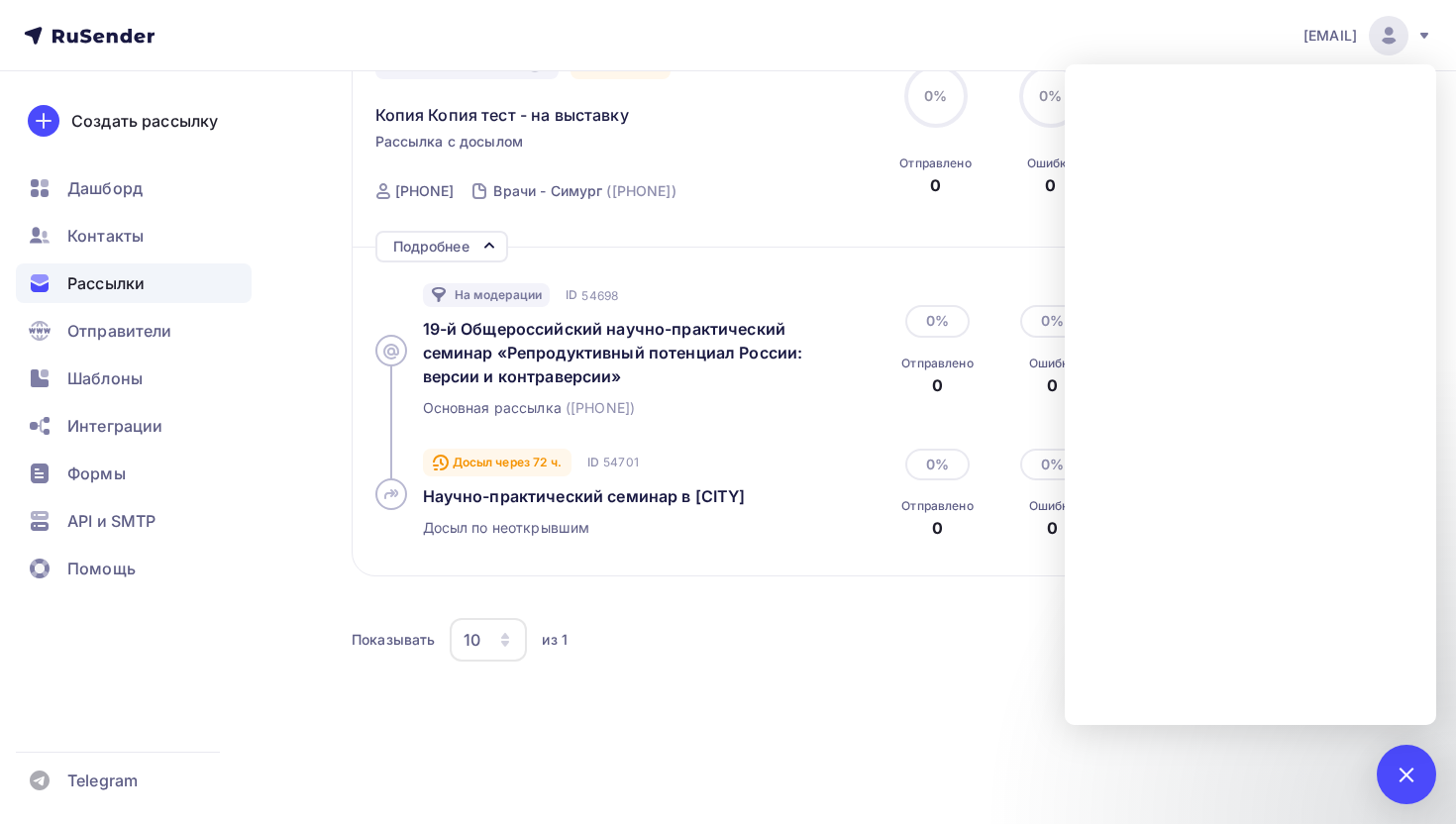 scroll, scrollTop: 323, scrollLeft: 0, axis: vertical 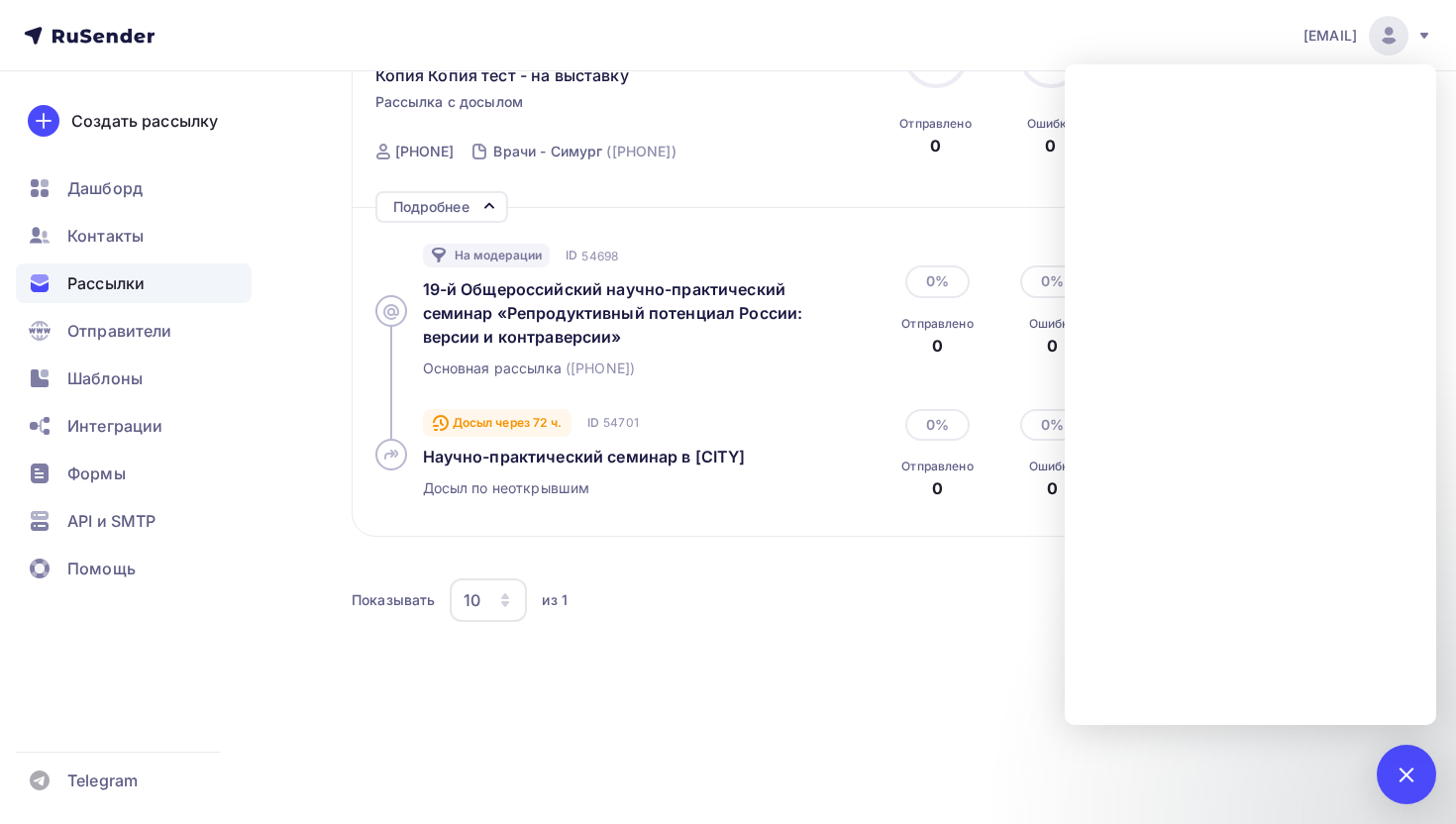 click on "Показывать
10
10
20
50
100
из 1" at bounding box center [841, 600] 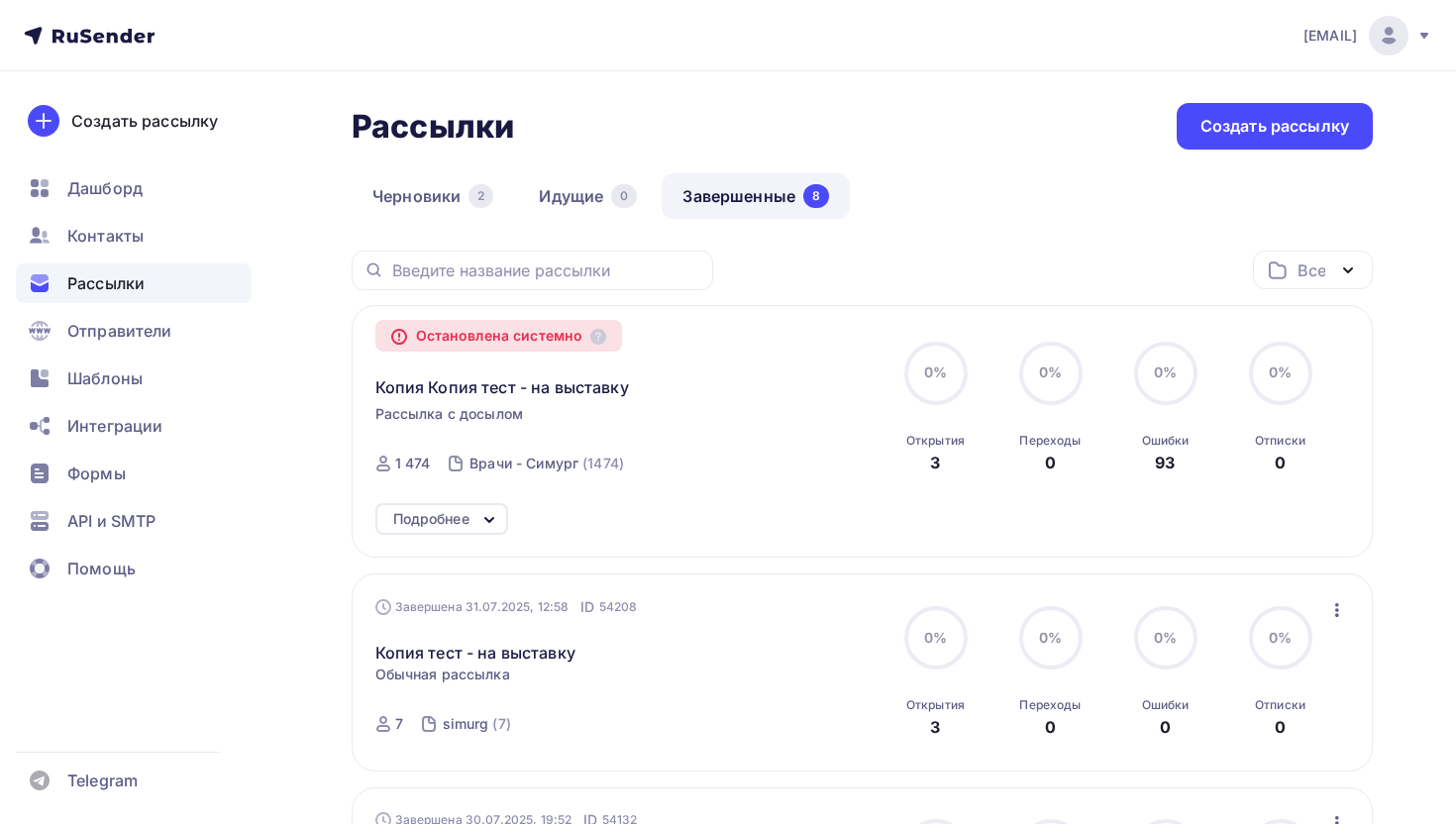 scroll, scrollTop: 0, scrollLeft: 0, axis: both 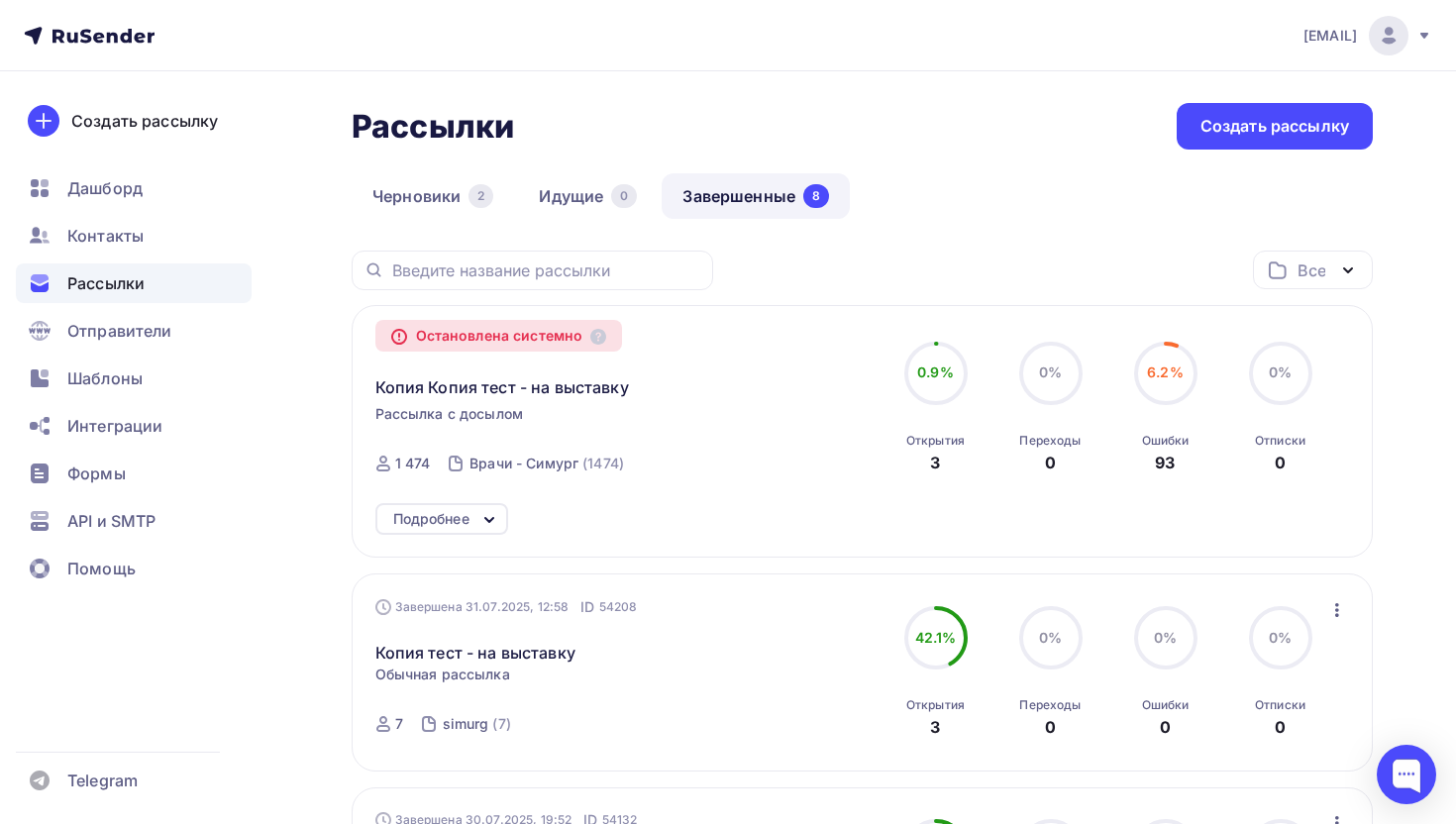 click on "93" at bounding box center (1165, 463) 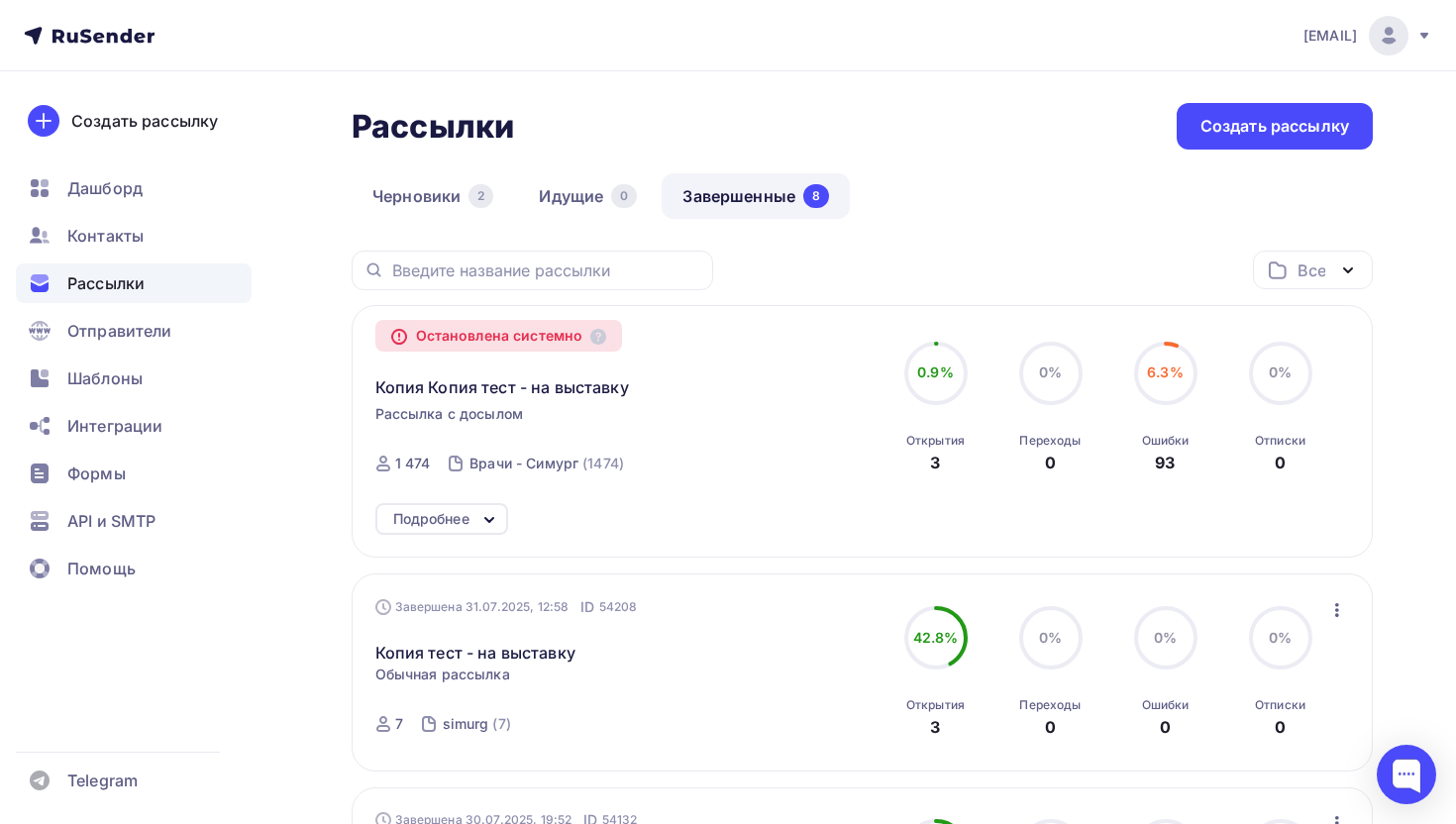 click 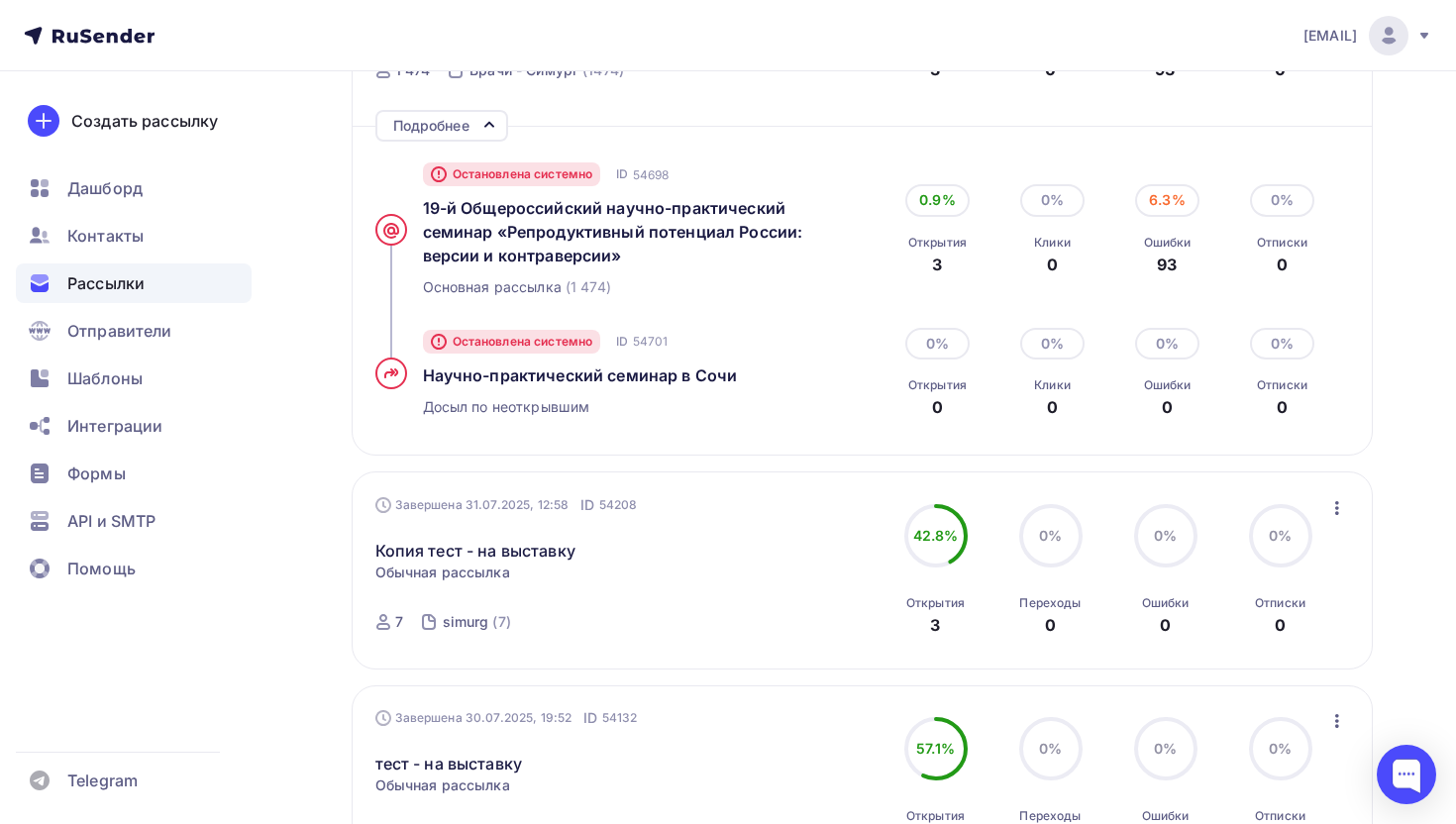 scroll, scrollTop: 283, scrollLeft: 0, axis: vertical 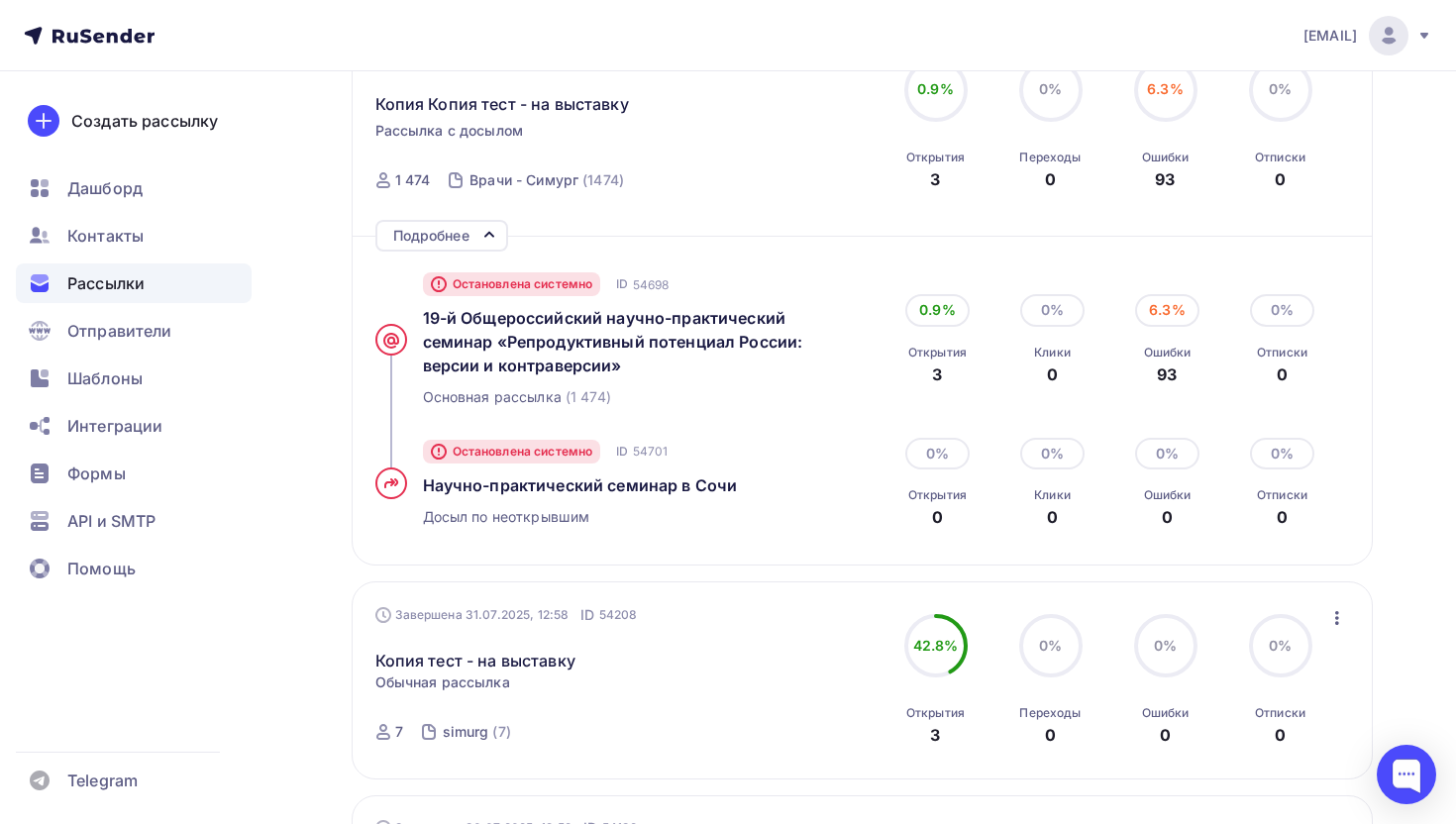 click 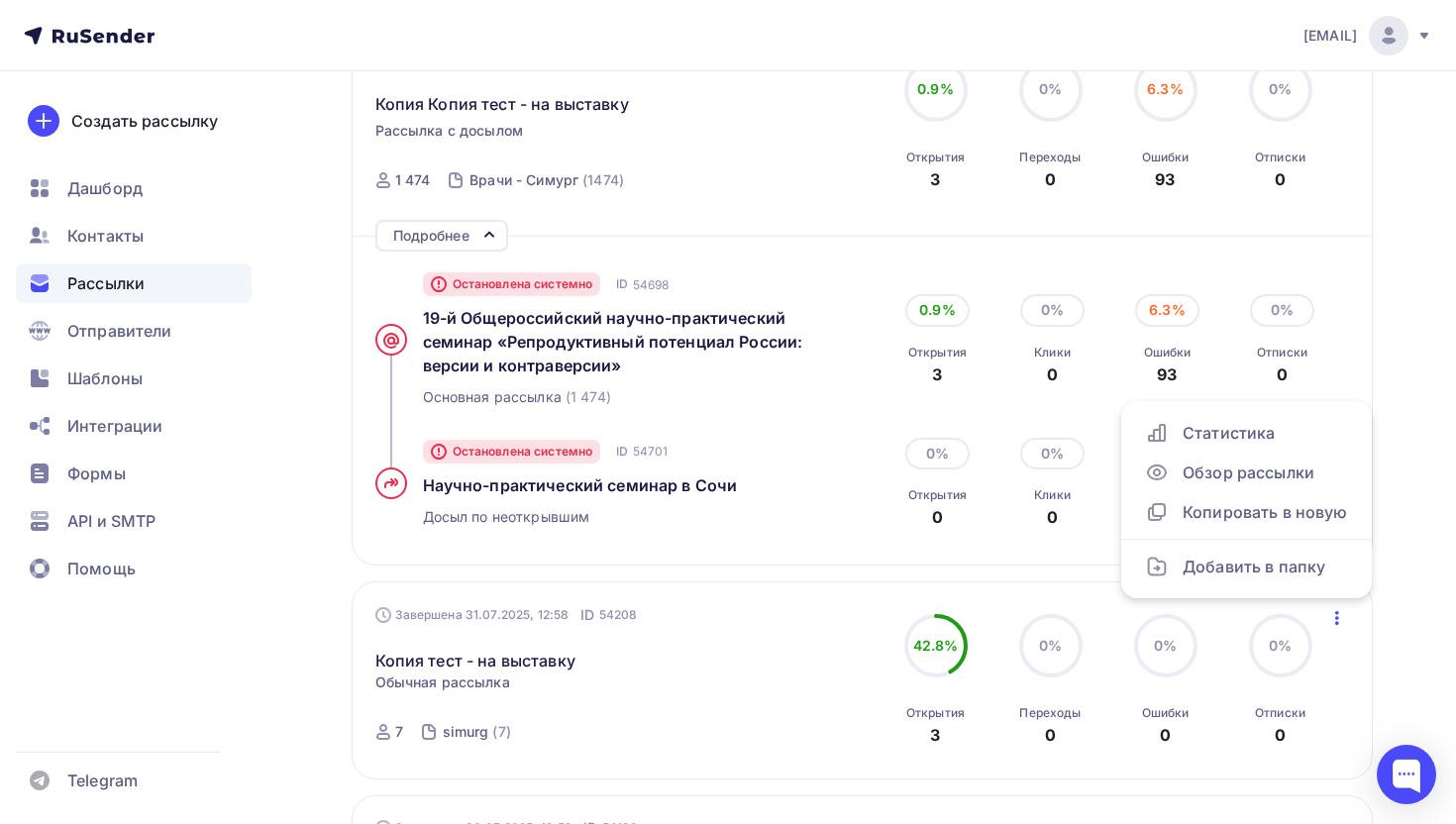 click on "Рассылки
Рассылки
Создать рассылку
Черновики
2
Идущие
0
Завершенные
8
Завершенные
8
Черновики
2
Идущие
0
Все
Все папки           Создать новую папку
Остановлена системно
Копия Копия тест - на выставку
Рассылка с досылом
Завершена
Сегодня, 10:58
ID   54698
Остановлена системно
1 474
Врачи - Симург   (1474)     0.9%   0.9%         0%   0%" at bounding box center (728, 936) 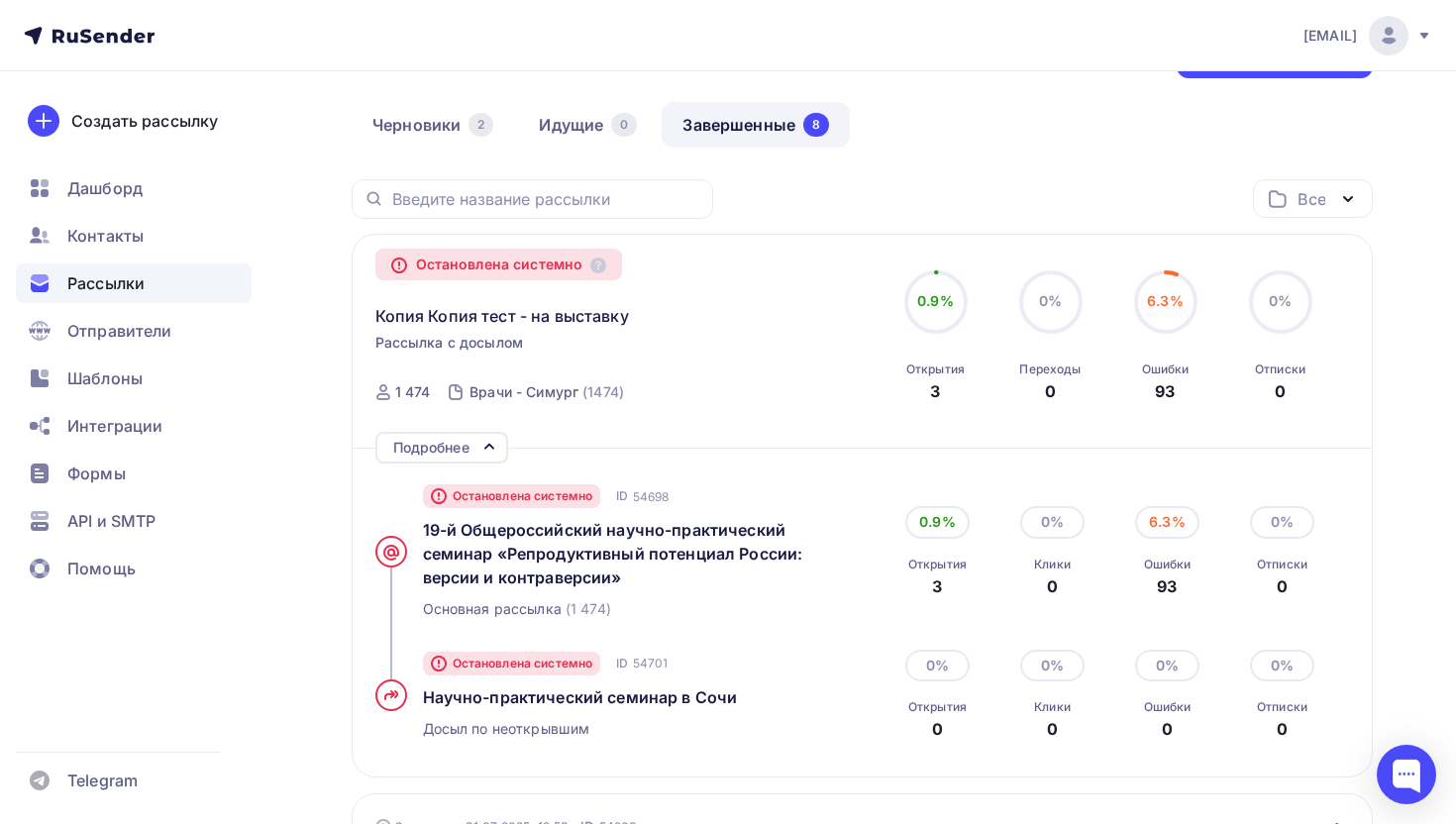 scroll, scrollTop: 0, scrollLeft: 0, axis: both 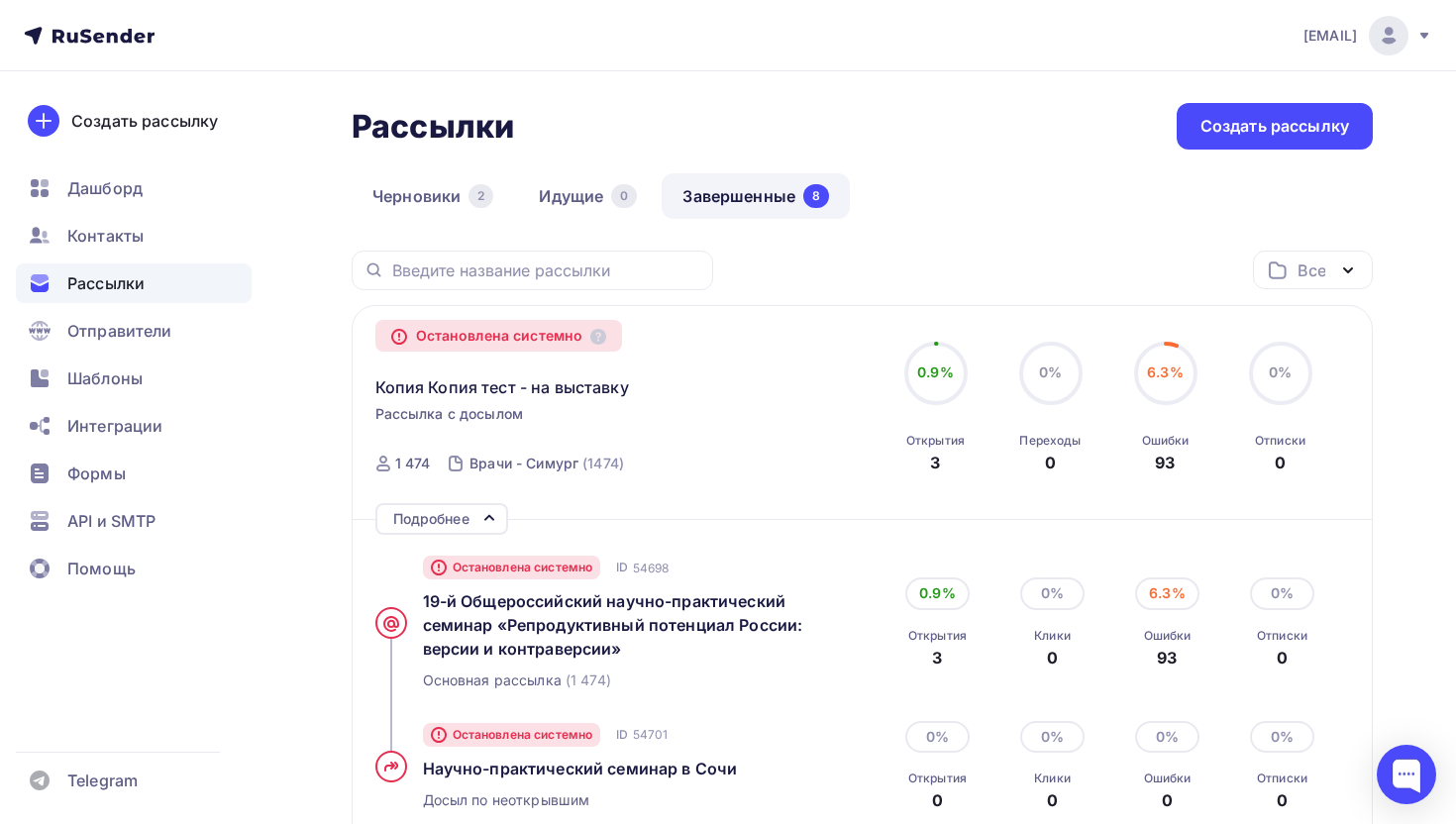 click on "Остановлена системно
Копия Копия тест - на выставку
Рассылка с досылом
Завершена
Сегодня, 10:58
ID   54698
Остановлена системно
1 474
Врачи - Симург   (1474)     0.9%   0.9%
Открытия
3
0%   0%
Переходы
0
6.3%   6.3%
Ошибки
93
0%   0%
Отписки
0
Подробнее
Остановлена системно     ID   54698    19-й Общероссийский научно-практический семинар «Репродуктивный потенциал России: версии и контраверсии»     Основная рассылка" at bounding box center (862, 576) 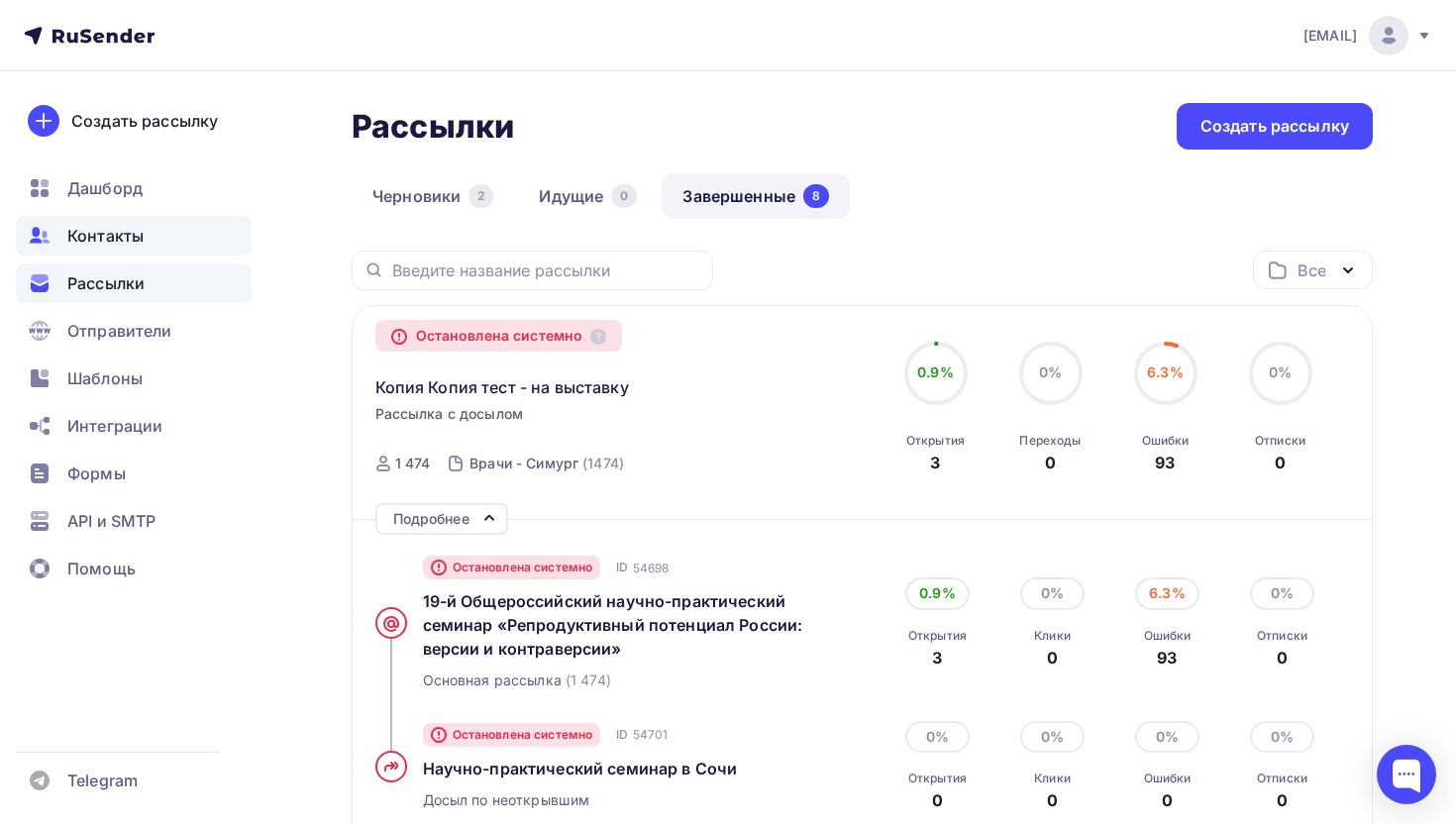 click on "Контакты" at bounding box center [105, 236] 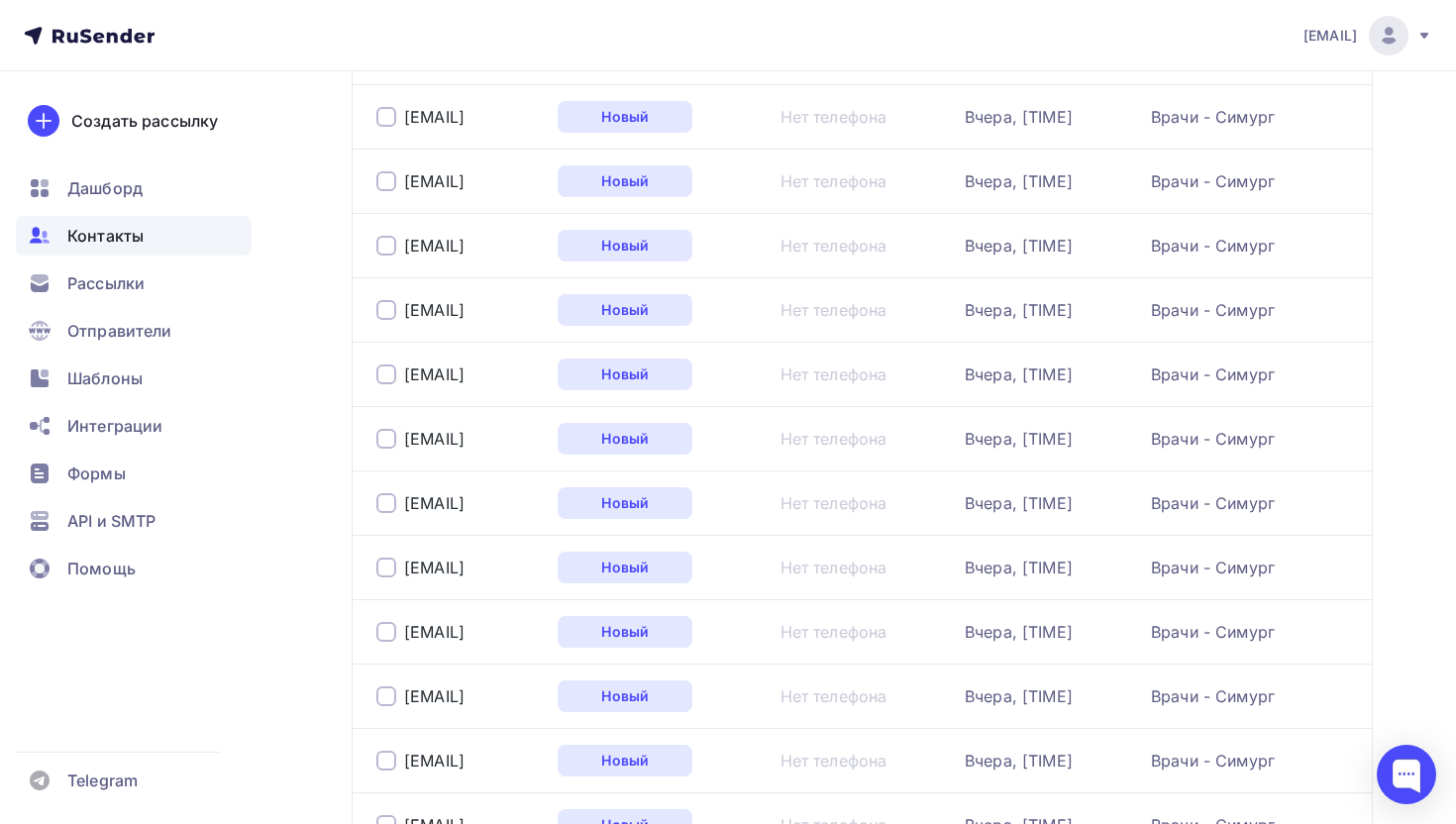 scroll, scrollTop: 2361, scrollLeft: 0, axis: vertical 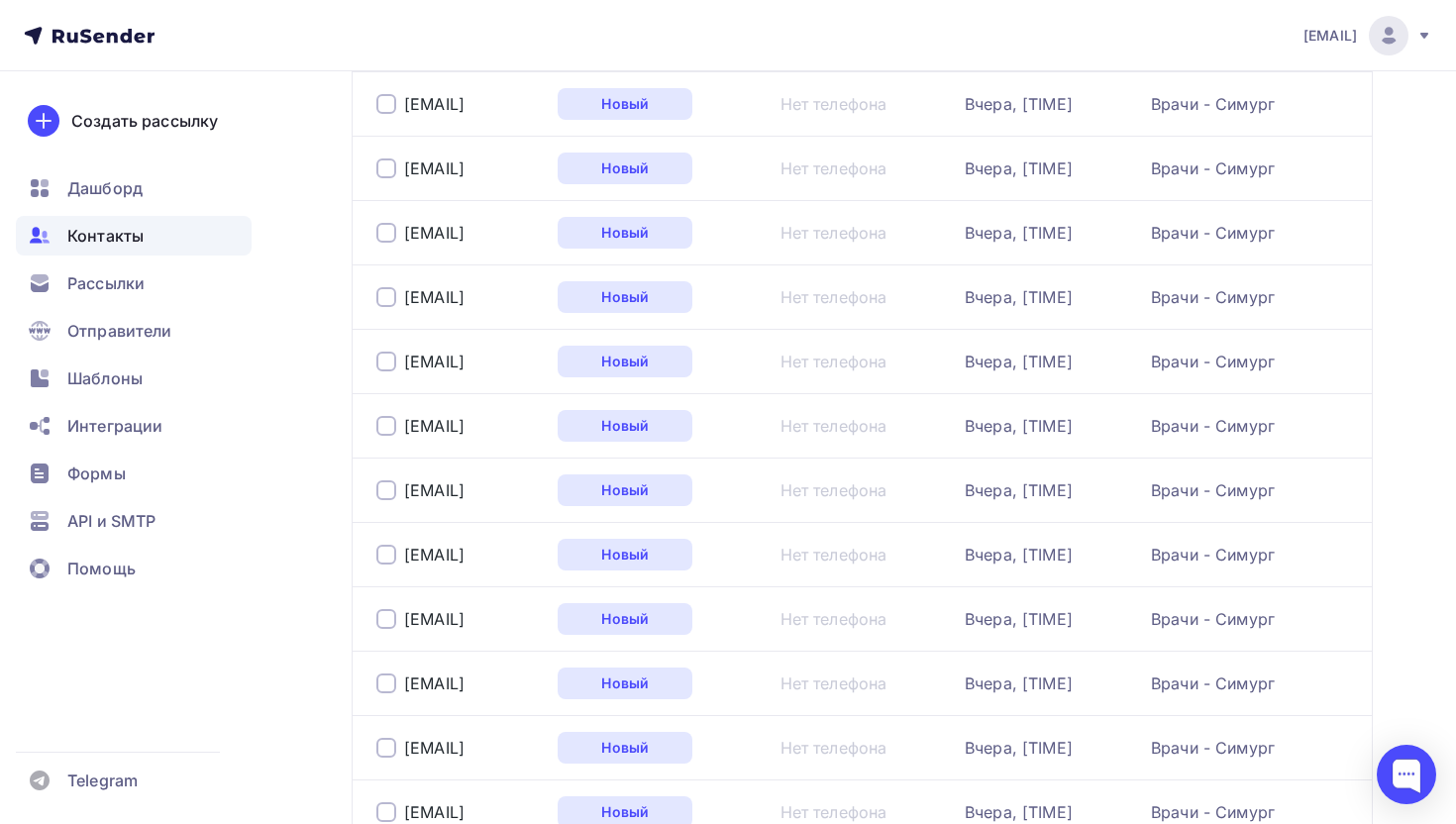 click at bounding box center (386, 490) 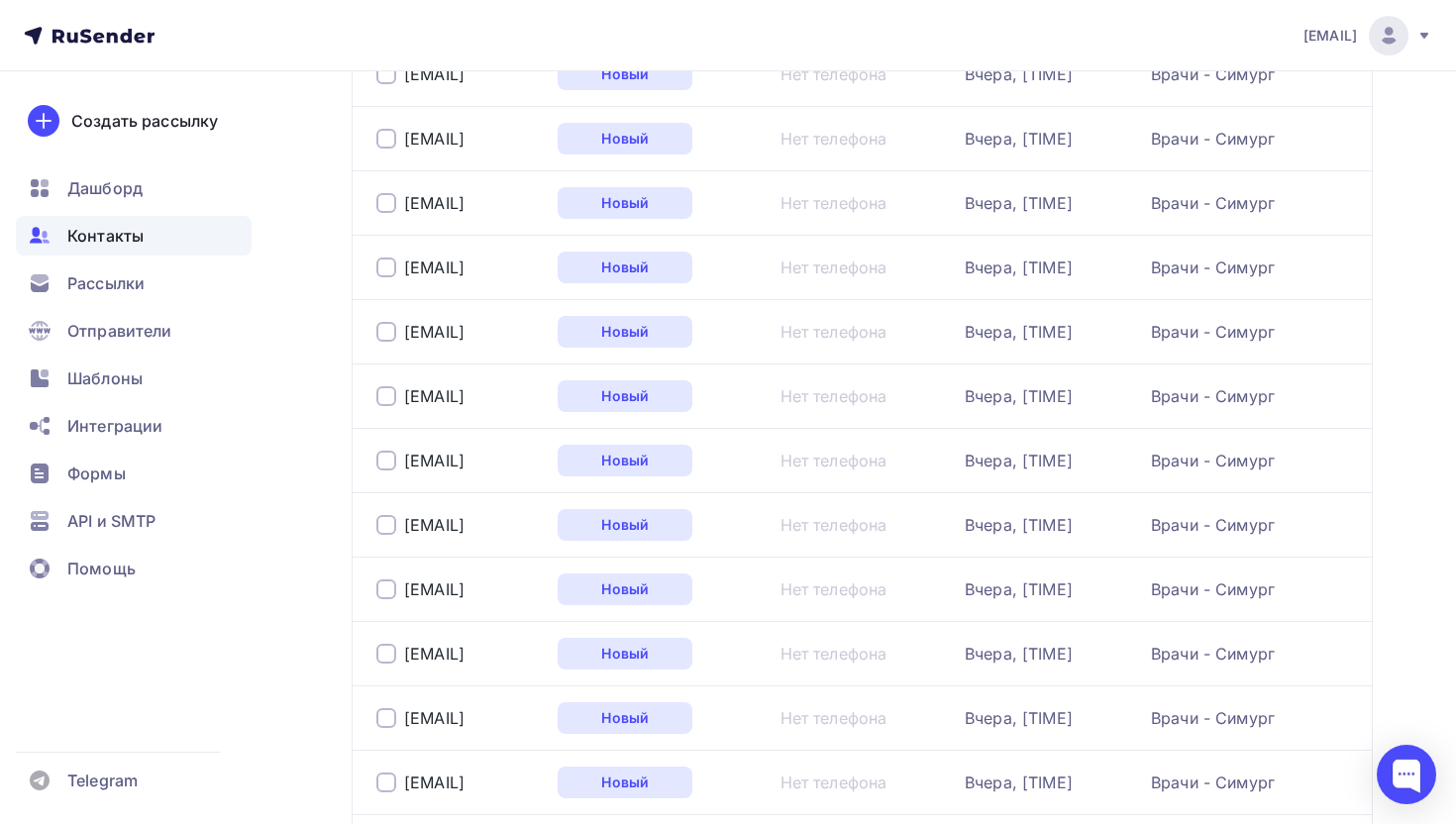 scroll, scrollTop: 0, scrollLeft: 0, axis: both 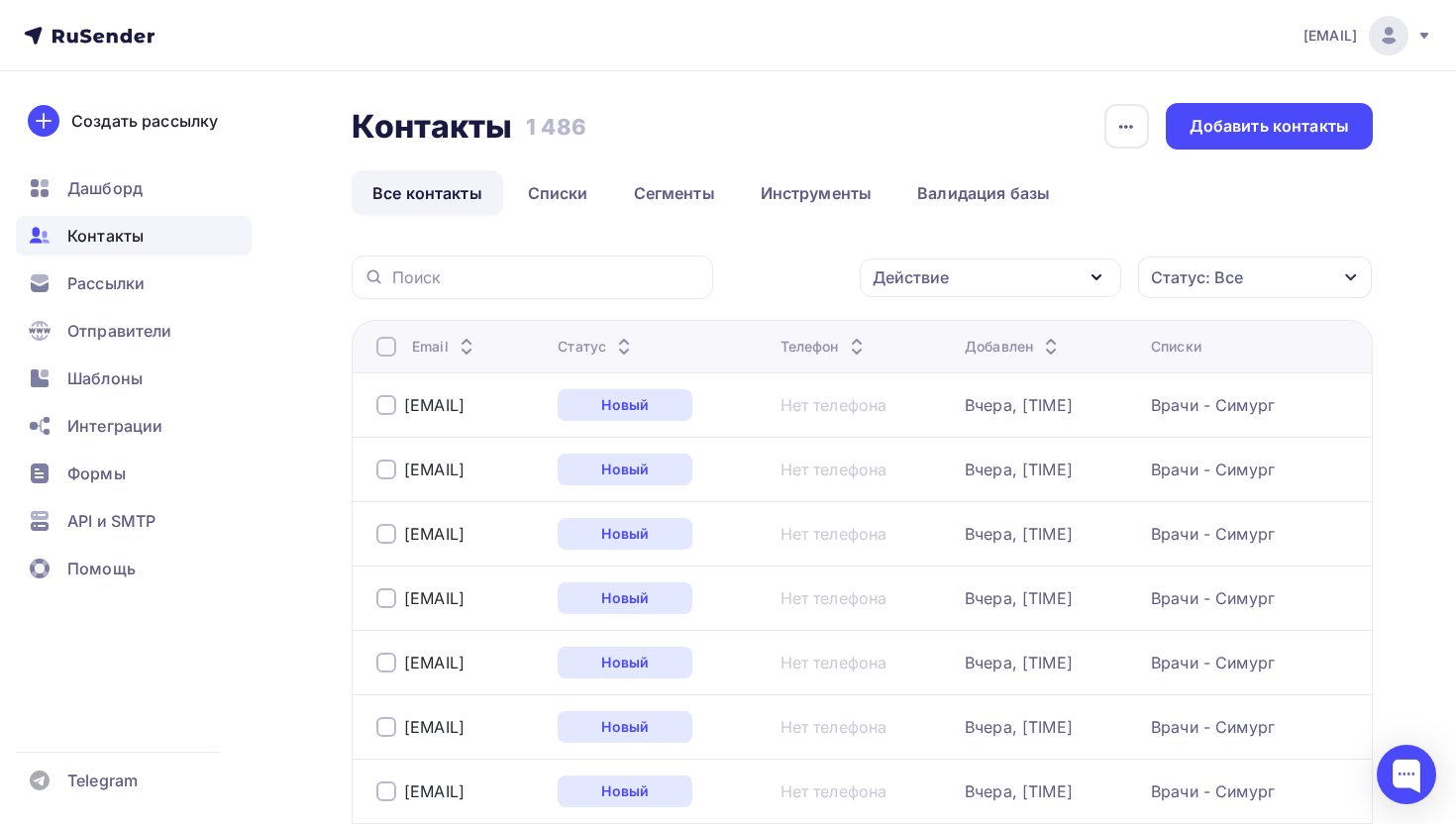 click on "Действие" at bounding box center [990, 277] 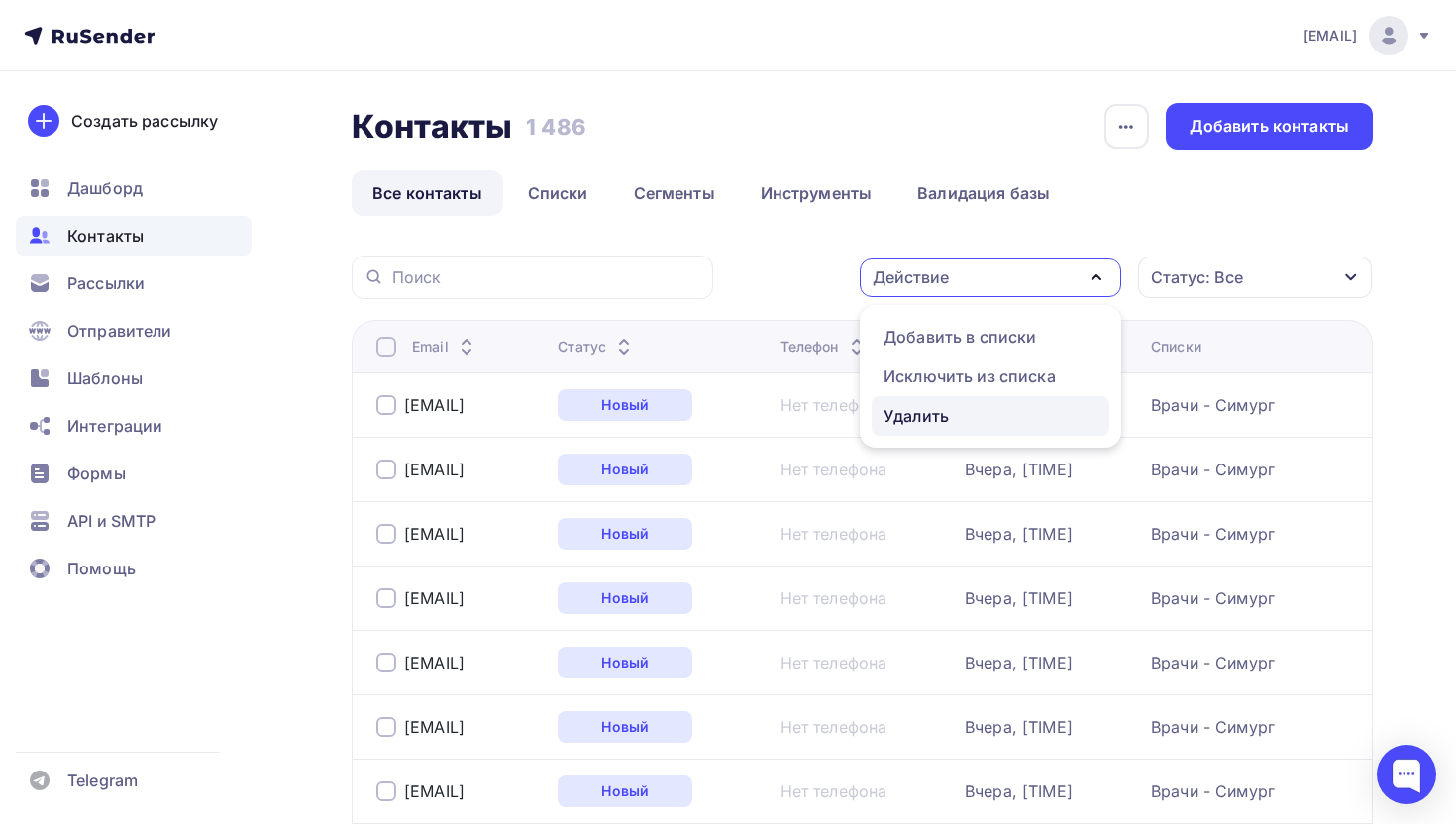 click on "Удалить" at bounding box center (916, 416) 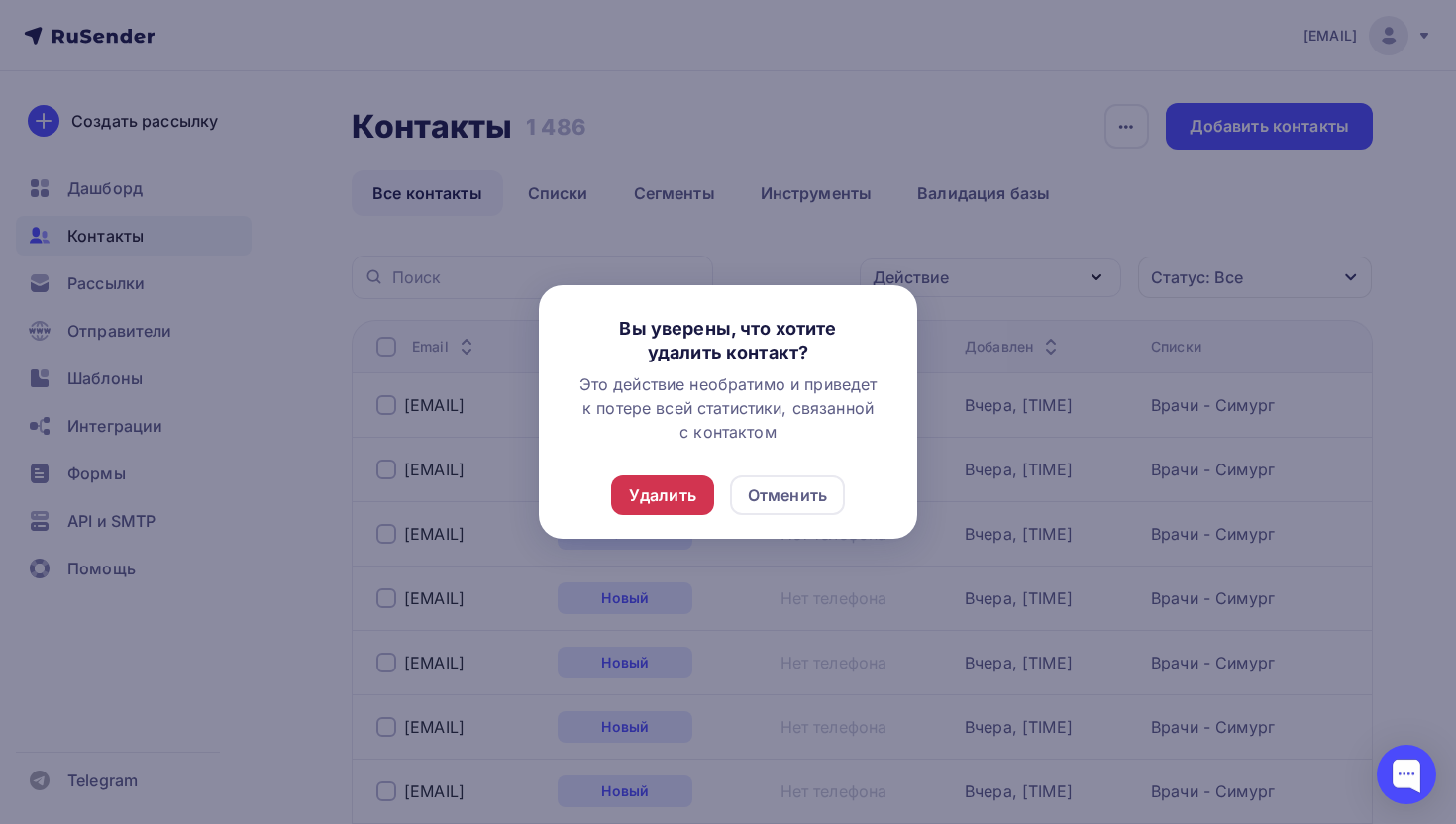 click on "Удалить" at bounding box center [663, 495] 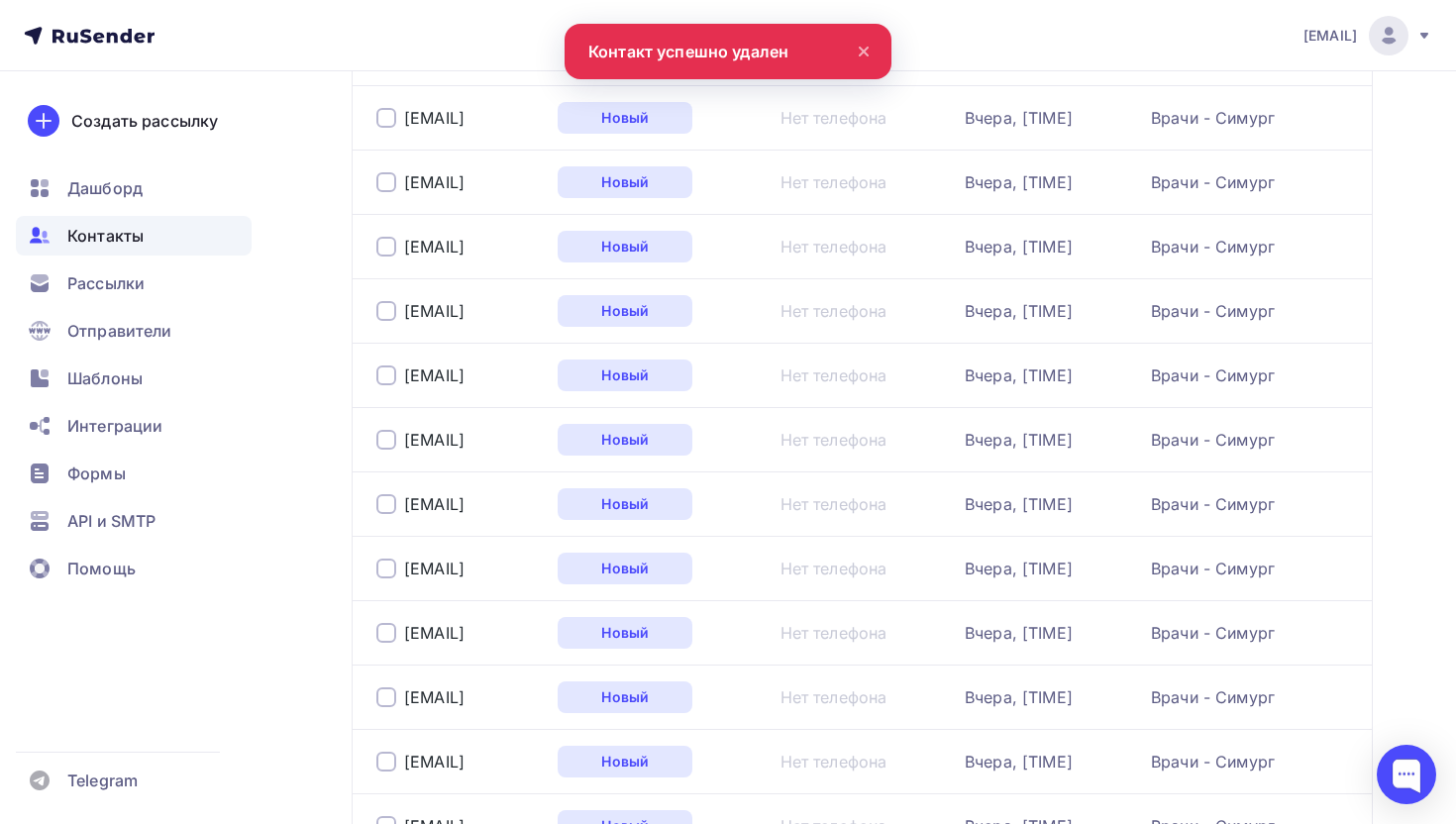 scroll, scrollTop: 2971, scrollLeft: 0, axis: vertical 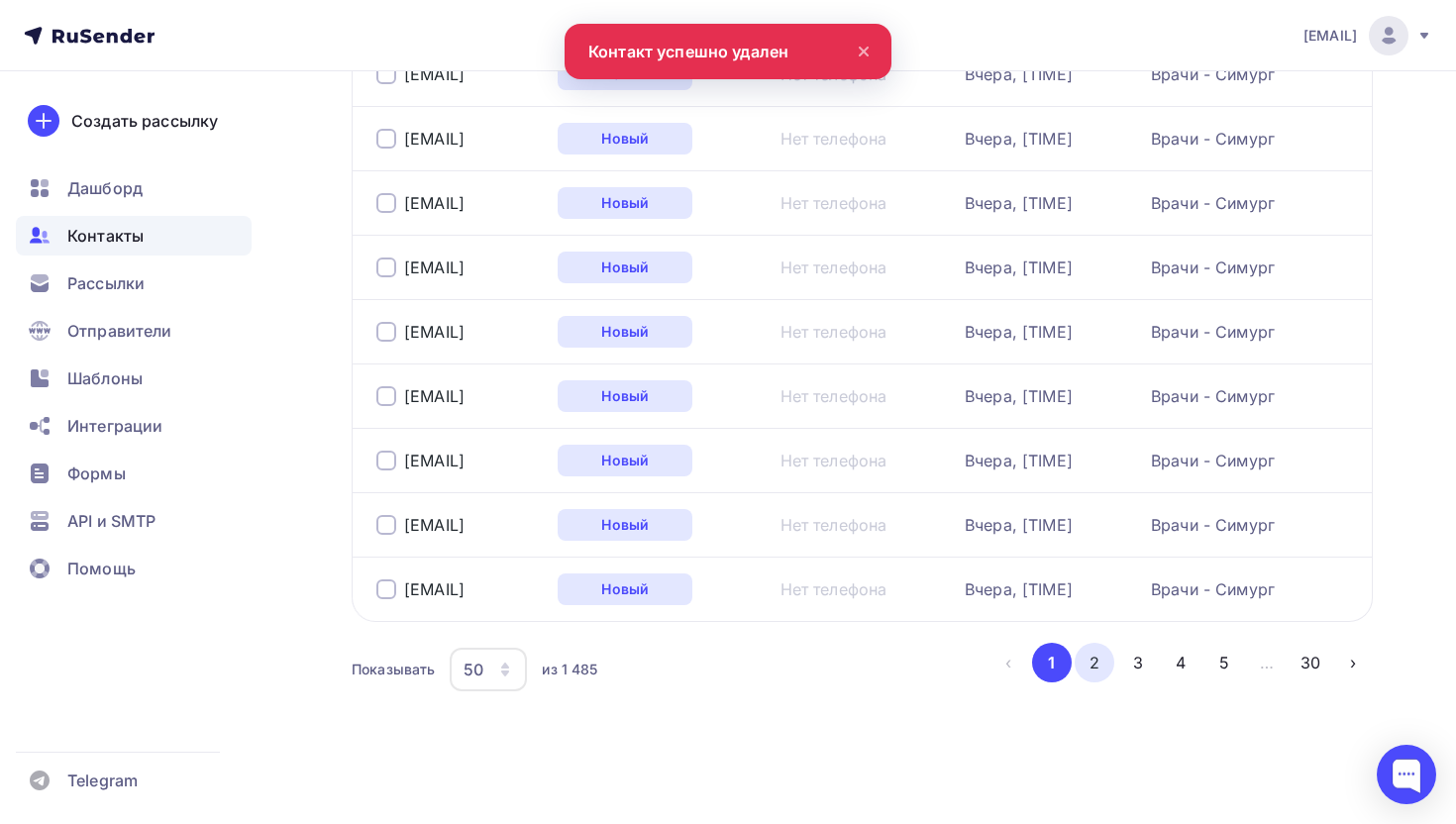 click on "2" at bounding box center [1094, 663] 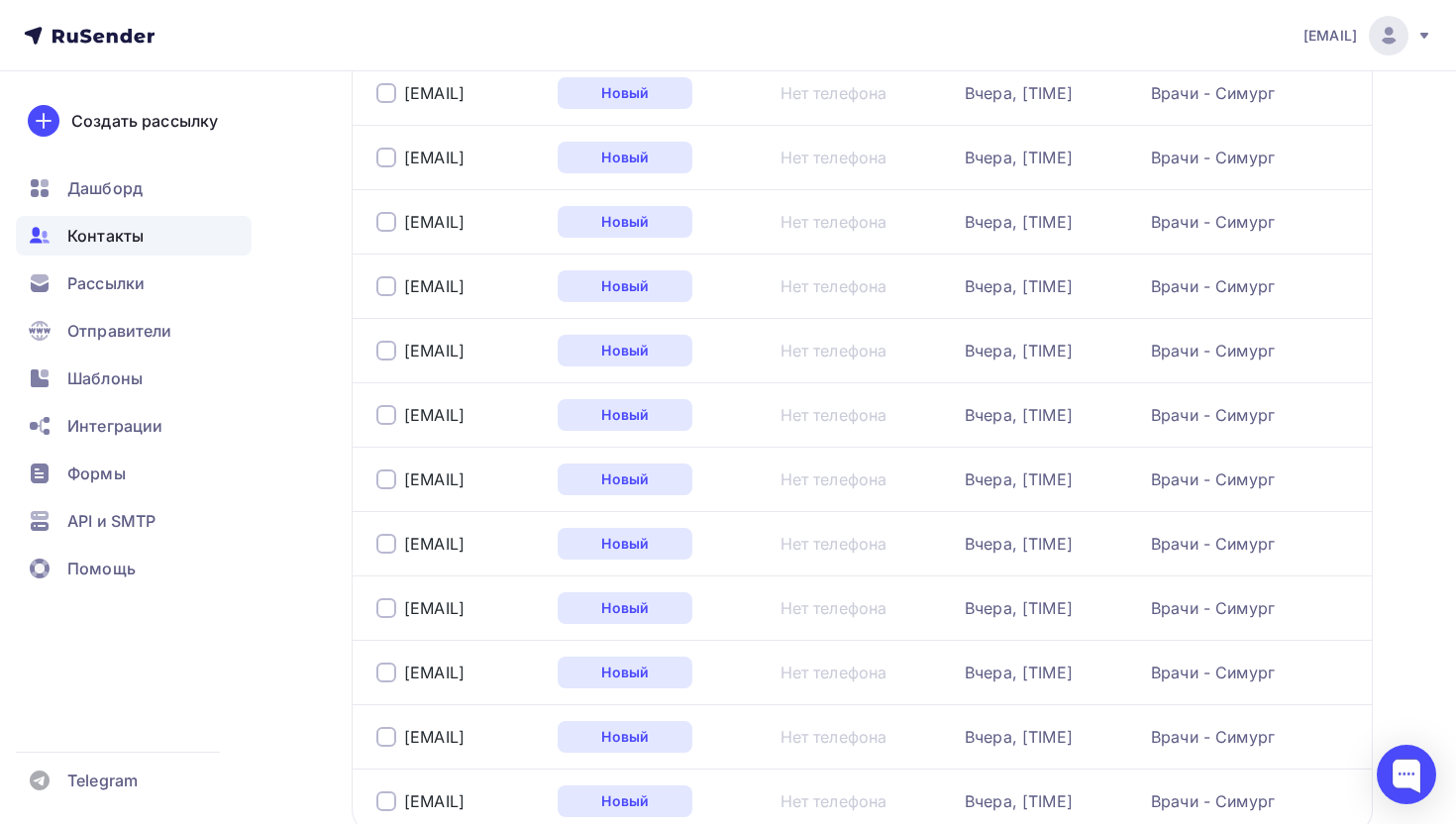 scroll, scrollTop: 2971, scrollLeft: 0, axis: vertical 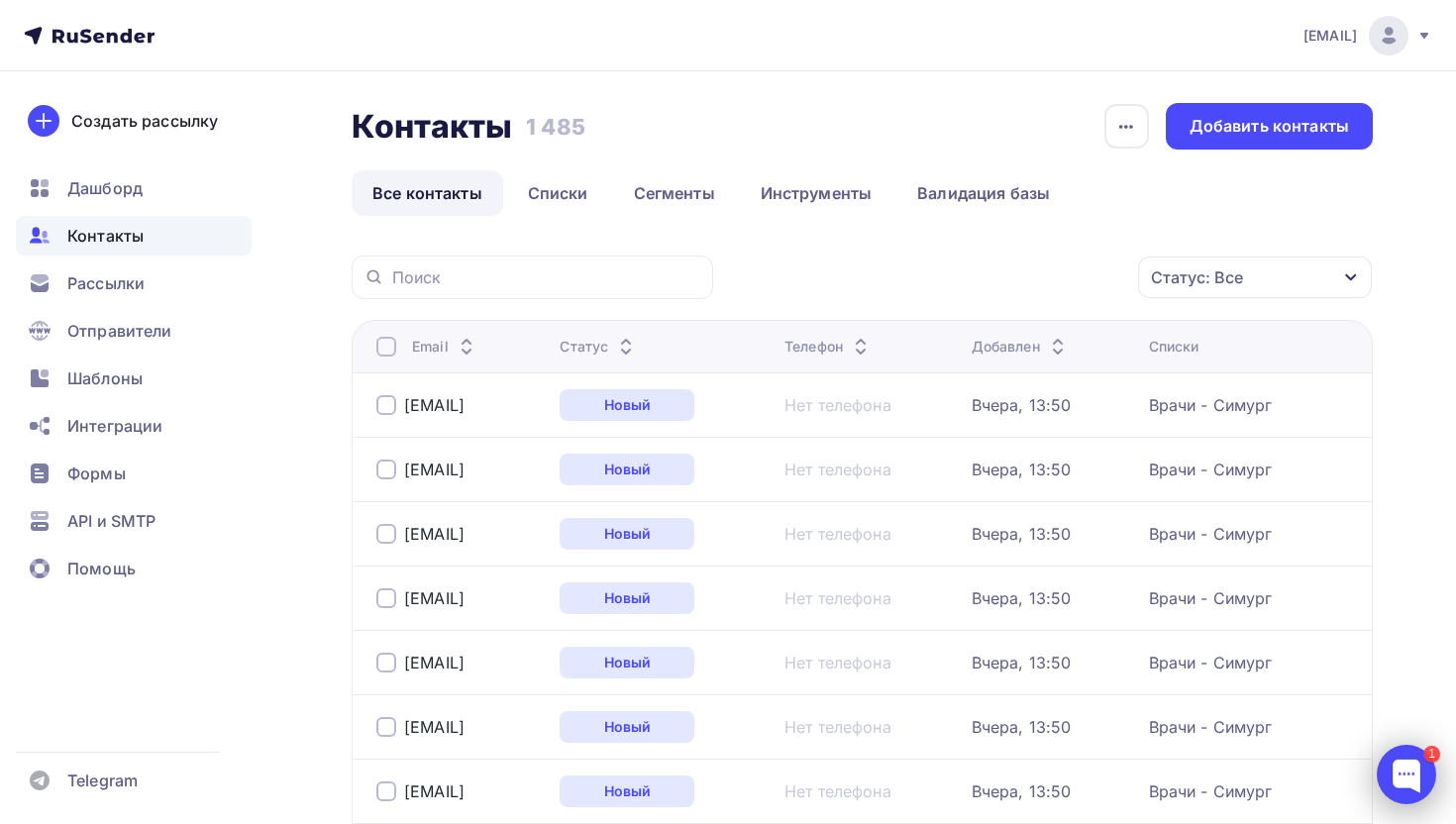 click at bounding box center [1406, 774] 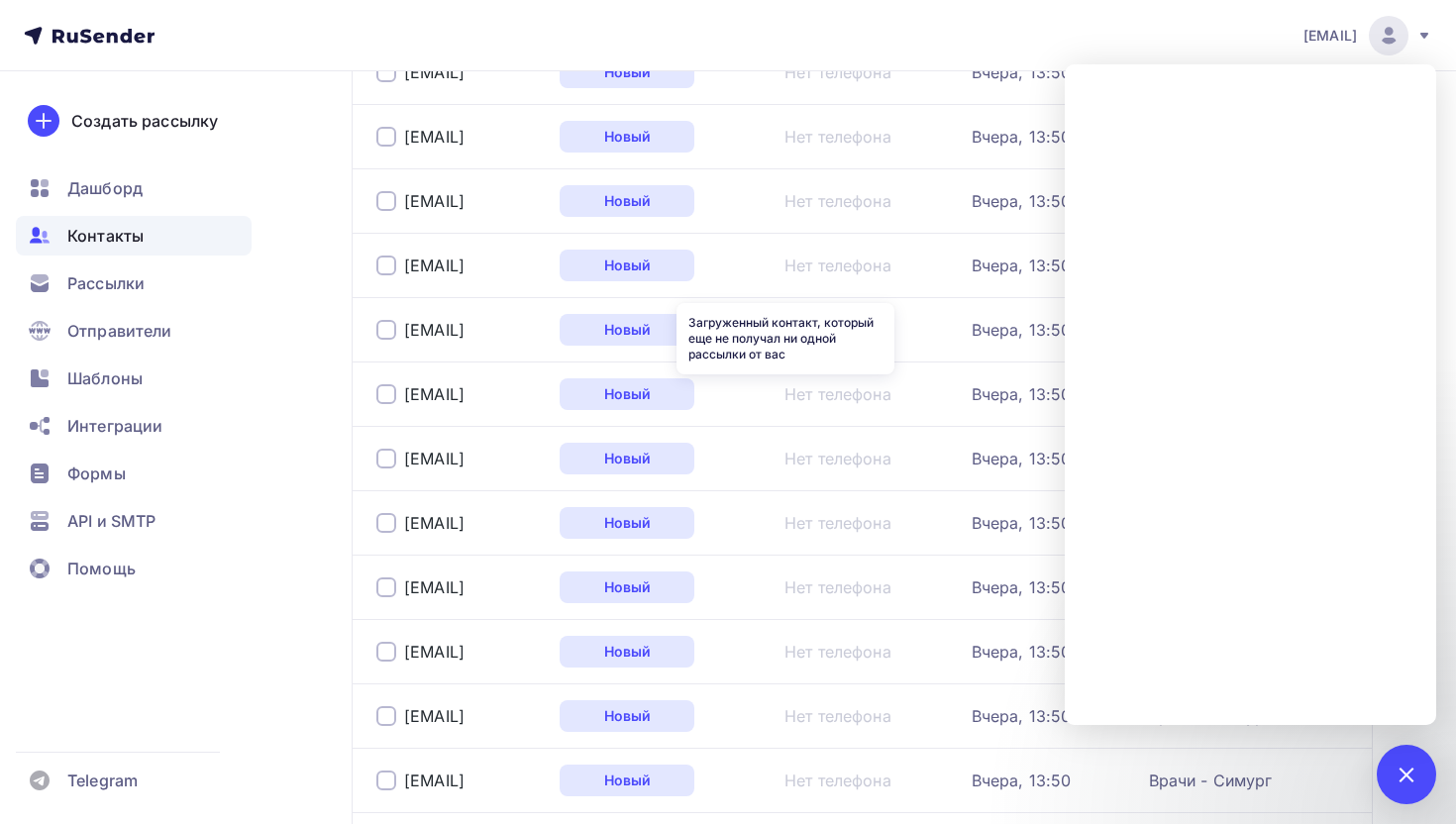 scroll, scrollTop: 0, scrollLeft: 0, axis: both 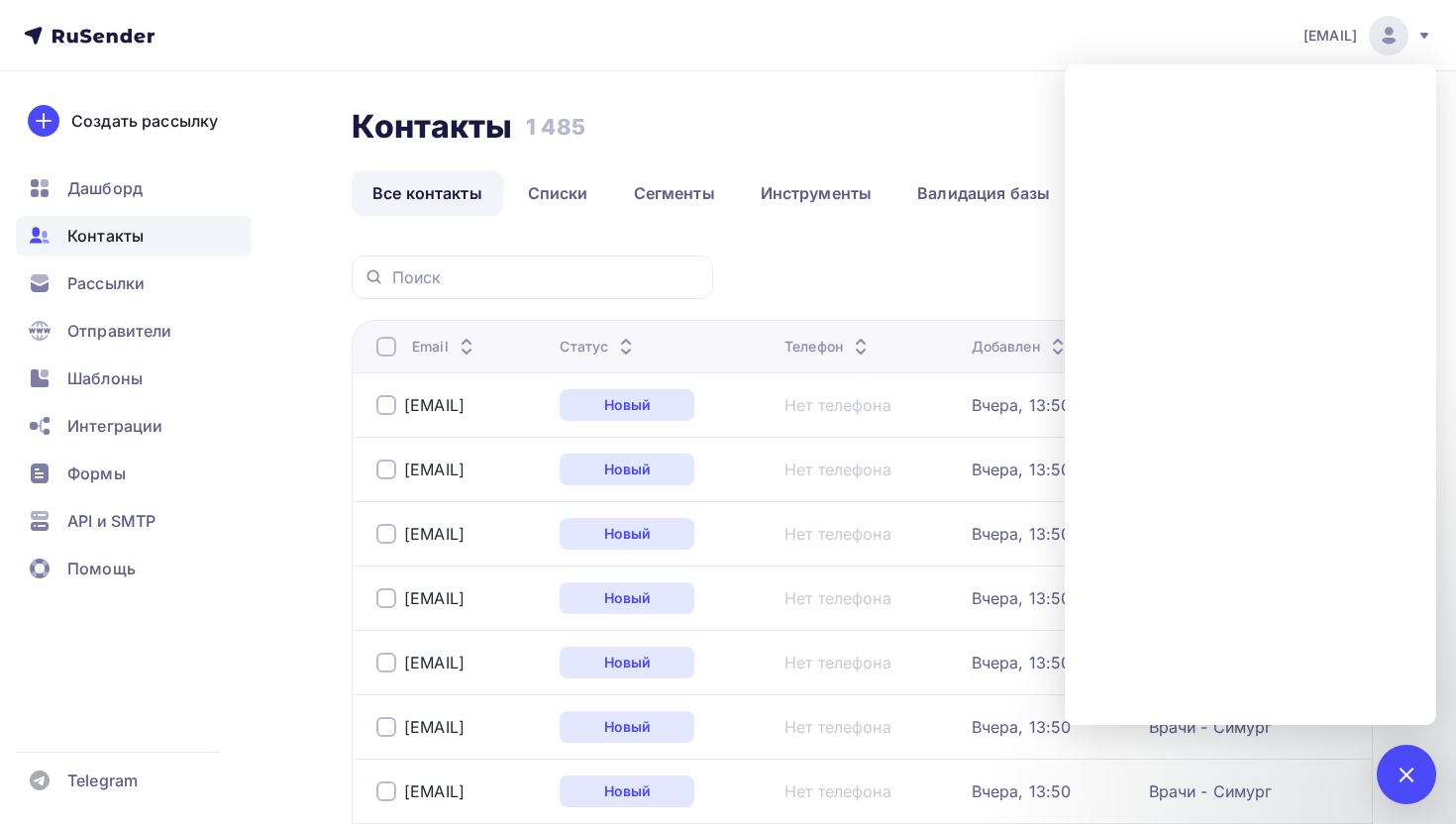 click on "Контакты" at bounding box center (105, 236) 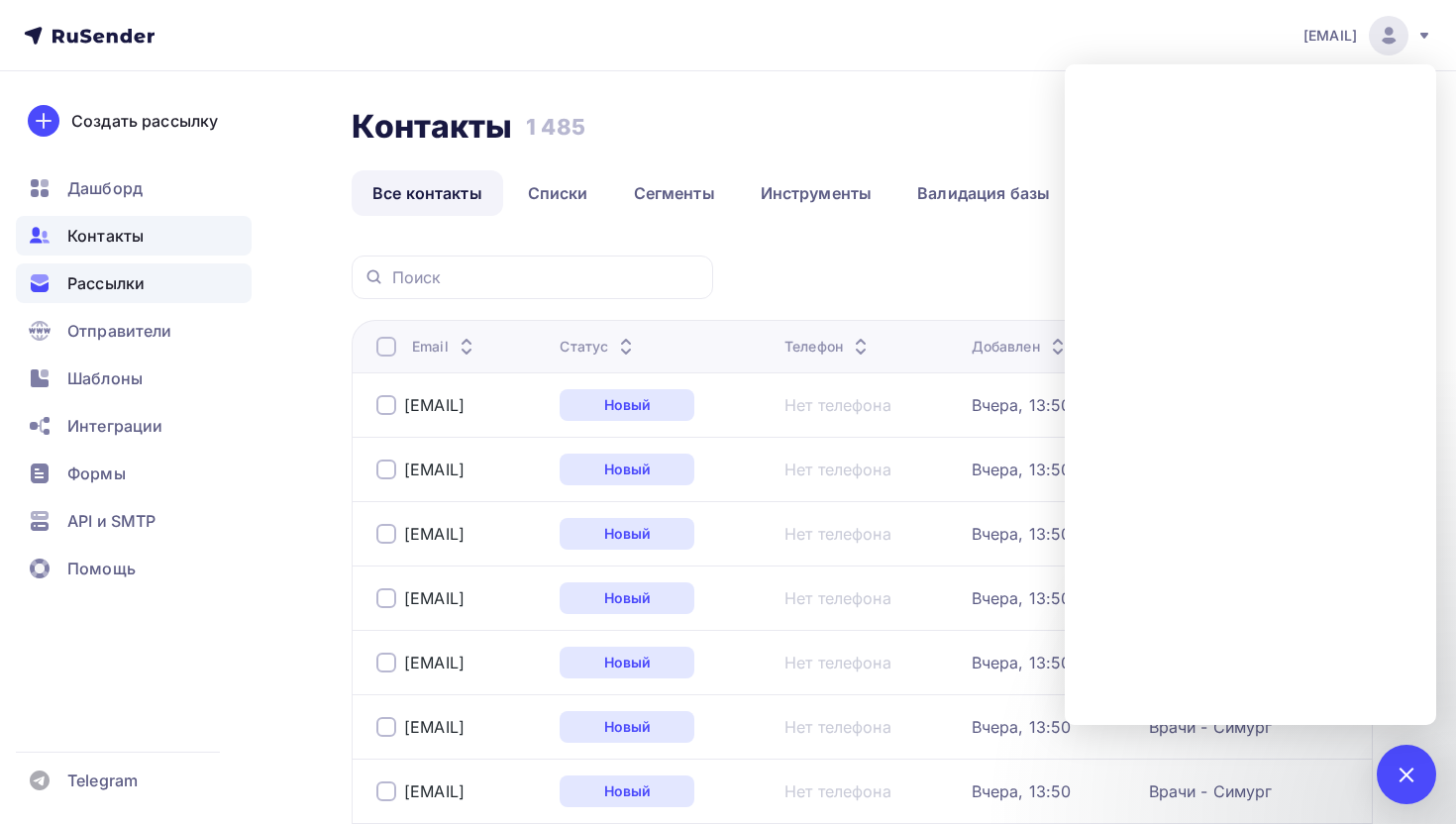 click on "Рассылки" at bounding box center (106, 283) 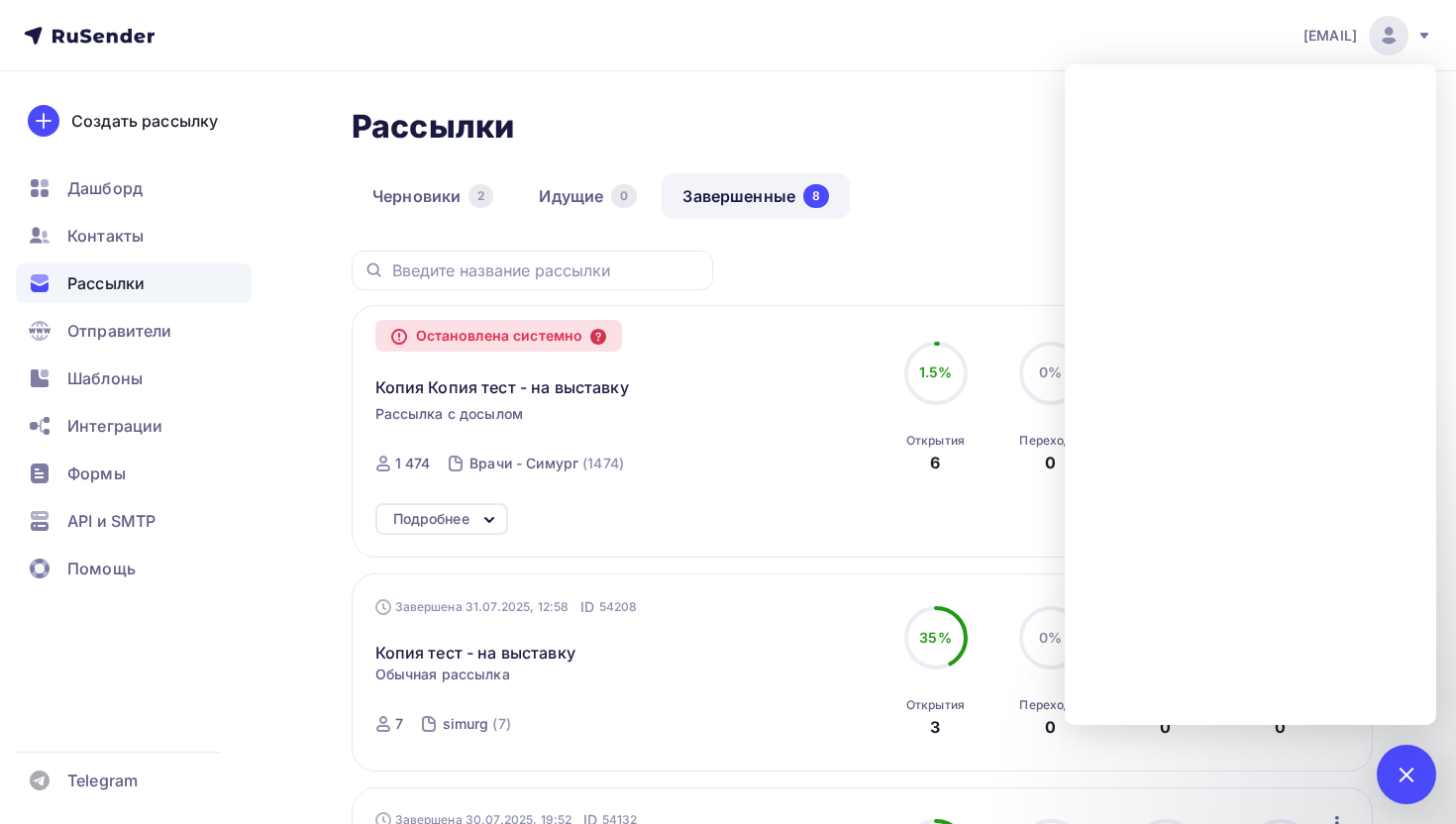 click 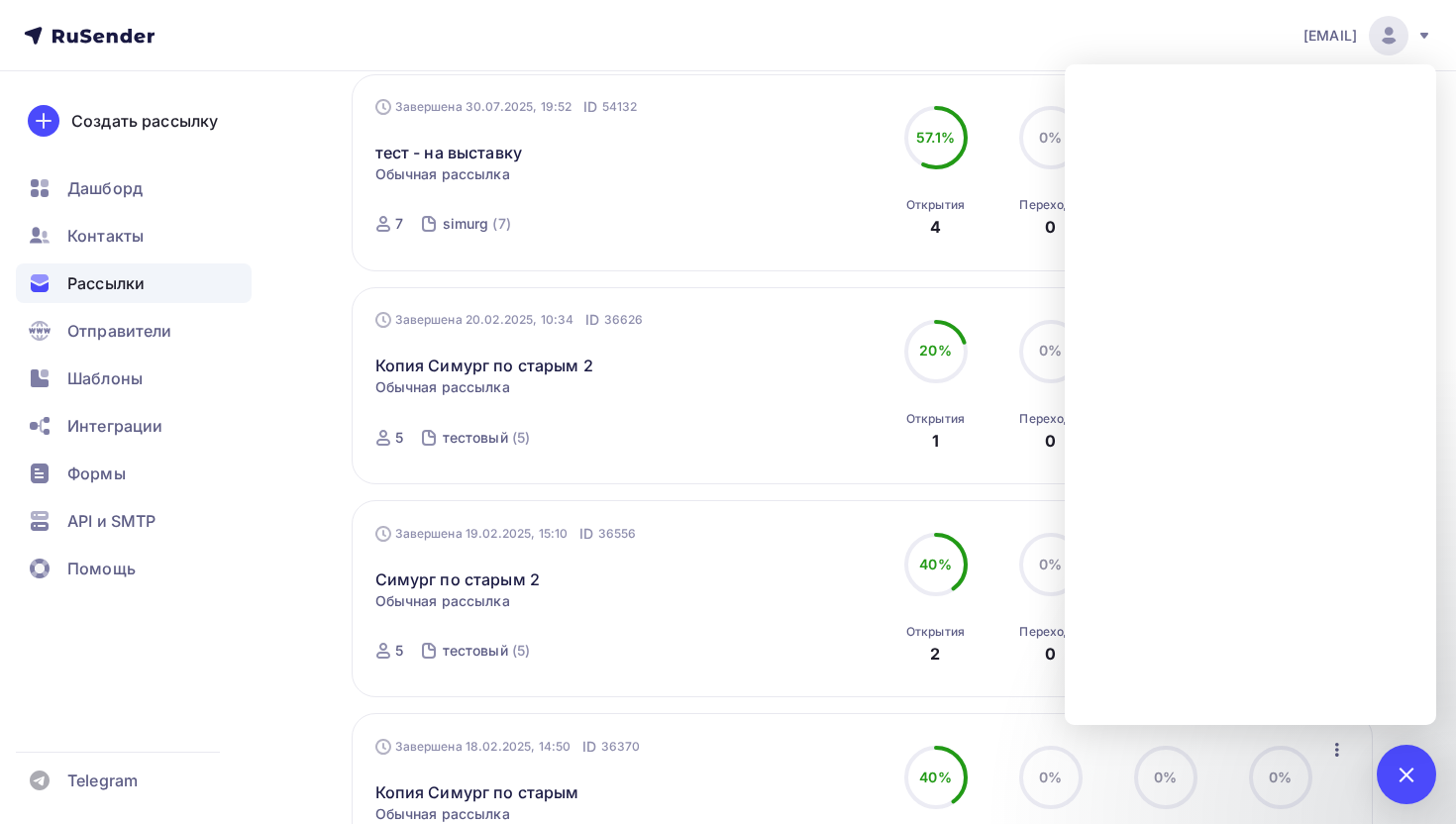 scroll, scrollTop: 1260, scrollLeft: 0, axis: vertical 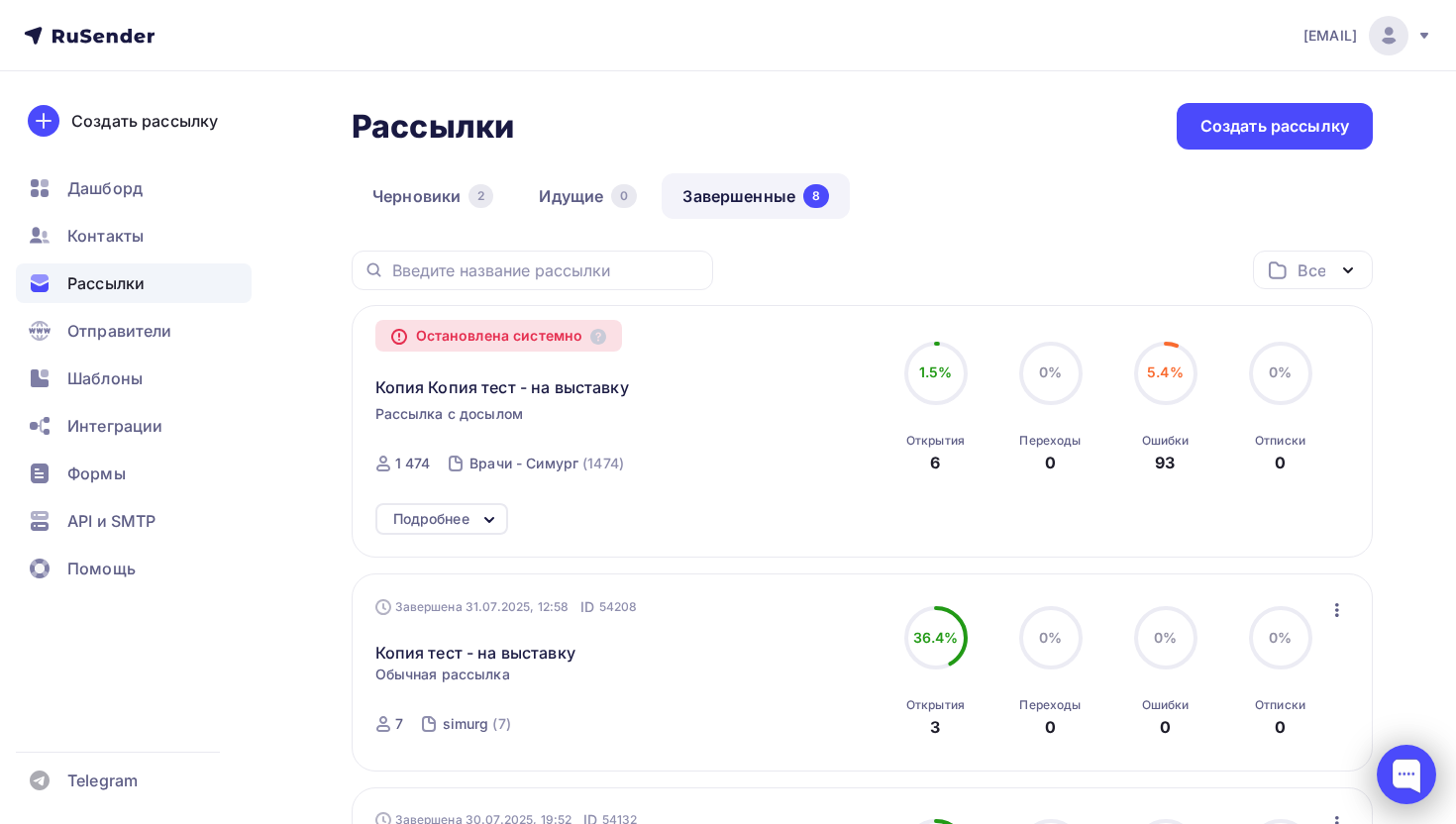 click at bounding box center [1406, 774] 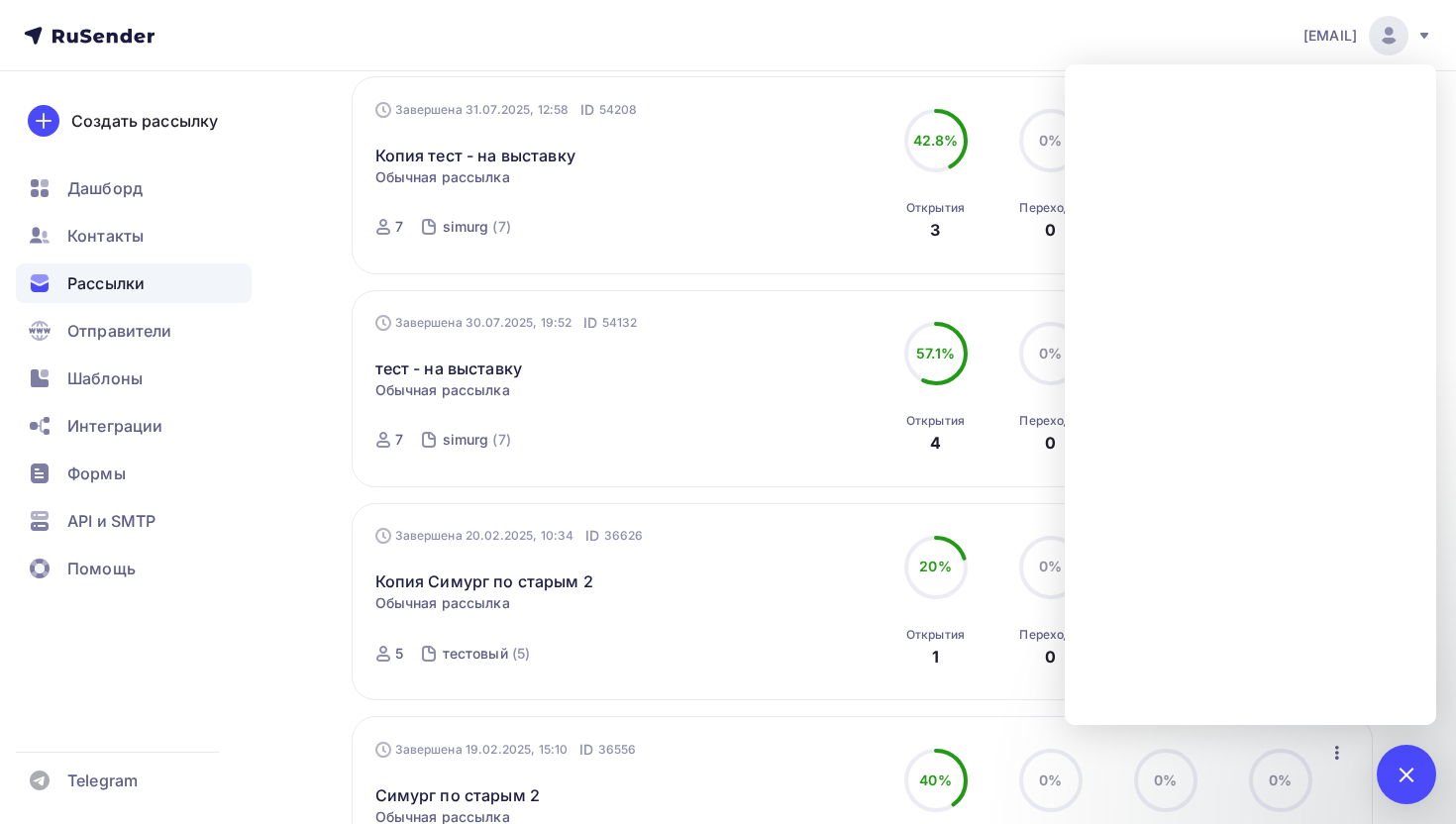 scroll, scrollTop: 0, scrollLeft: 0, axis: both 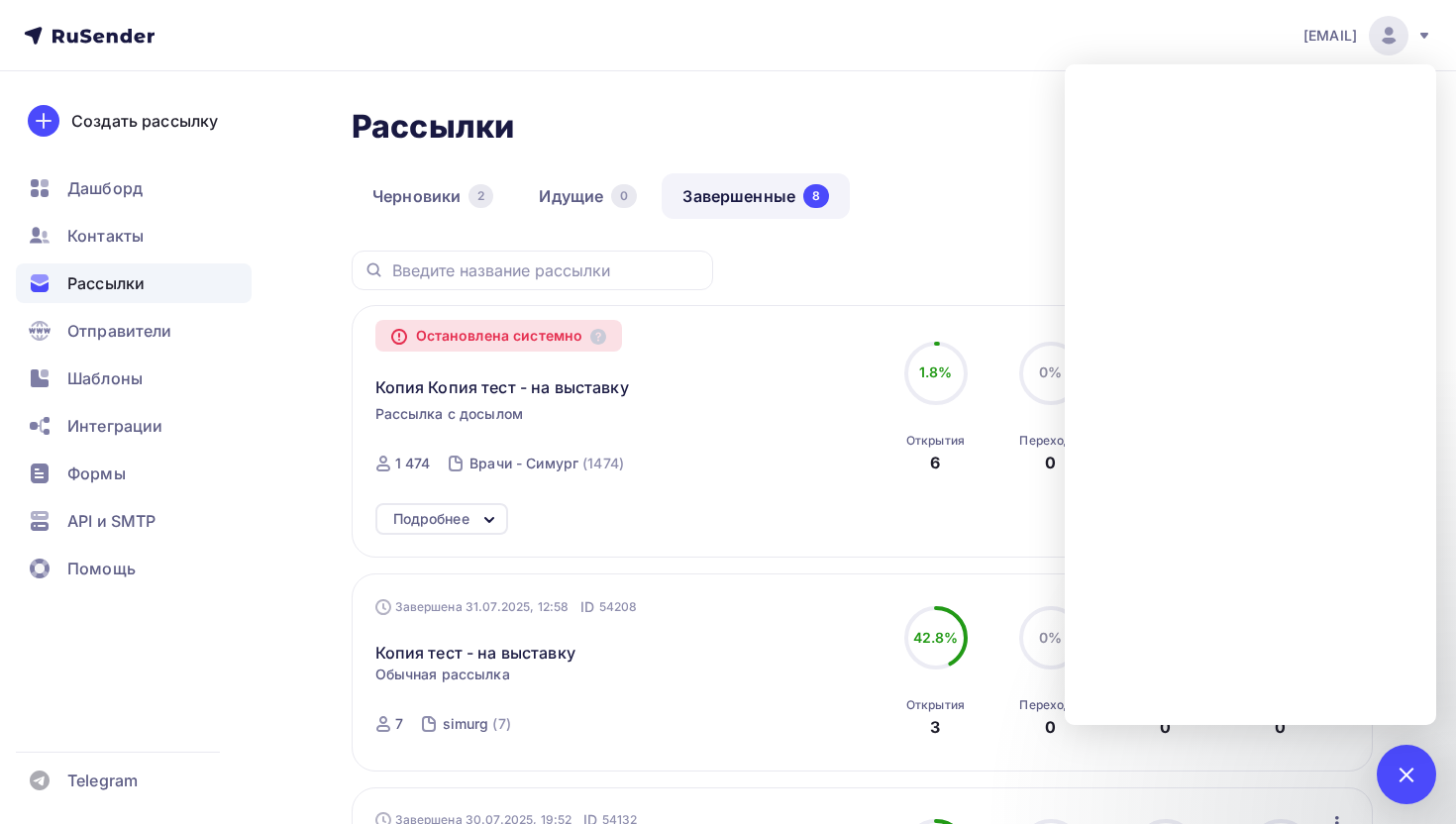 click on "Рассылки
Рассылки
Создать рассылку
Черновики
2
Идущие
0
Завершенные
8
Завершенные
8
Черновики
2
Идущие
0
Все
Все папки           Создать новую папку
Остановлена системно
Копия Копия тест - на выставку
Рассылка с досылом
Завершена
Сегодня, 10:58
ID   54698
Остановлена системно
1 474
Врачи - Симург   (1474)     1.8%   1.8%         0%   0%" at bounding box center [728, 1074] 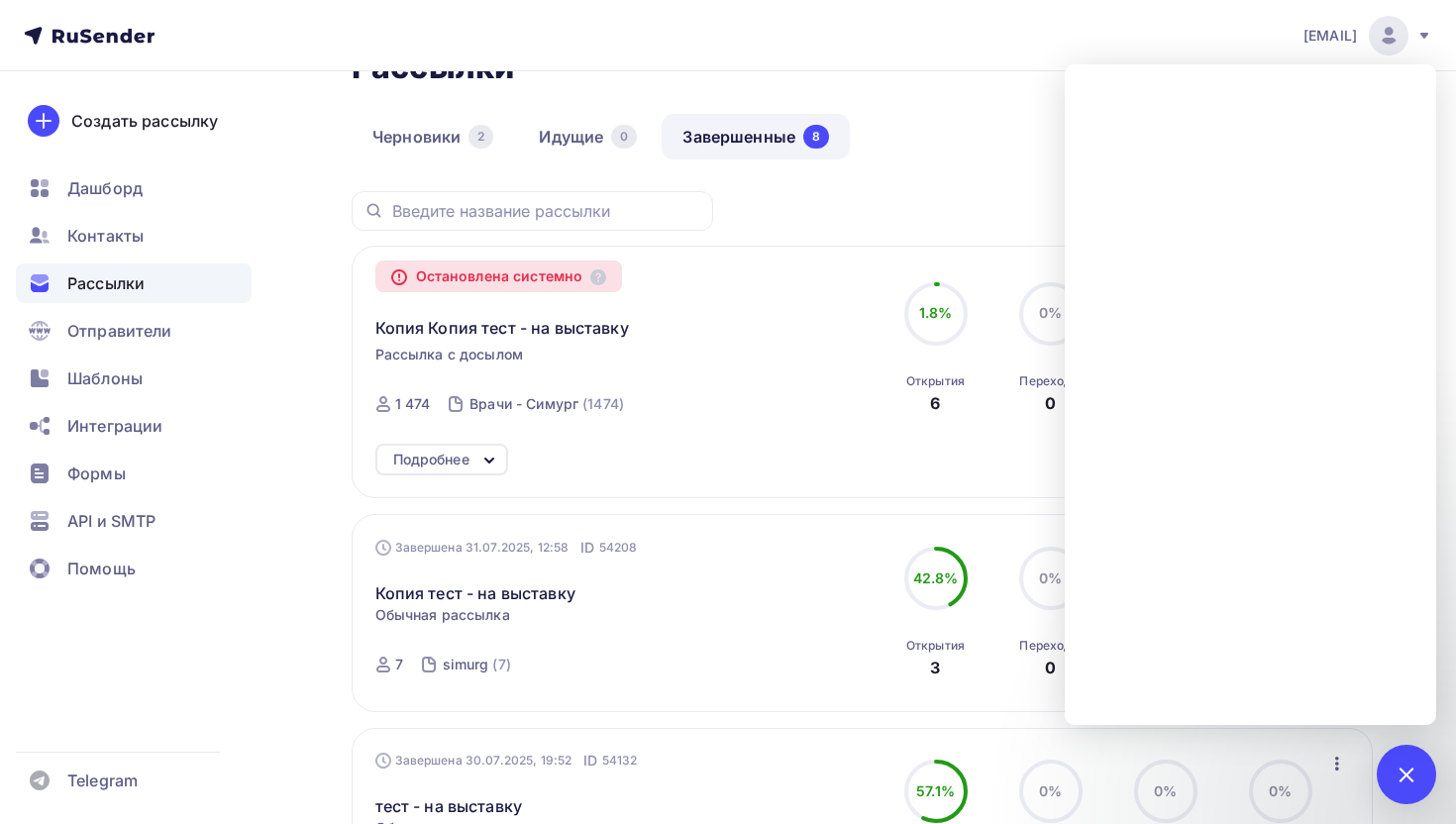 scroll, scrollTop: 63, scrollLeft: 0, axis: vertical 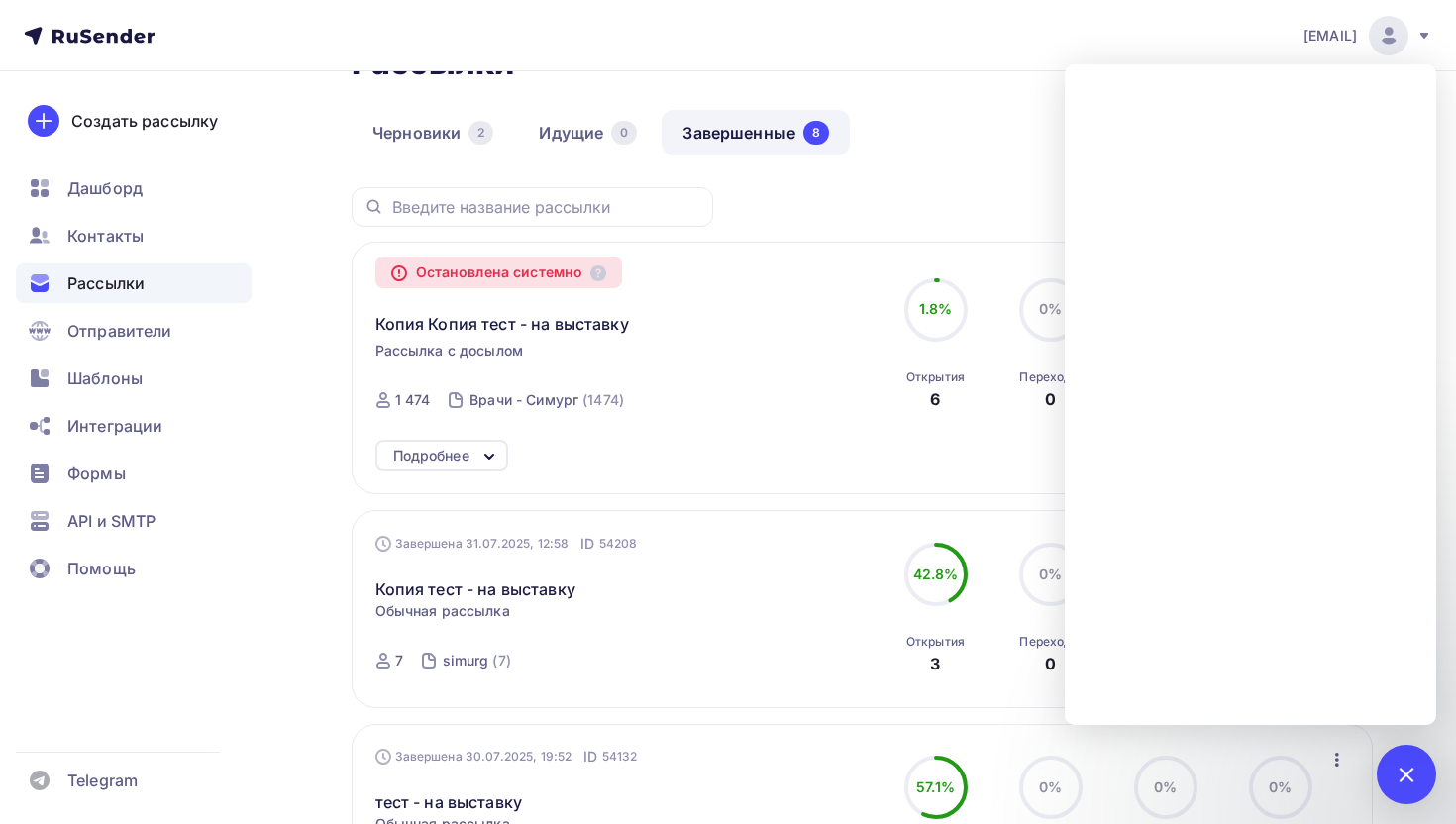 click on "Остановлена системно" at bounding box center [499, 272] 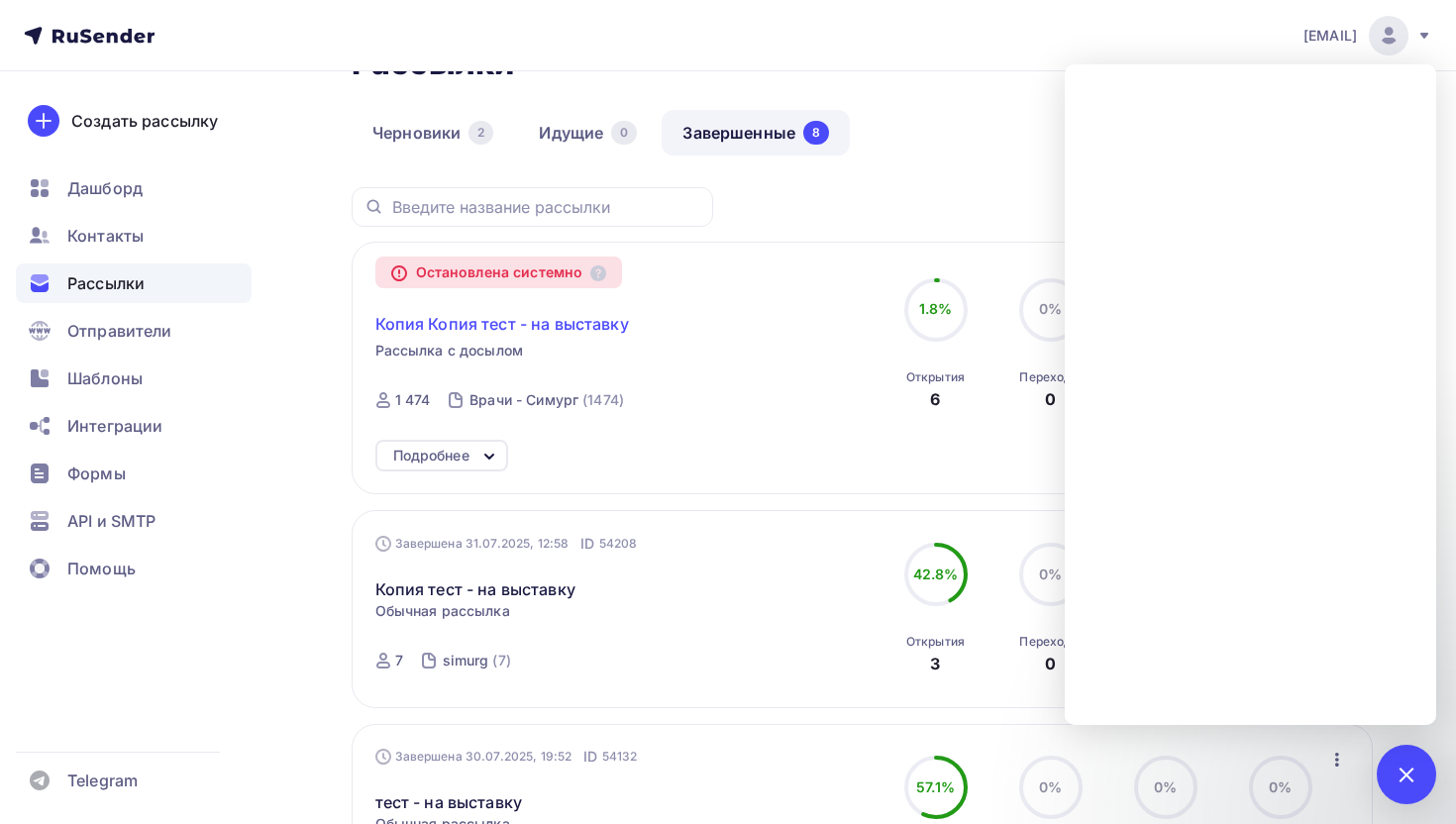 click on "Копия Копия тест - на выставку" at bounding box center [502, 324] 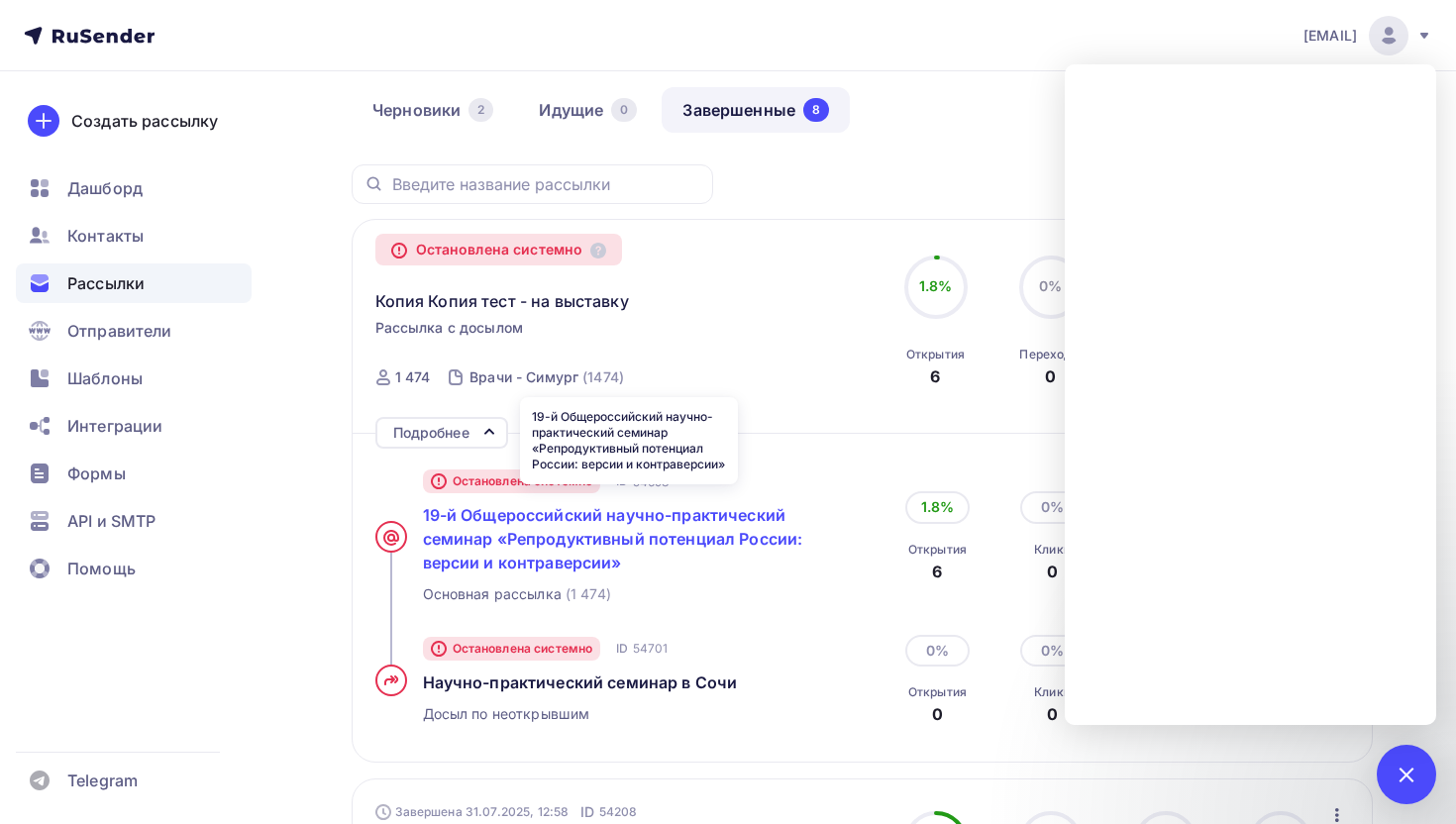 scroll, scrollTop: 89, scrollLeft: 0, axis: vertical 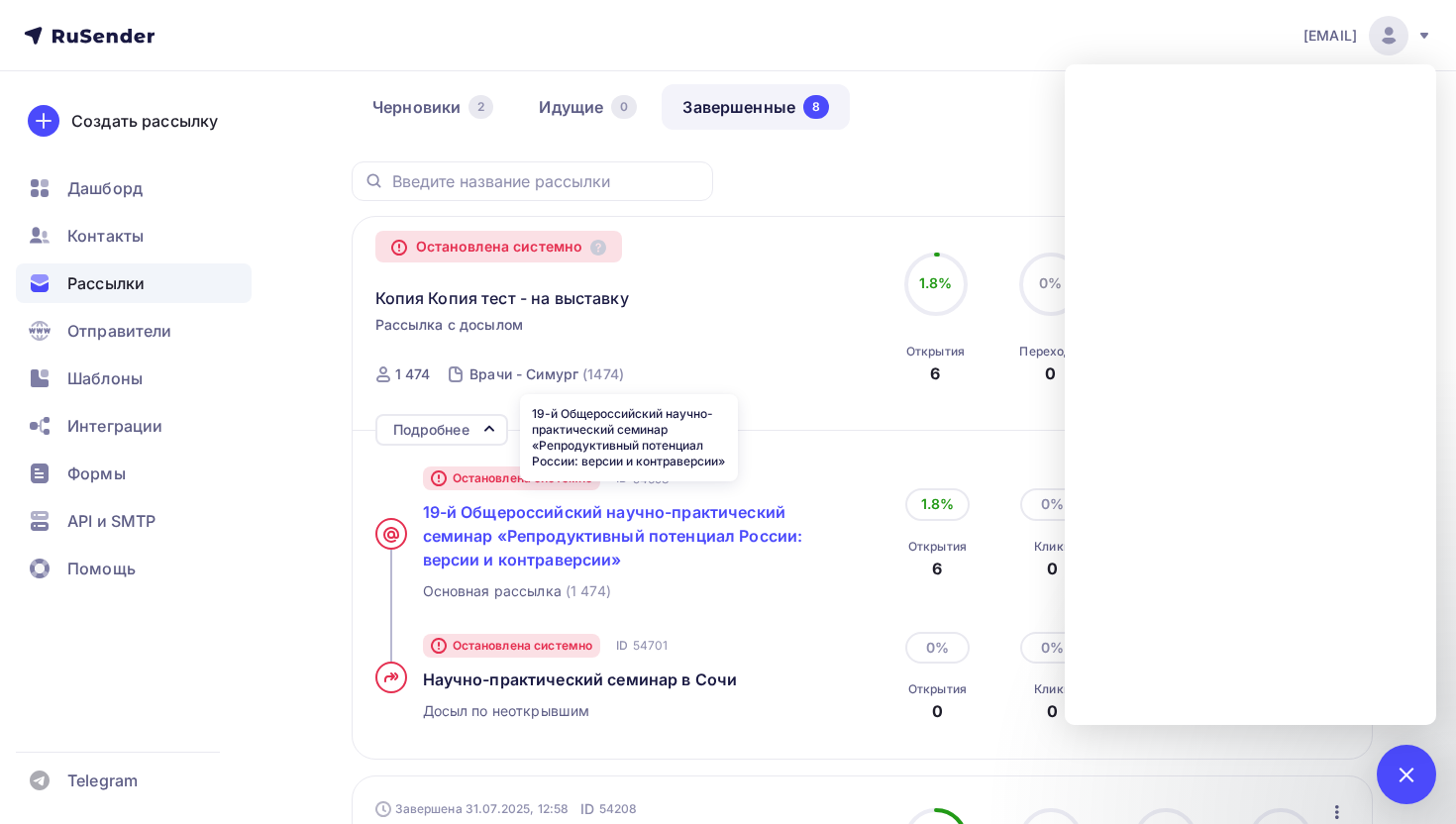click on "19-й Общероссийский научно-практический семинар «Репродуктивный потенциал России: версии и контраверсии»" at bounding box center [613, 536] 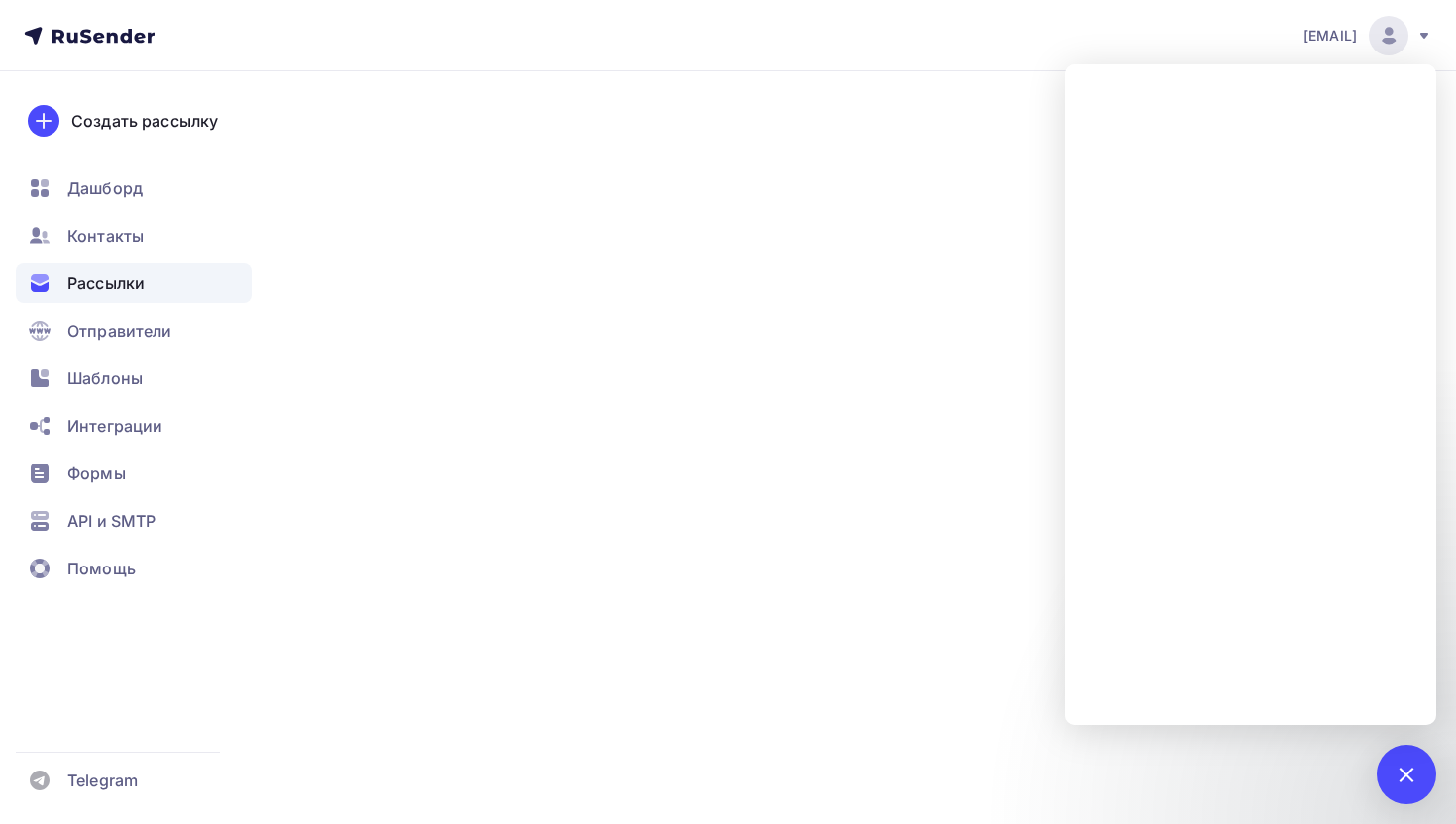 scroll, scrollTop: 0, scrollLeft: 0, axis: both 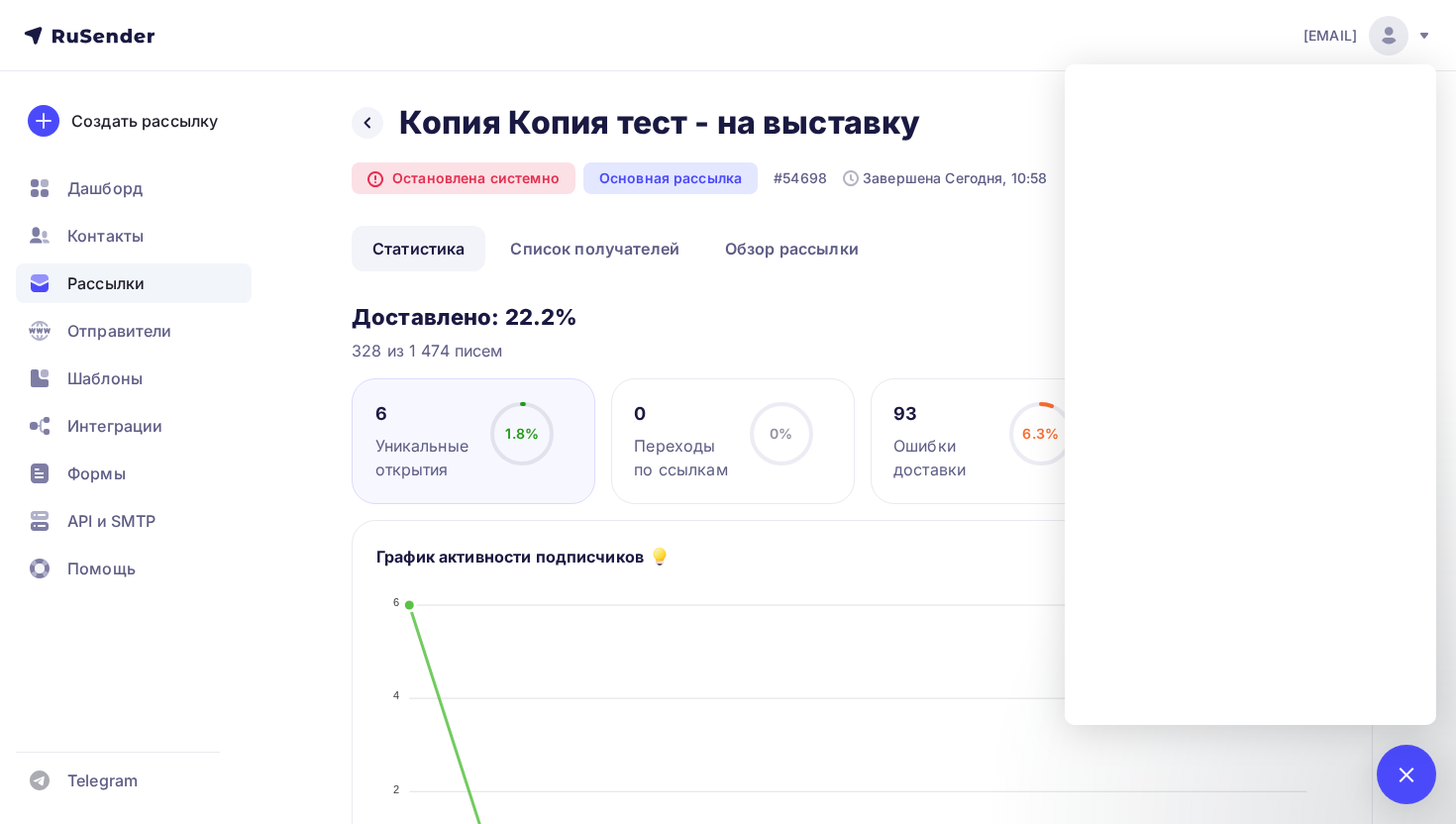 click on "Назад
Копия Копия тест - на выставку
Копия Копия тест - на выставку
Остановлена системно
Основная рассылка
#54698
Завершена
Сегодня, 10:58
Статистика
Список получателей
Обзор рассылки
Статистика
Список получателей
Обзор рассылки
Доставлено:
22.2%
328 из
1 474 писем
6
Уникальные открытия
1.8%   1.8%           0
Переходы по ссылкам
0%   0%           93
Ошибки доставки
6.3%   6.3%           0     0%   0%" at bounding box center (862, 962) 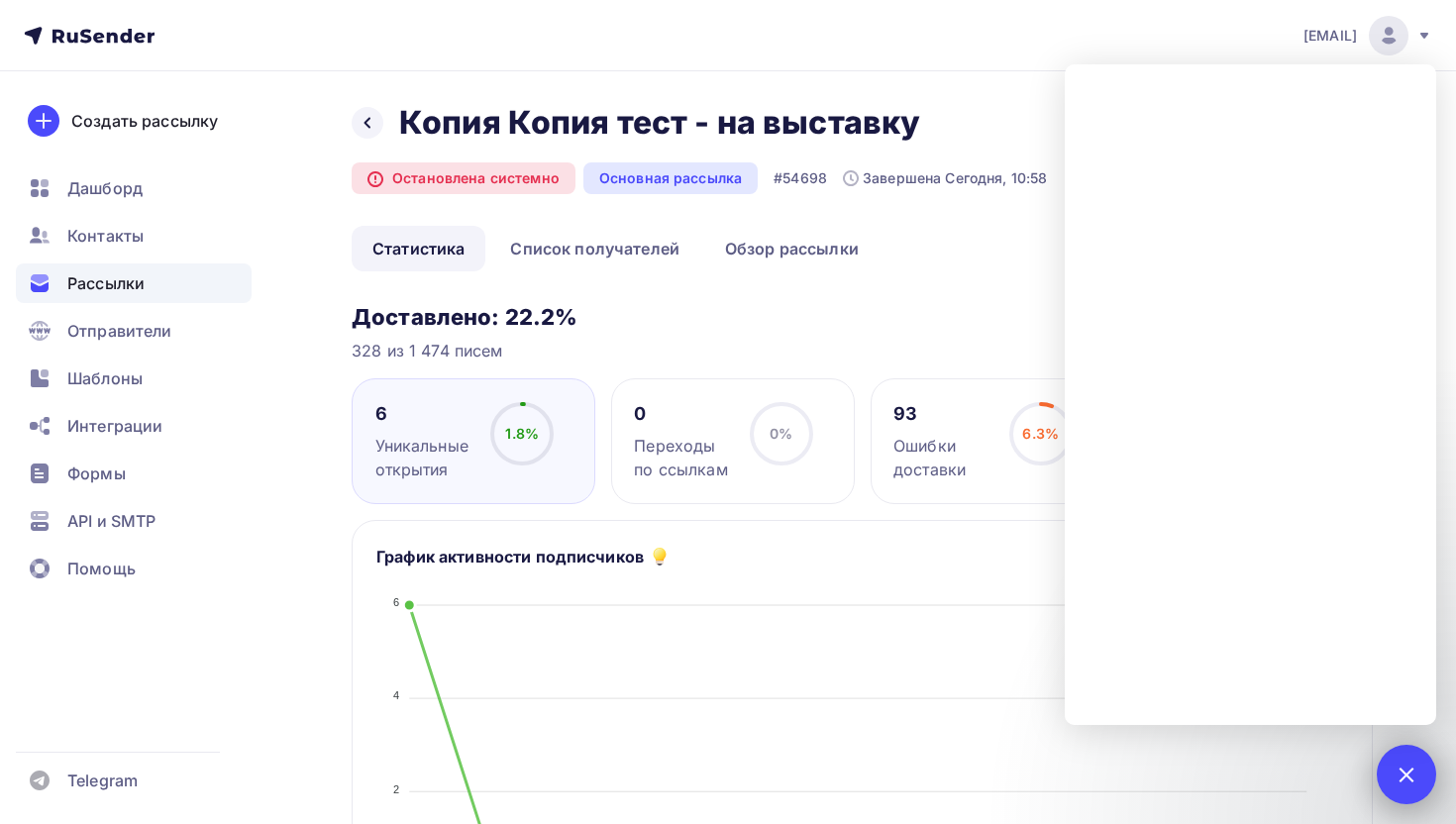 click at bounding box center (1406, 774) 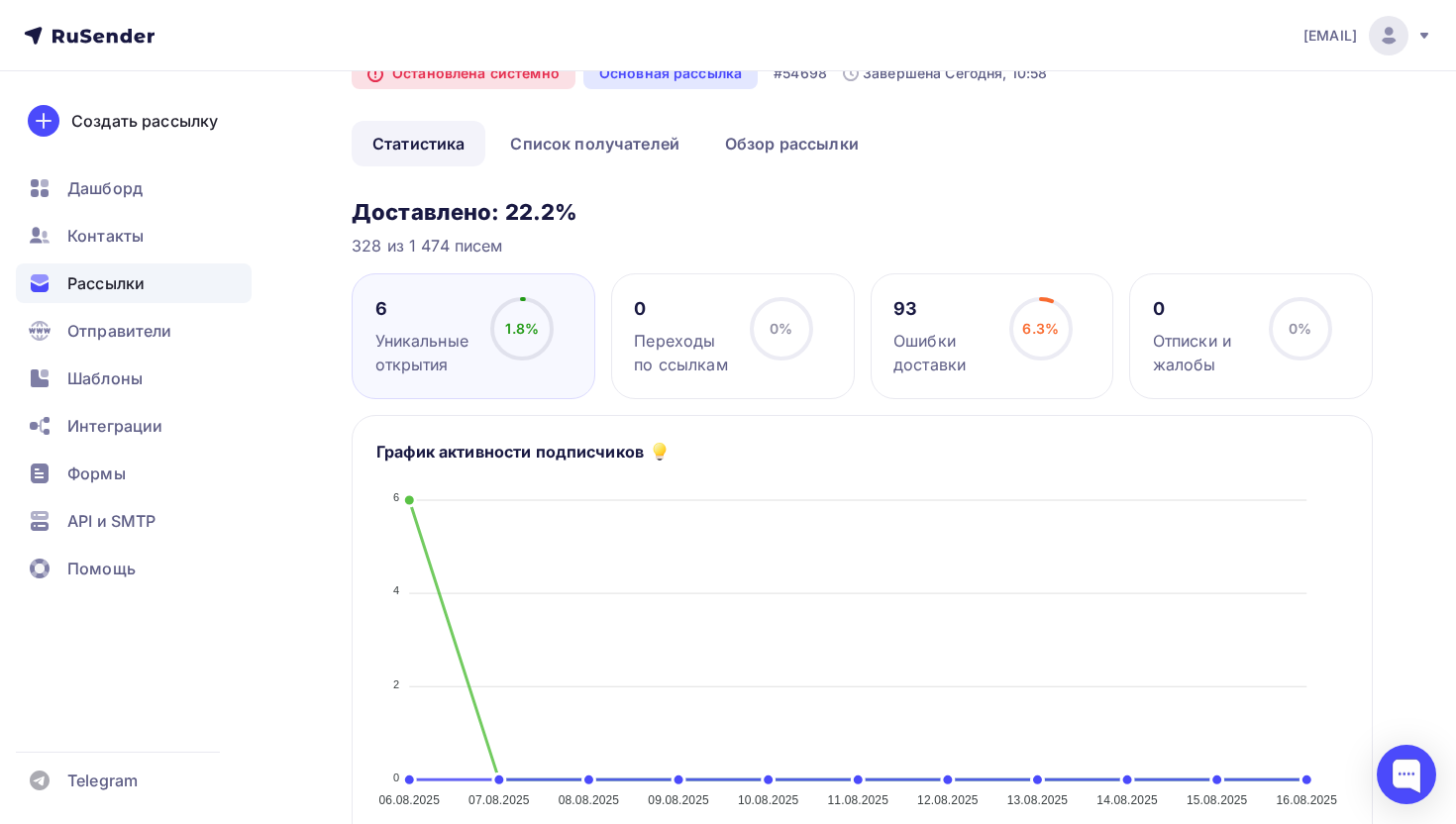 scroll, scrollTop: 144, scrollLeft: 0, axis: vertical 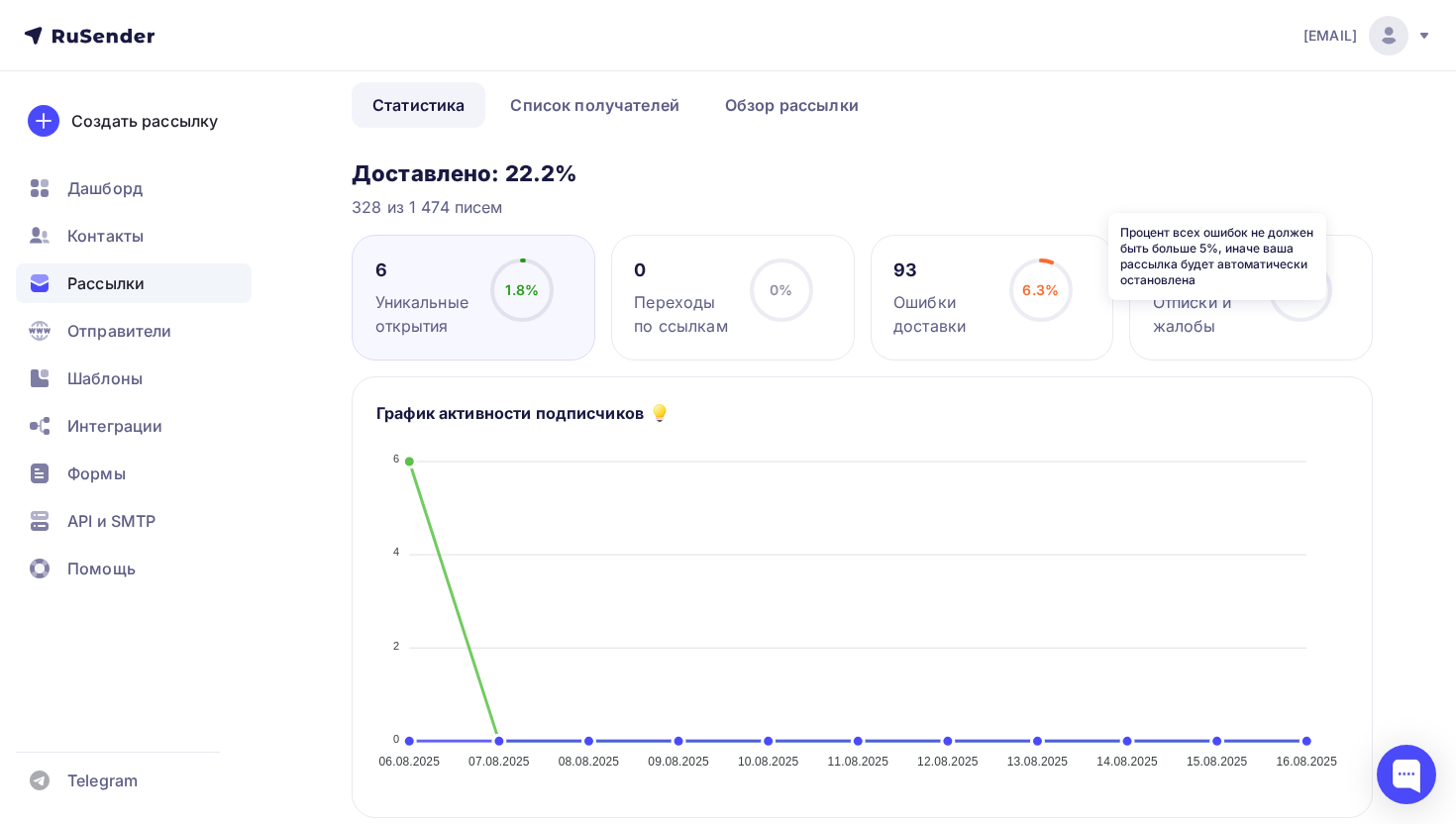 click 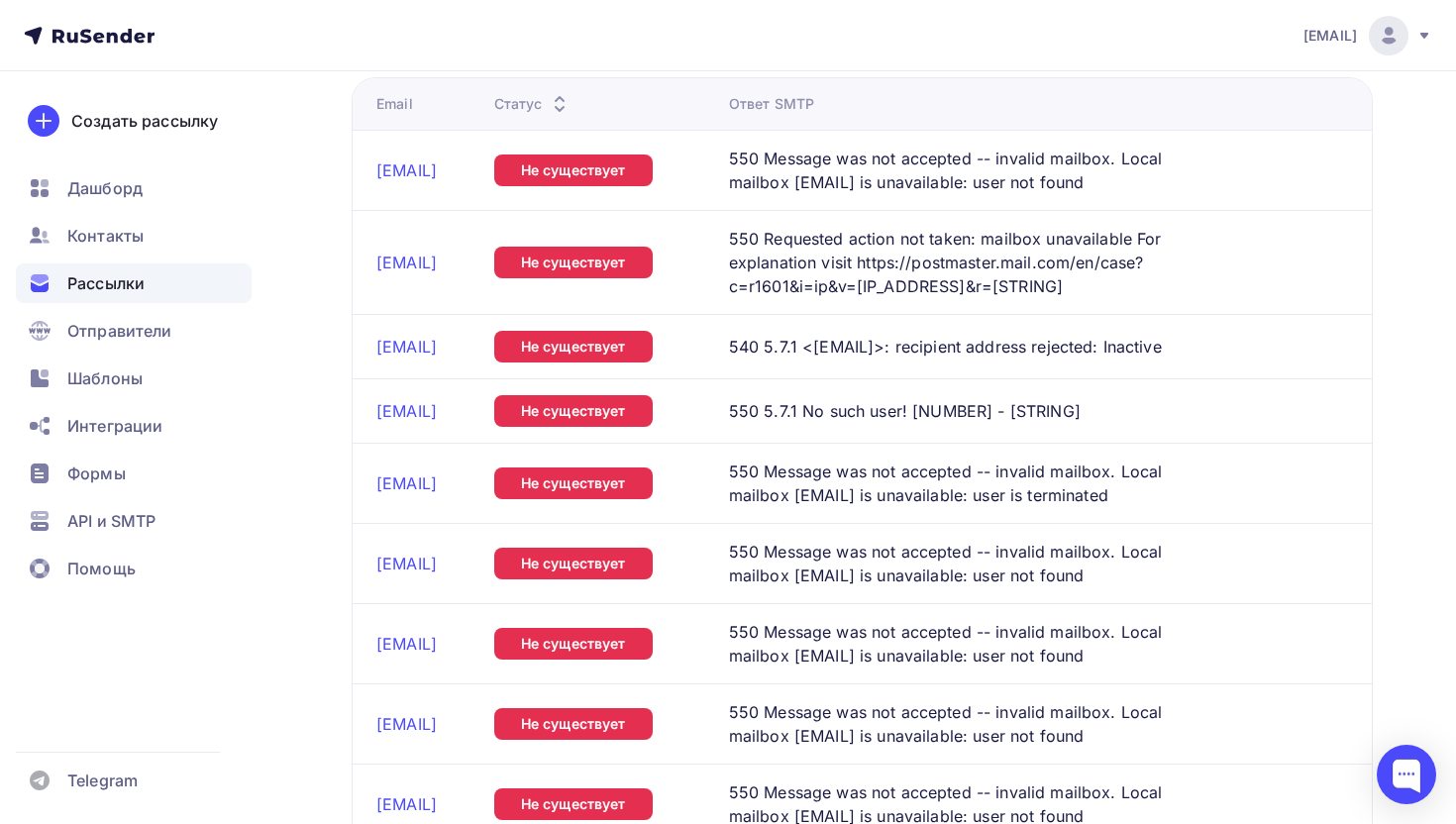 scroll, scrollTop: 952, scrollLeft: 0, axis: vertical 